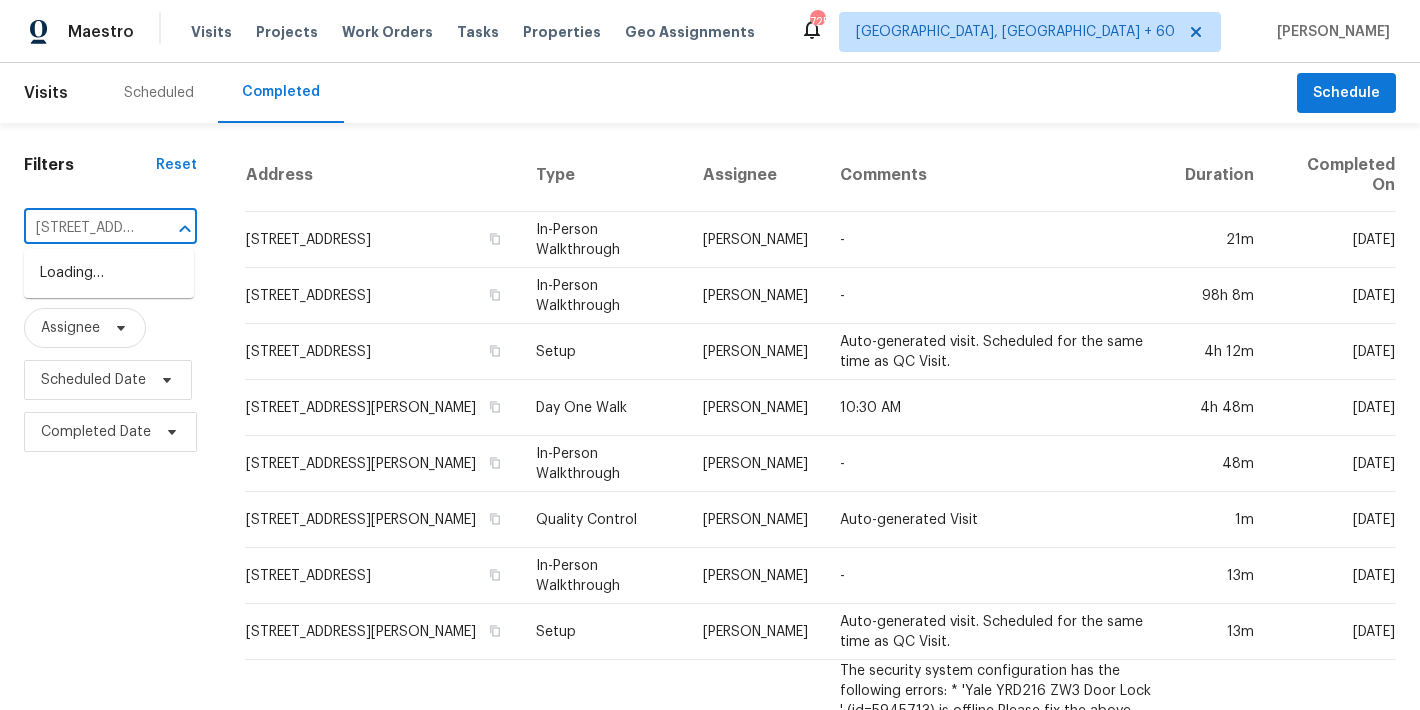 scroll, scrollTop: 0, scrollLeft: 0, axis: both 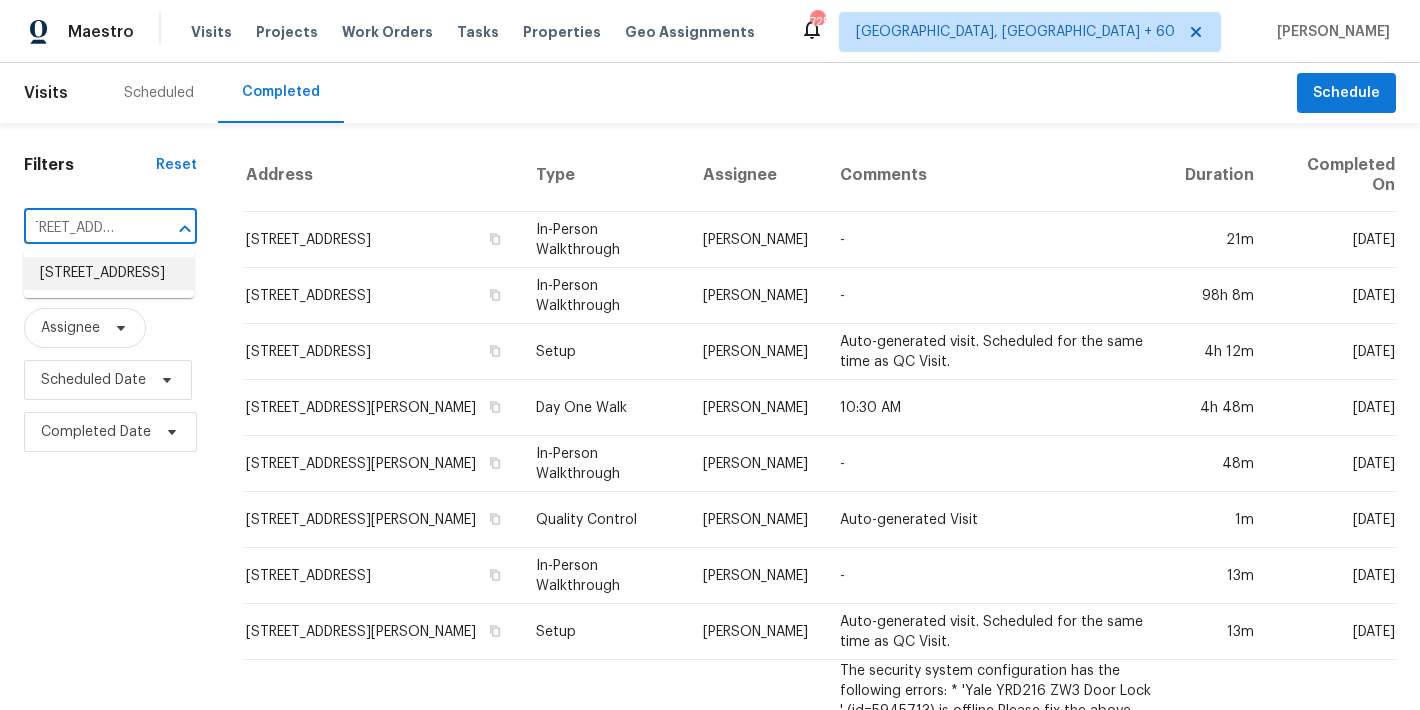 click on "7 Beech Branch Ct, Irmo, SC 29063" at bounding box center (109, 273) 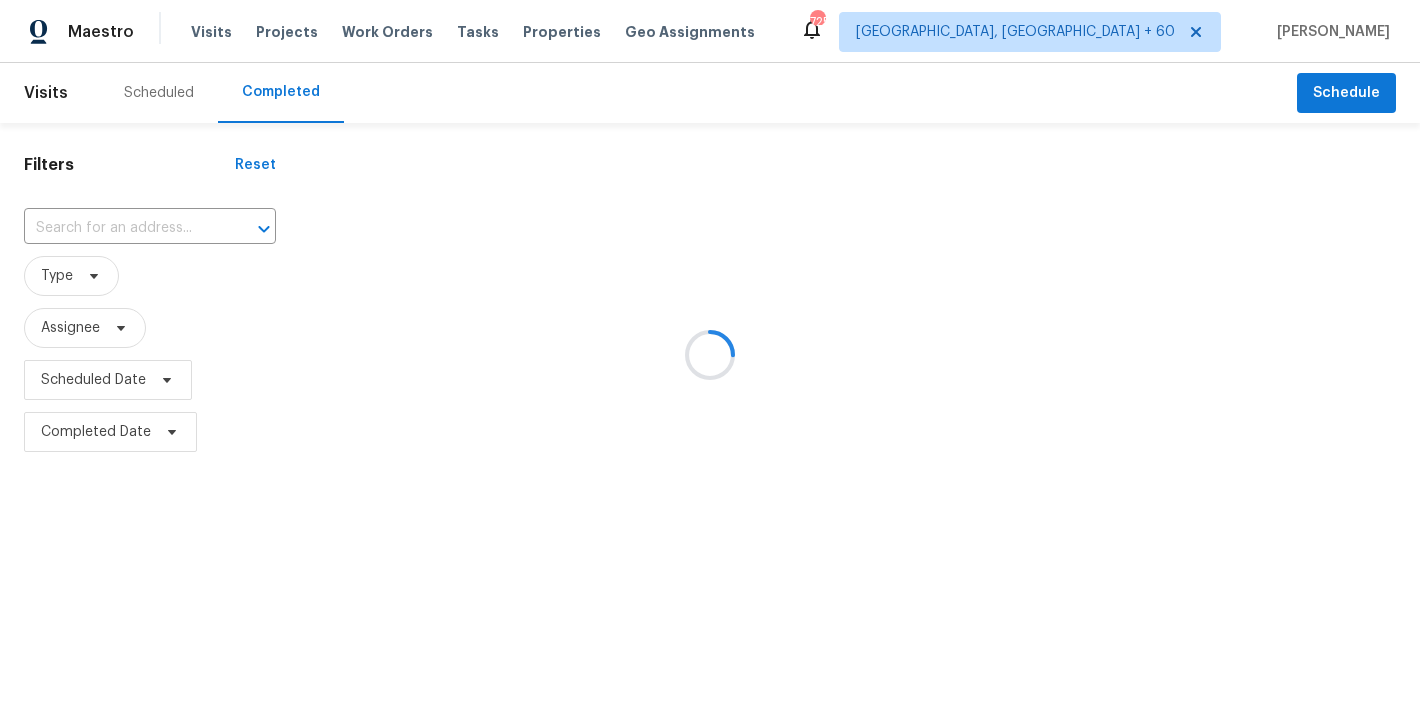type on "7 Beech Branch Ct, Irmo, SC 29063" 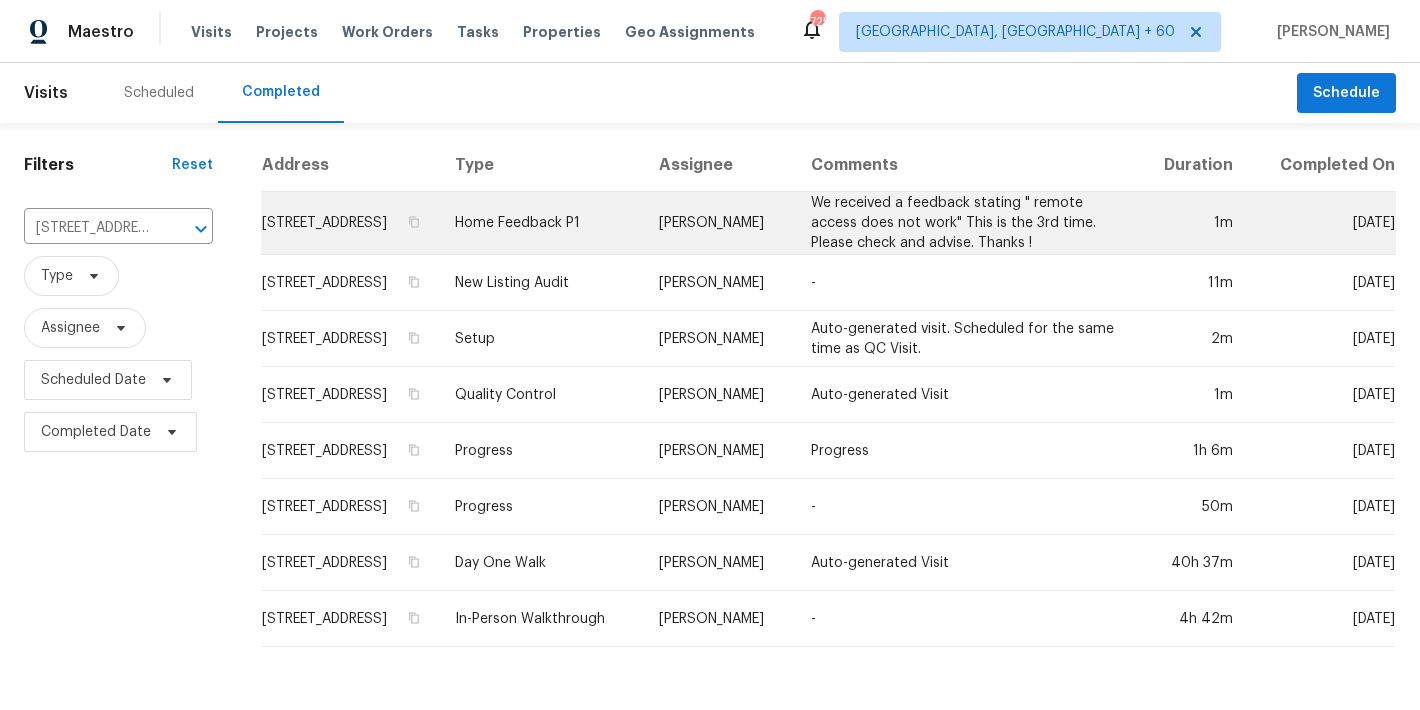 click on "7 Beech Branch Ct, Irmo, SC 29063" at bounding box center [350, 223] 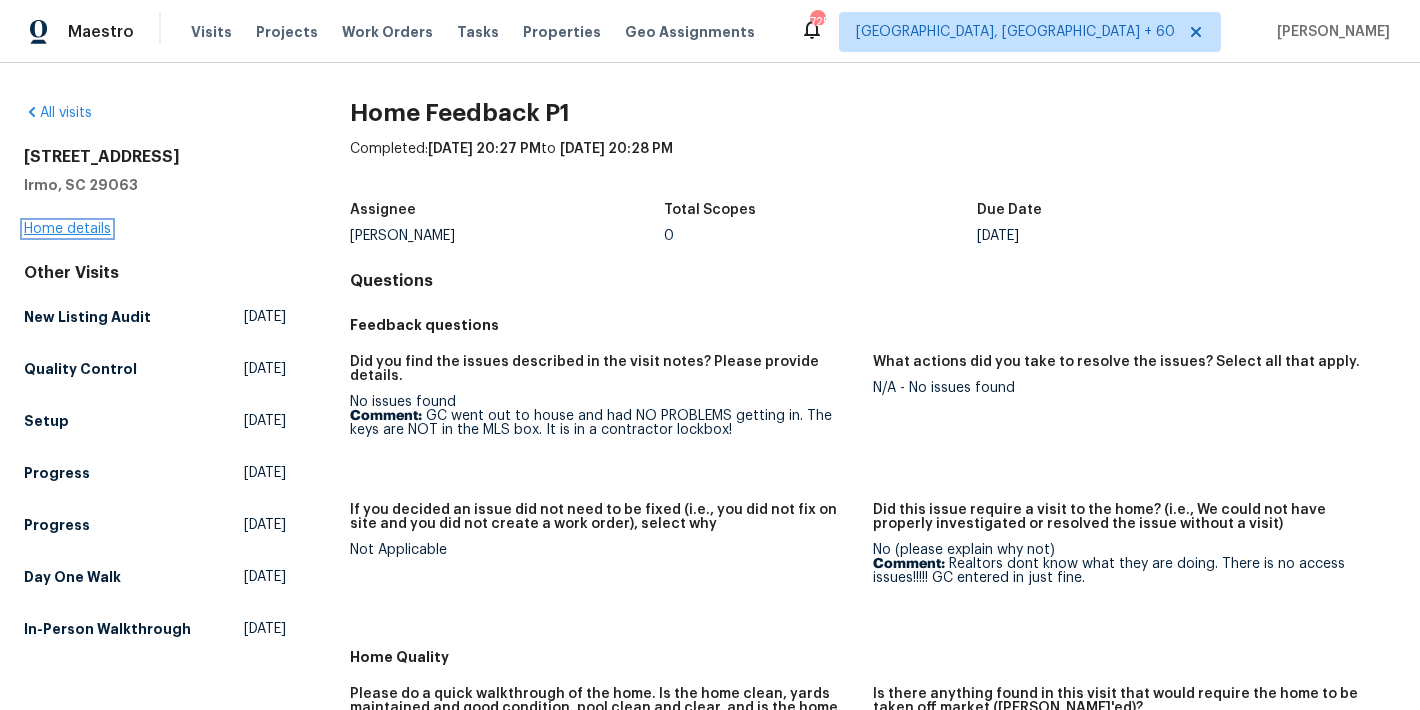 click on "Home details" at bounding box center [67, 229] 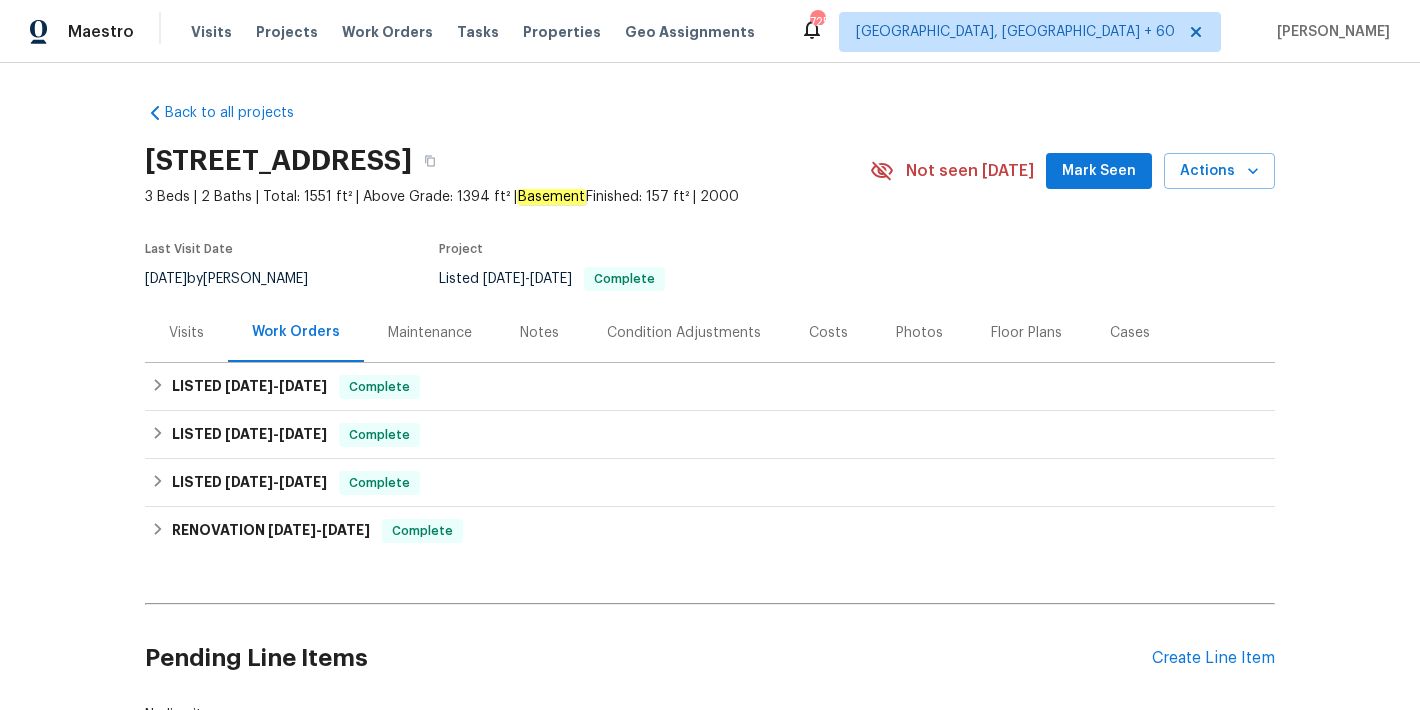 click on "Mark Seen" at bounding box center (1099, 171) 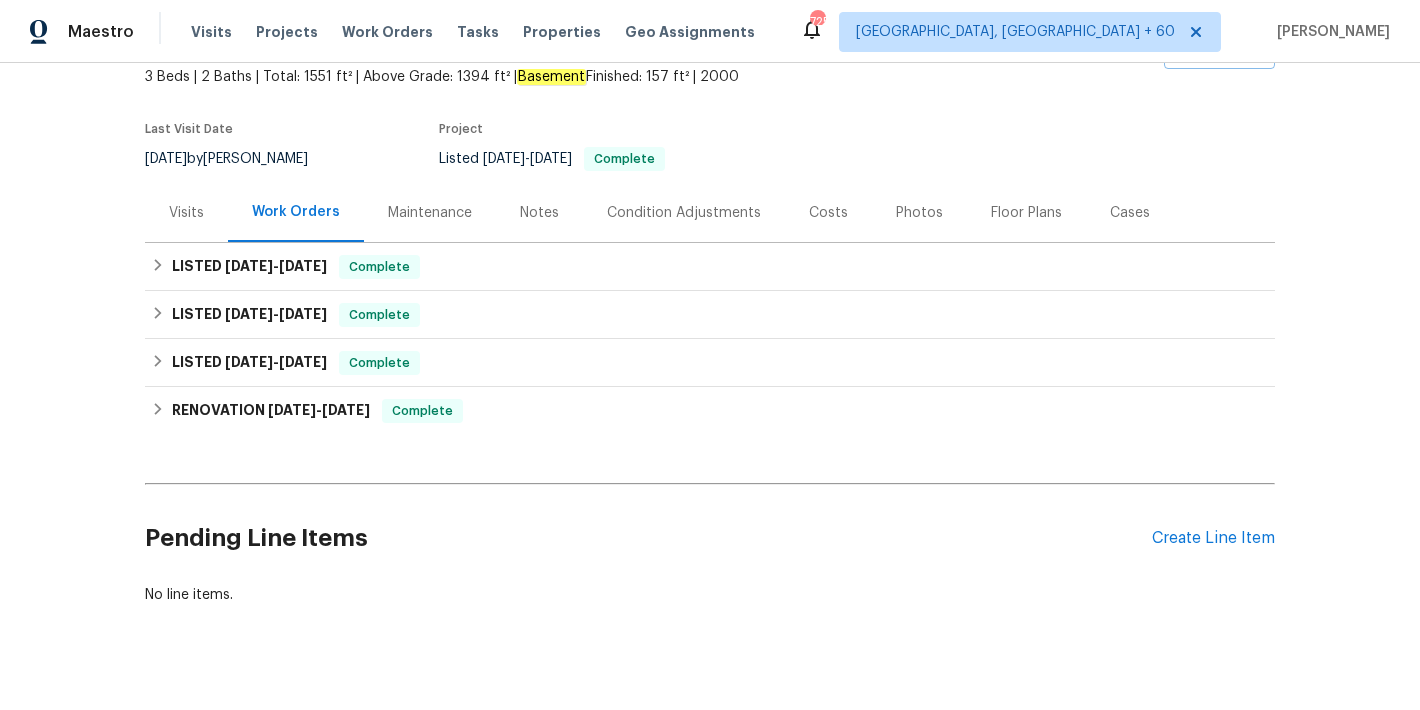 scroll, scrollTop: 122, scrollLeft: 0, axis: vertical 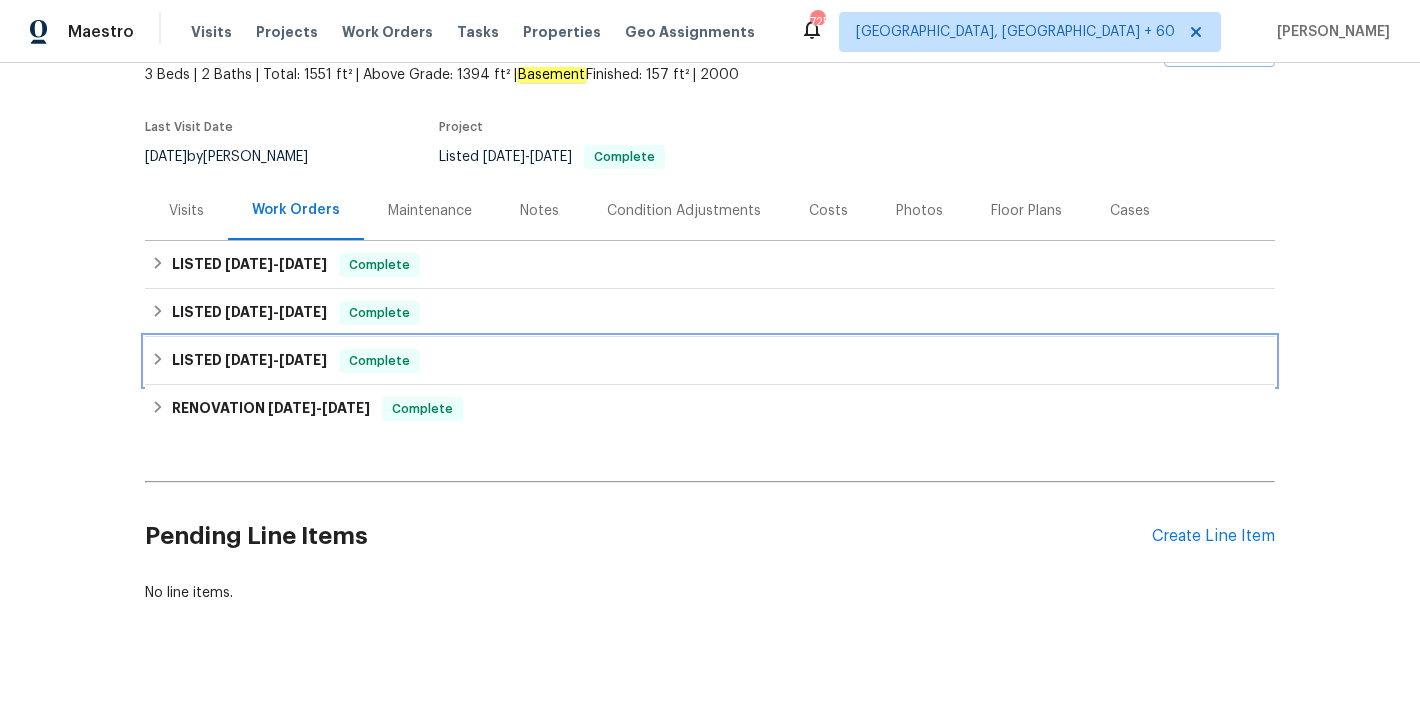 click on "5/17/25" at bounding box center [303, 360] 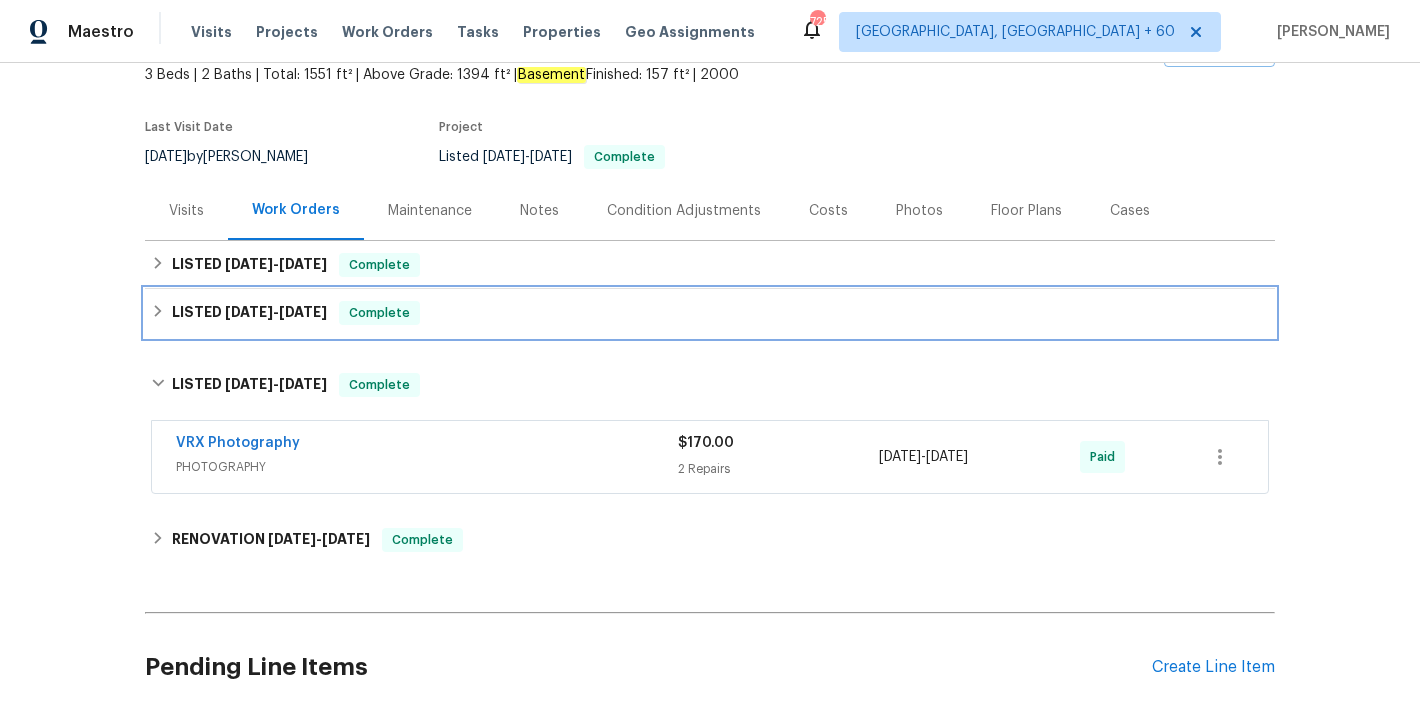 click on "6/17/25" at bounding box center (303, 312) 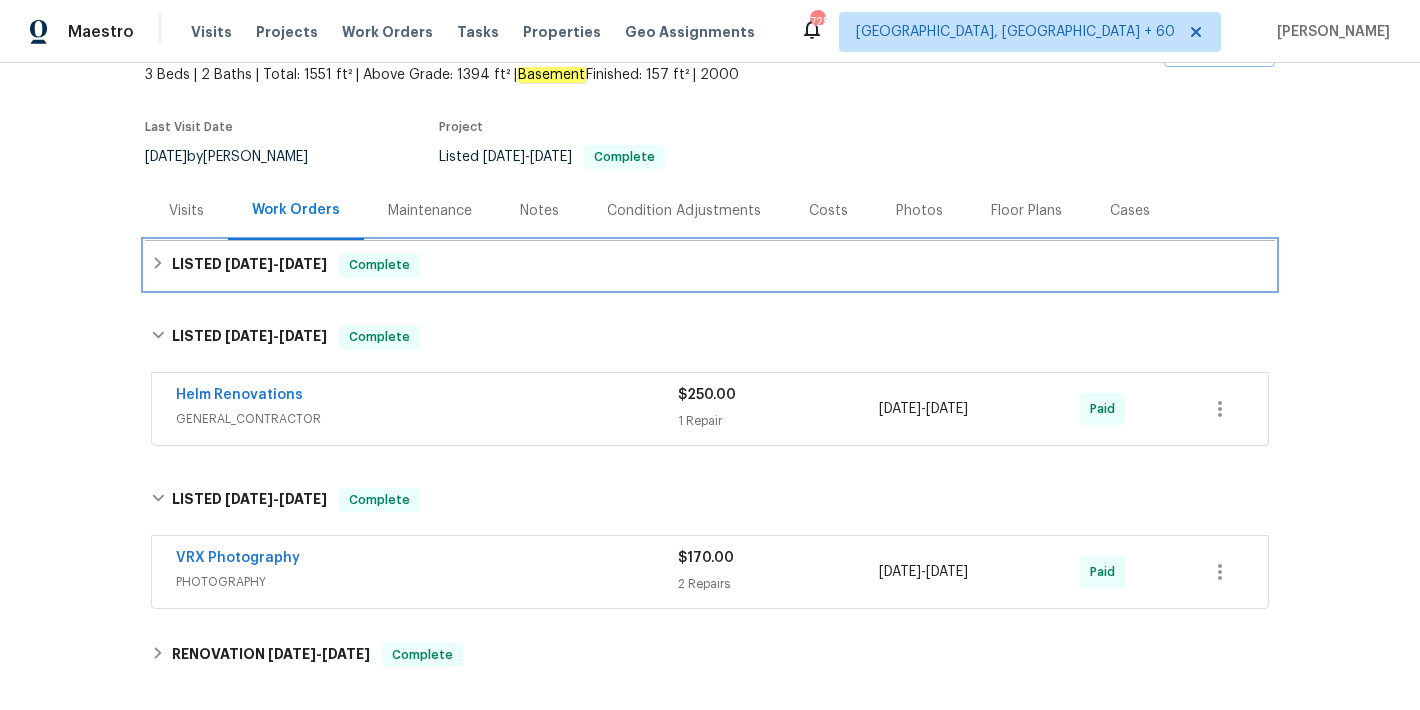 click on "7/21/25" at bounding box center (303, 264) 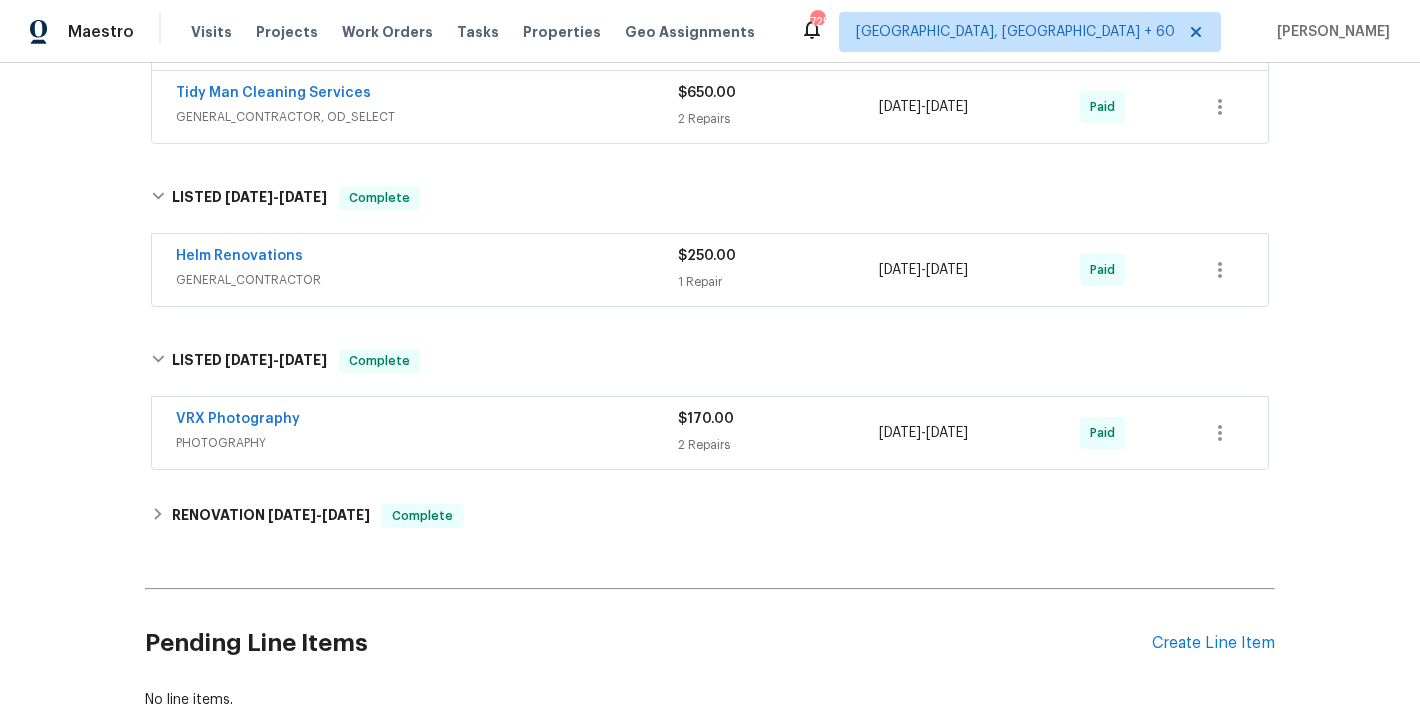 scroll, scrollTop: 531, scrollLeft: 0, axis: vertical 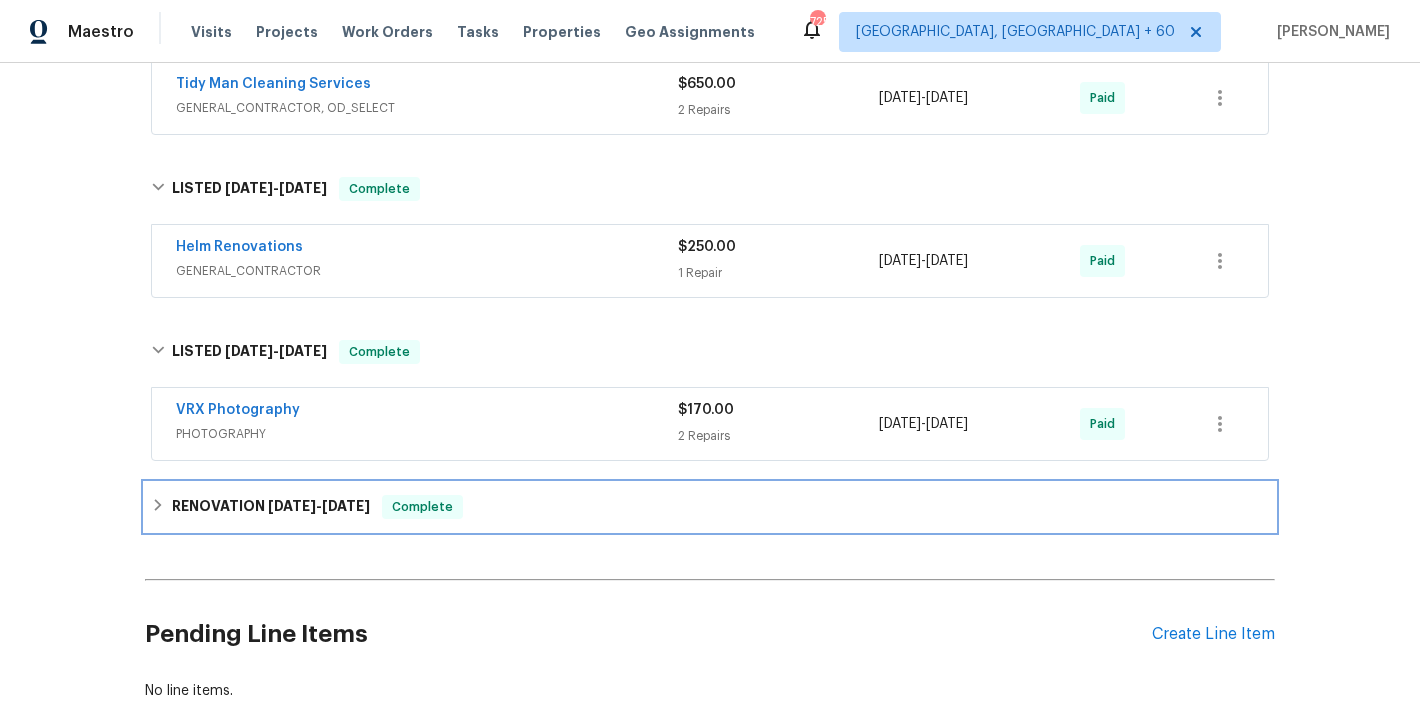 click on "RENOVATION   4/24/25  -  5/12/25 Complete" at bounding box center (710, 507) 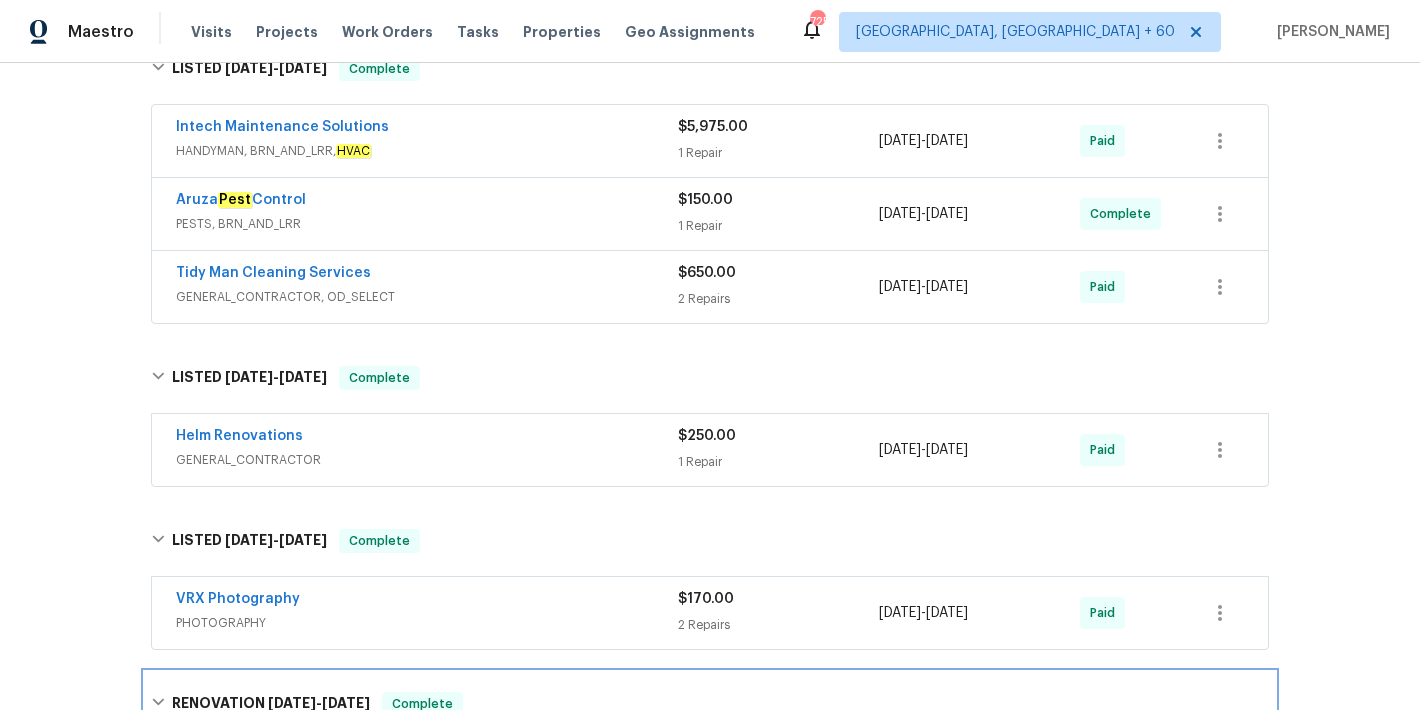 scroll, scrollTop: 321, scrollLeft: 0, axis: vertical 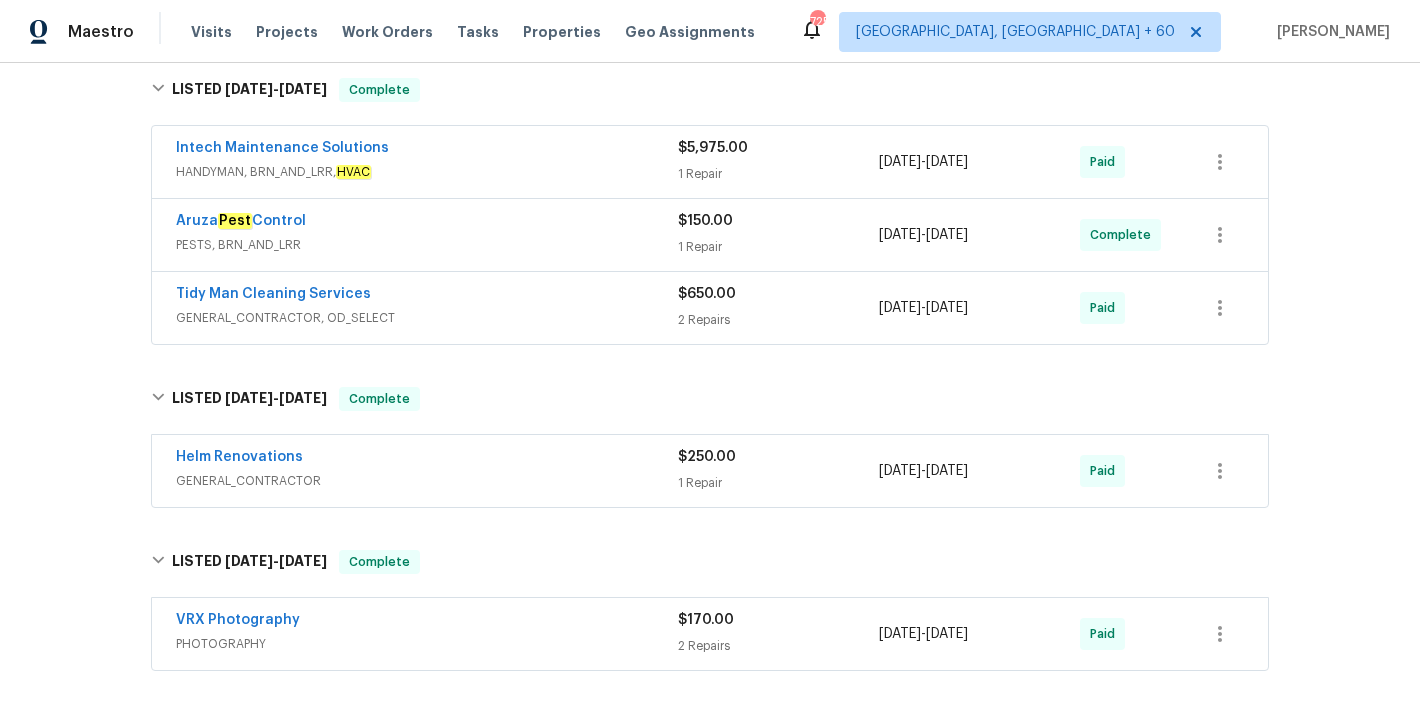 click on "Tidy Man Cleaning Services" at bounding box center [427, 296] 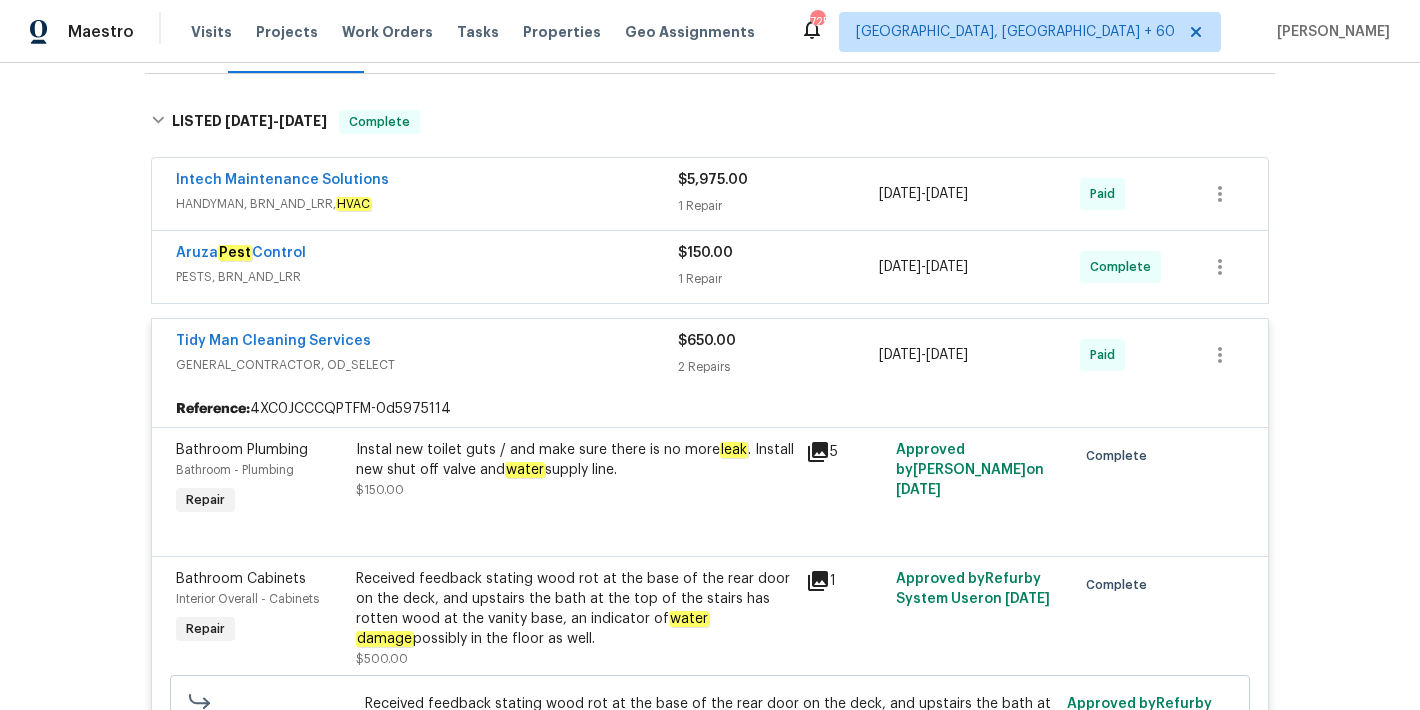 scroll, scrollTop: 286, scrollLeft: 0, axis: vertical 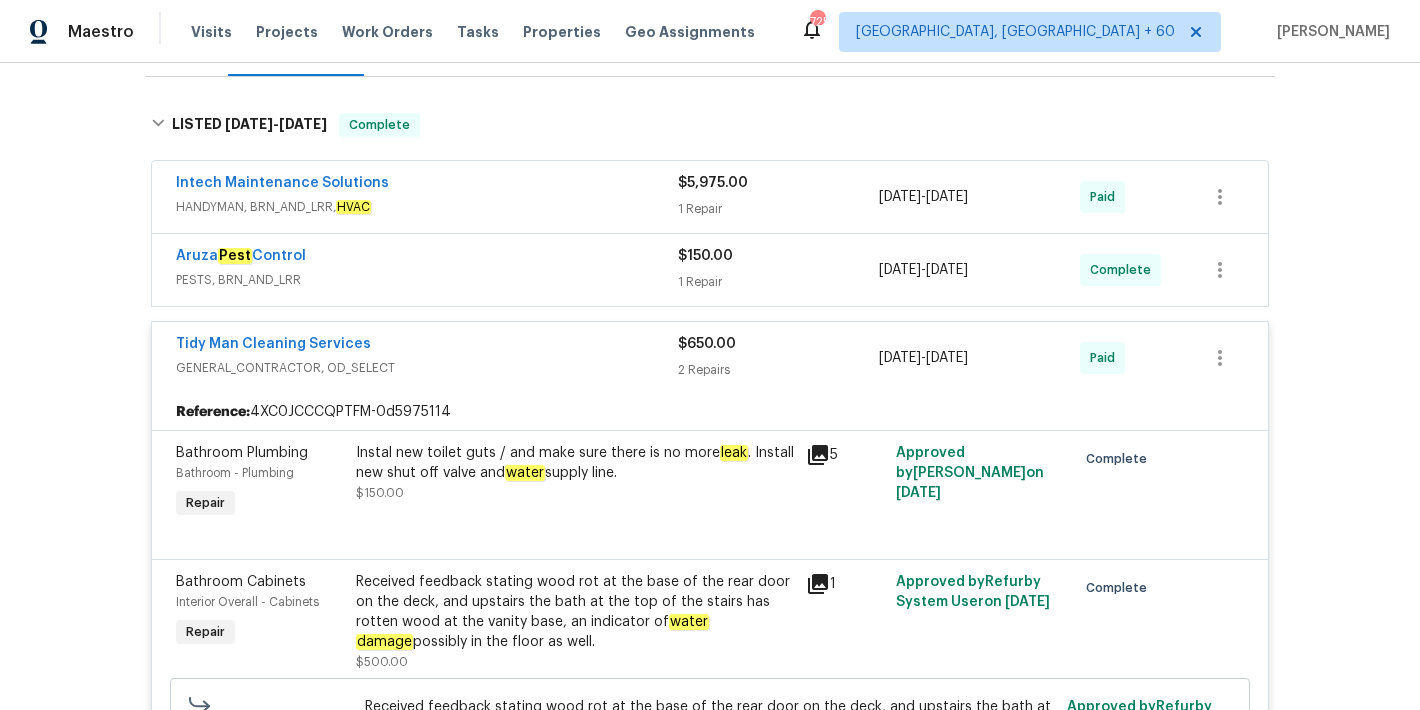 click on "Aruza  Pest  Control" at bounding box center (427, 258) 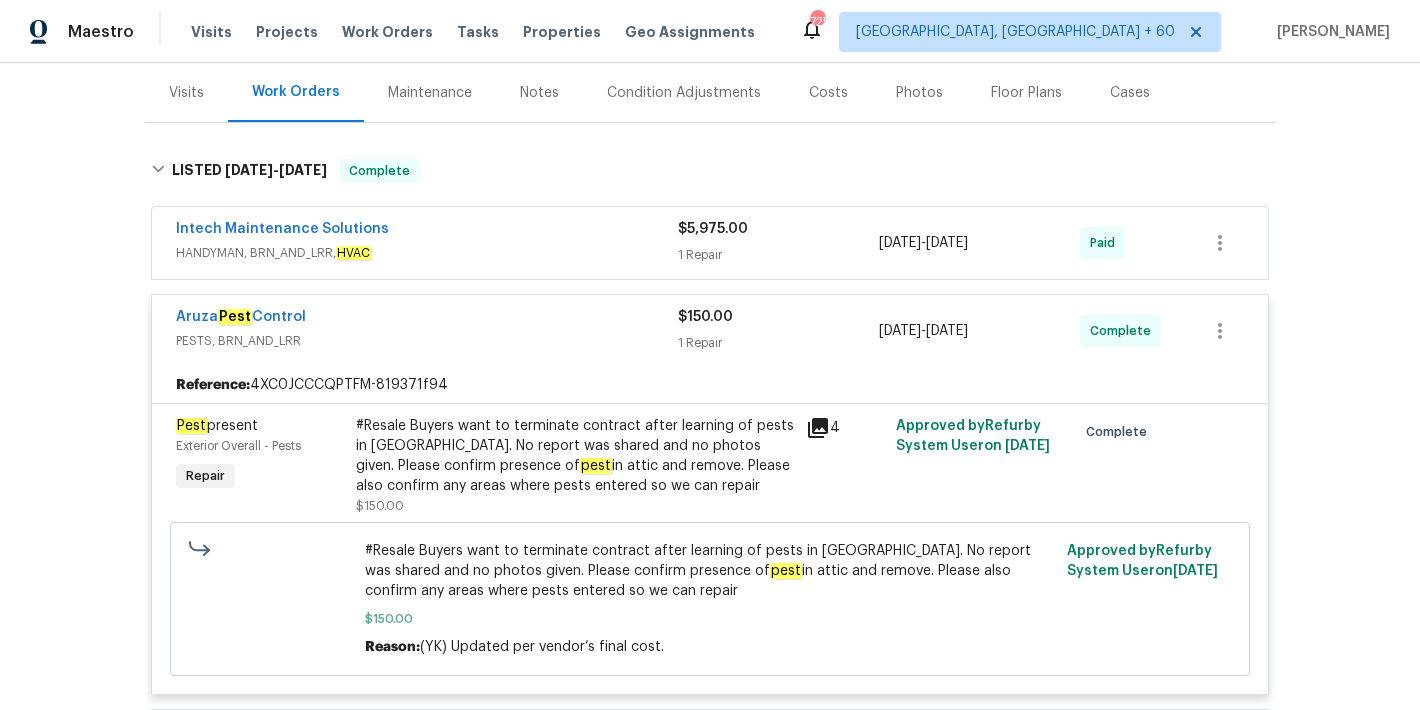 scroll, scrollTop: 234, scrollLeft: 0, axis: vertical 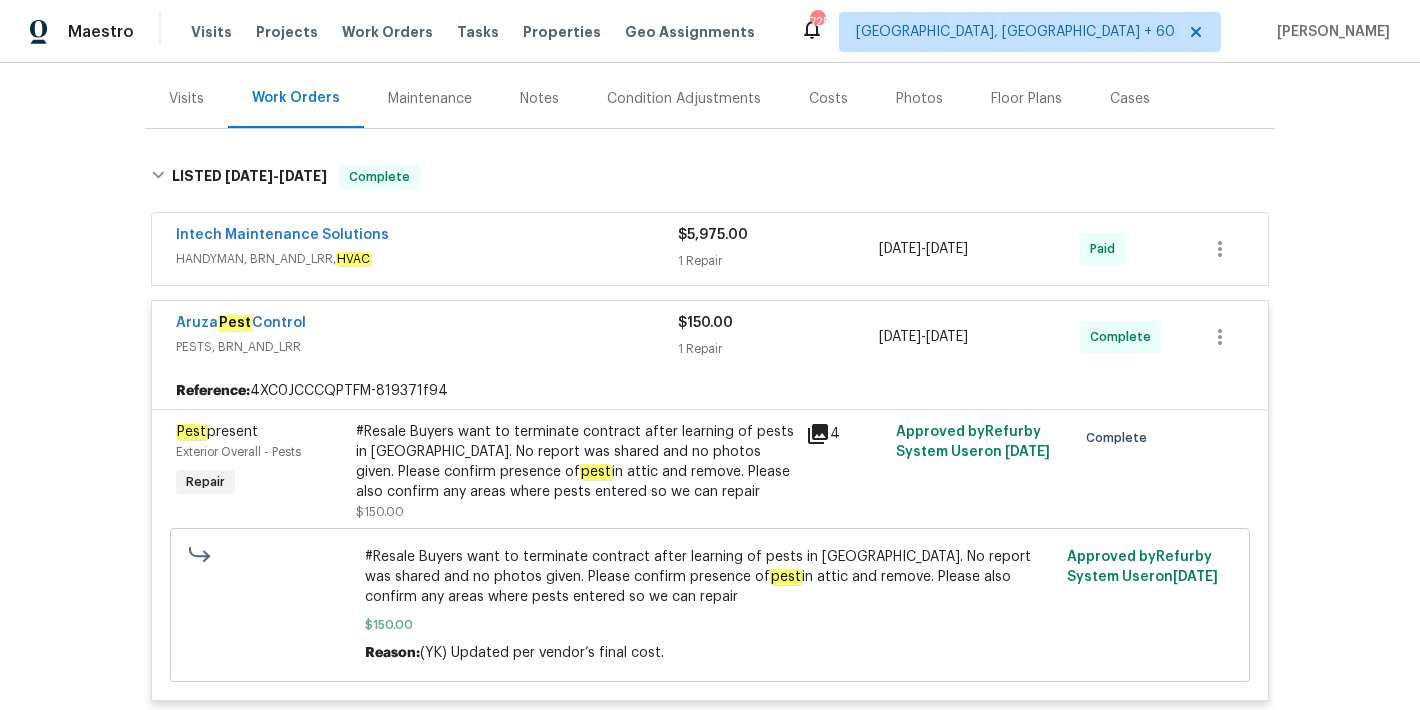 click on "Intech Maintenance Solutions" at bounding box center [427, 237] 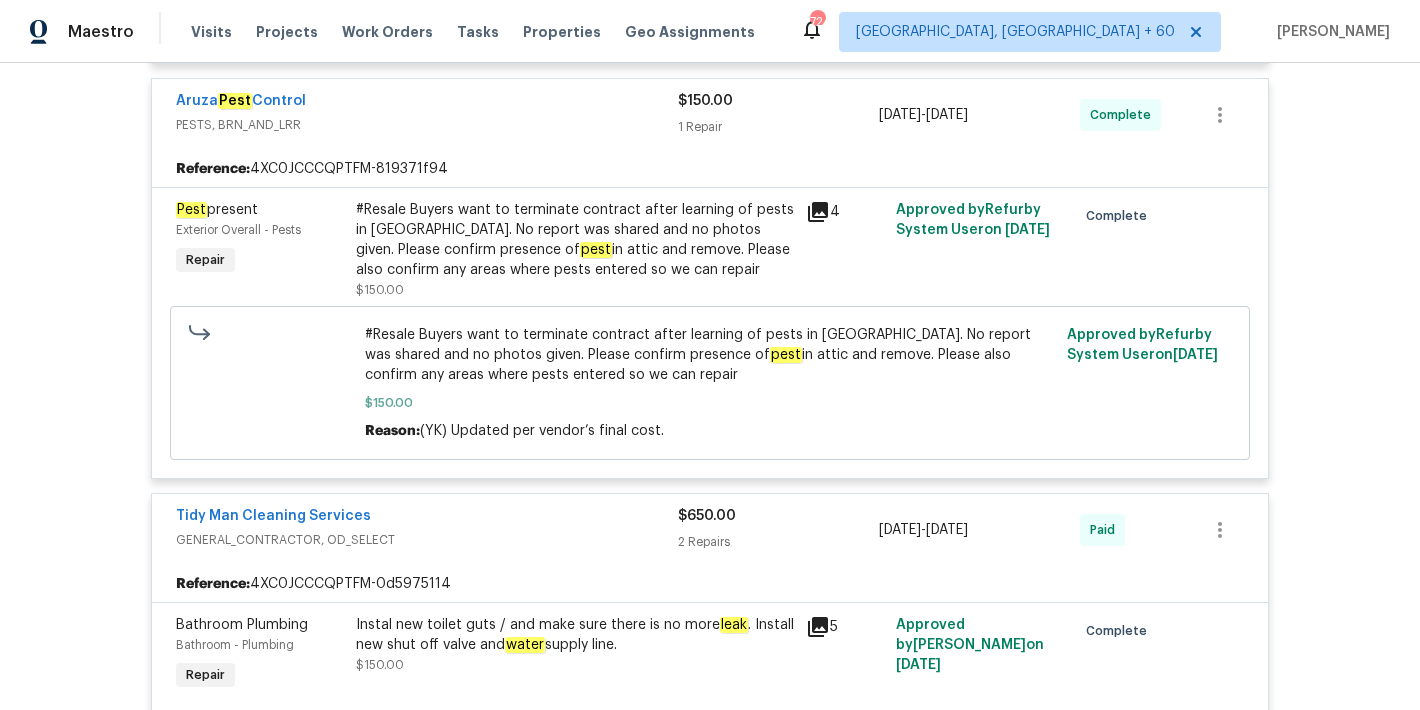 scroll, scrollTop: 751, scrollLeft: 0, axis: vertical 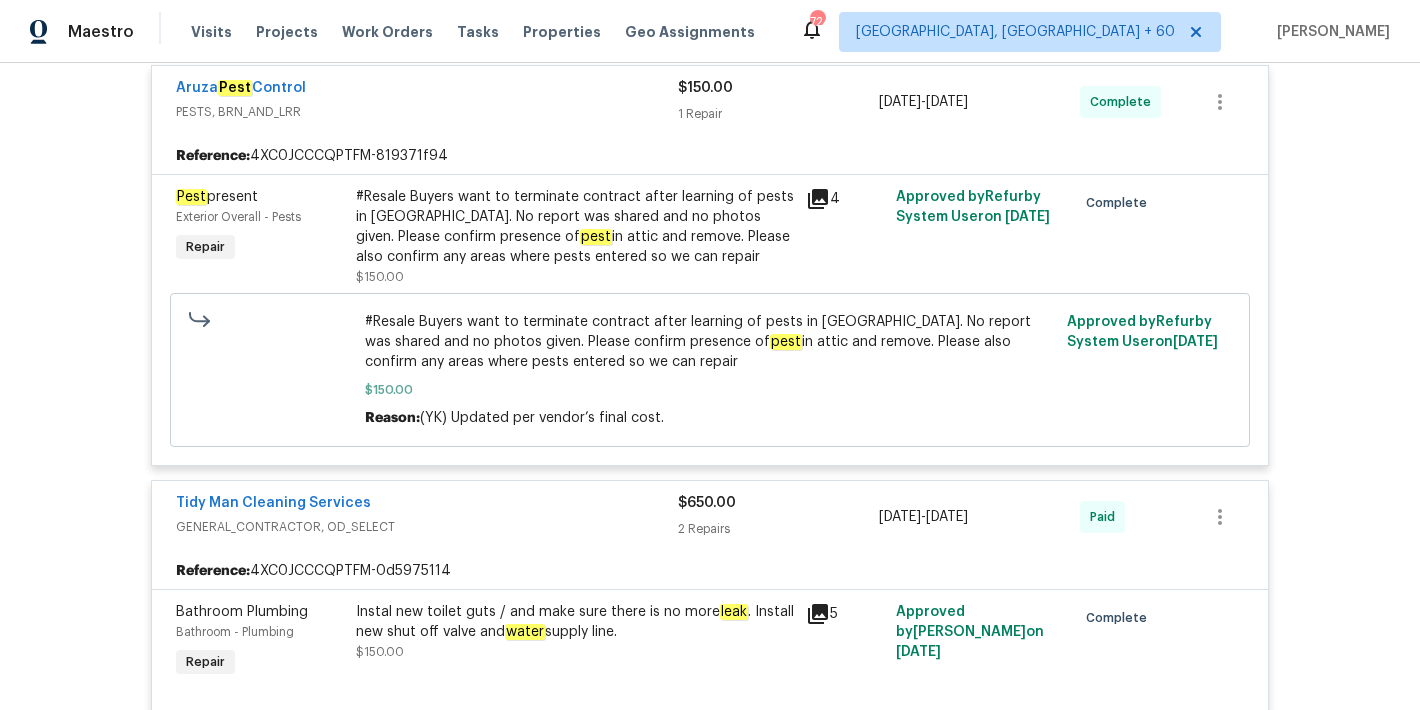 click on "#Resale Buyers want to terminate contract after learning of pests in attic. No report was shared and no photos given. Please confirm presence of  pest  in attic and remove. Please also confirm any areas where pests entered so we can repair" at bounding box center (575, 227) 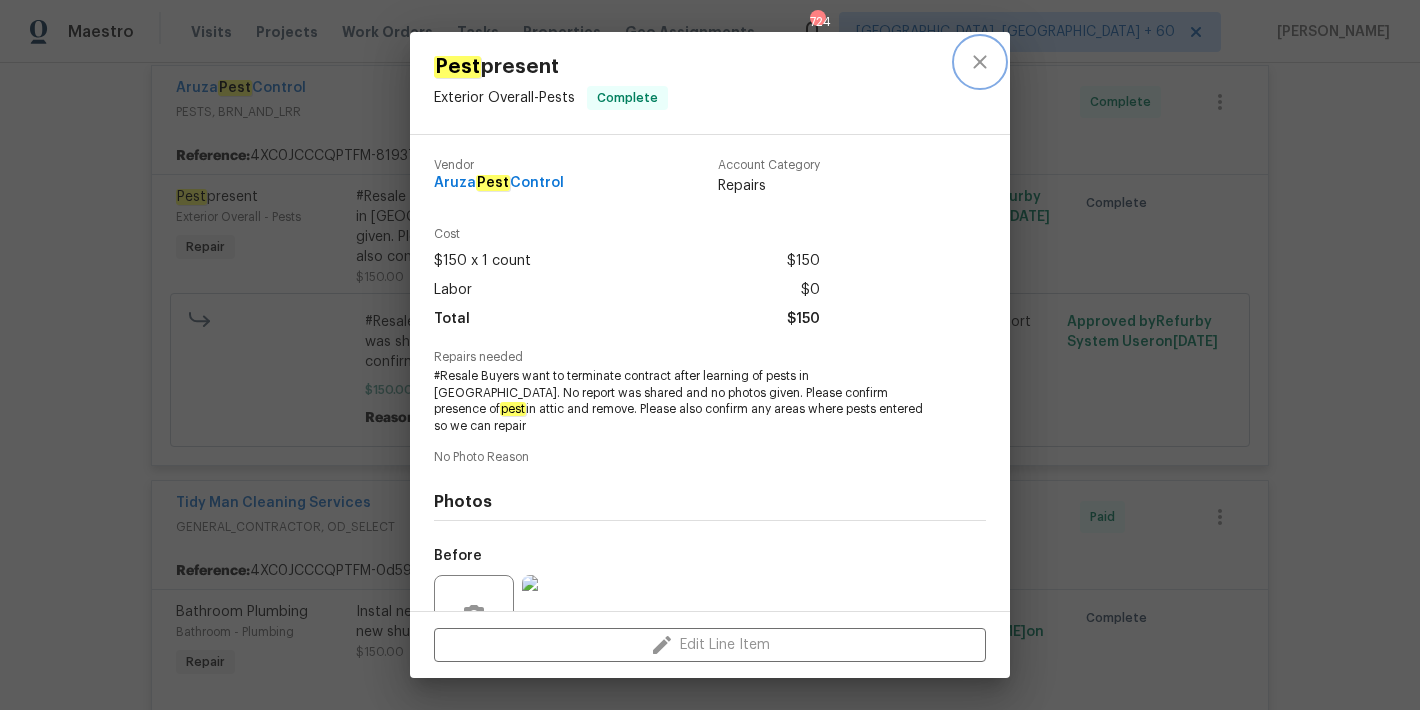 click 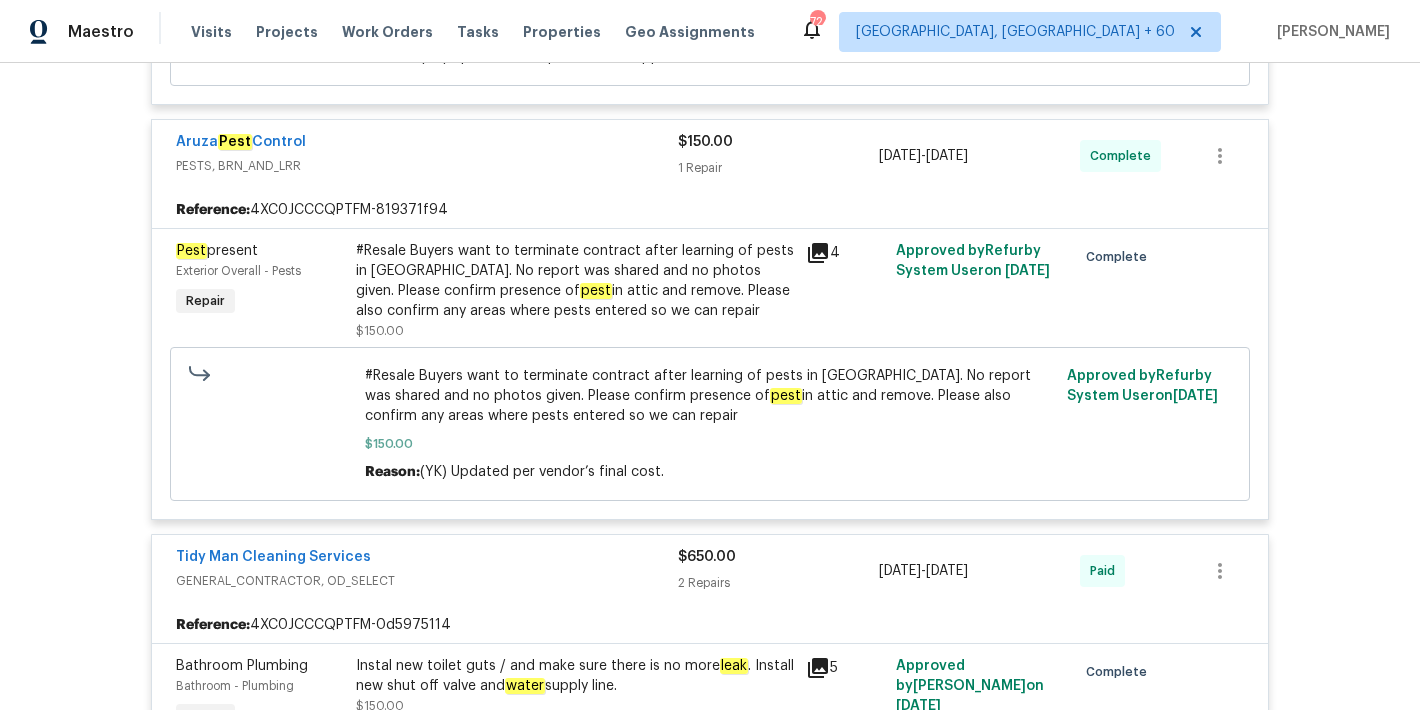 scroll, scrollTop: 696, scrollLeft: 0, axis: vertical 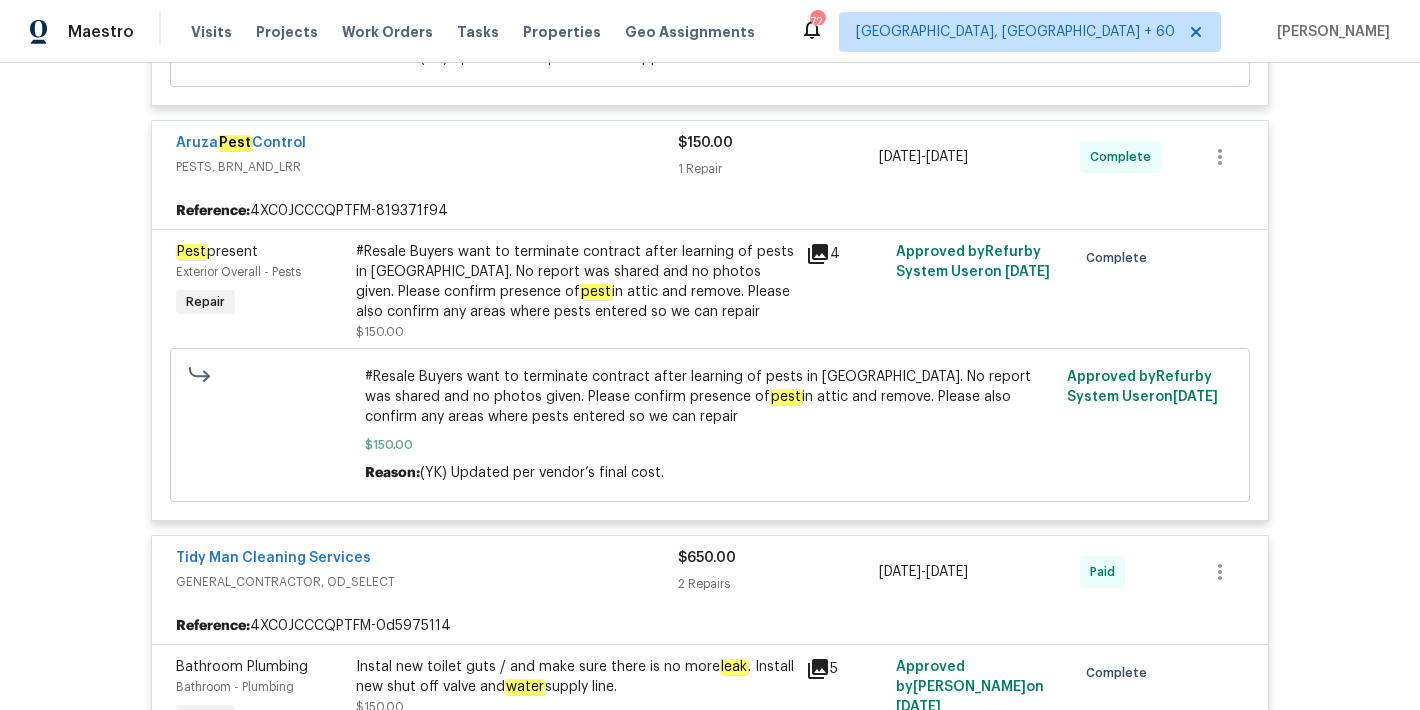 click on "#Resale Buyers want to terminate contract after learning of pests in attic. No report was shared and no photos given. Please confirm presence of  pest  in attic and remove. Please also confirm any areas where pests entered so we can repair" at bounding box center (575, 282) 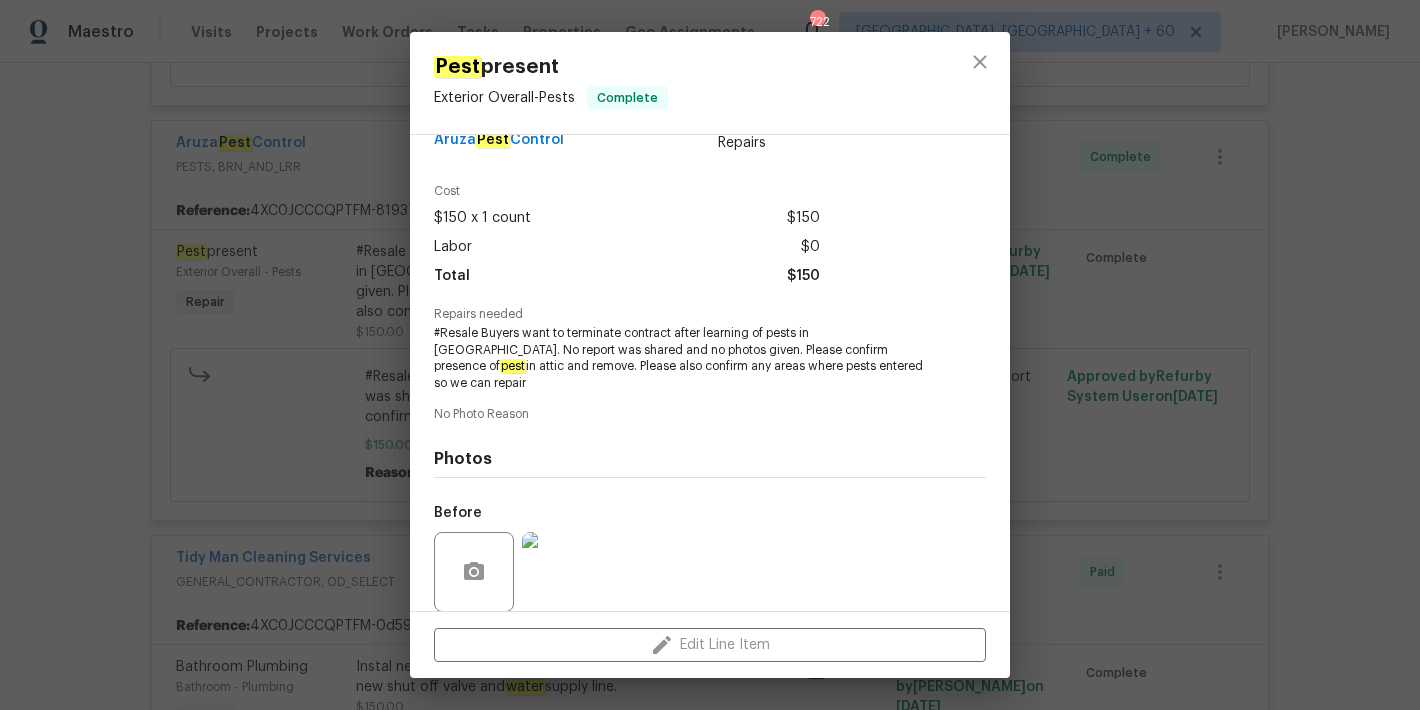 scroll, scrollTop: 0, scrollLeft: 0, axis: both 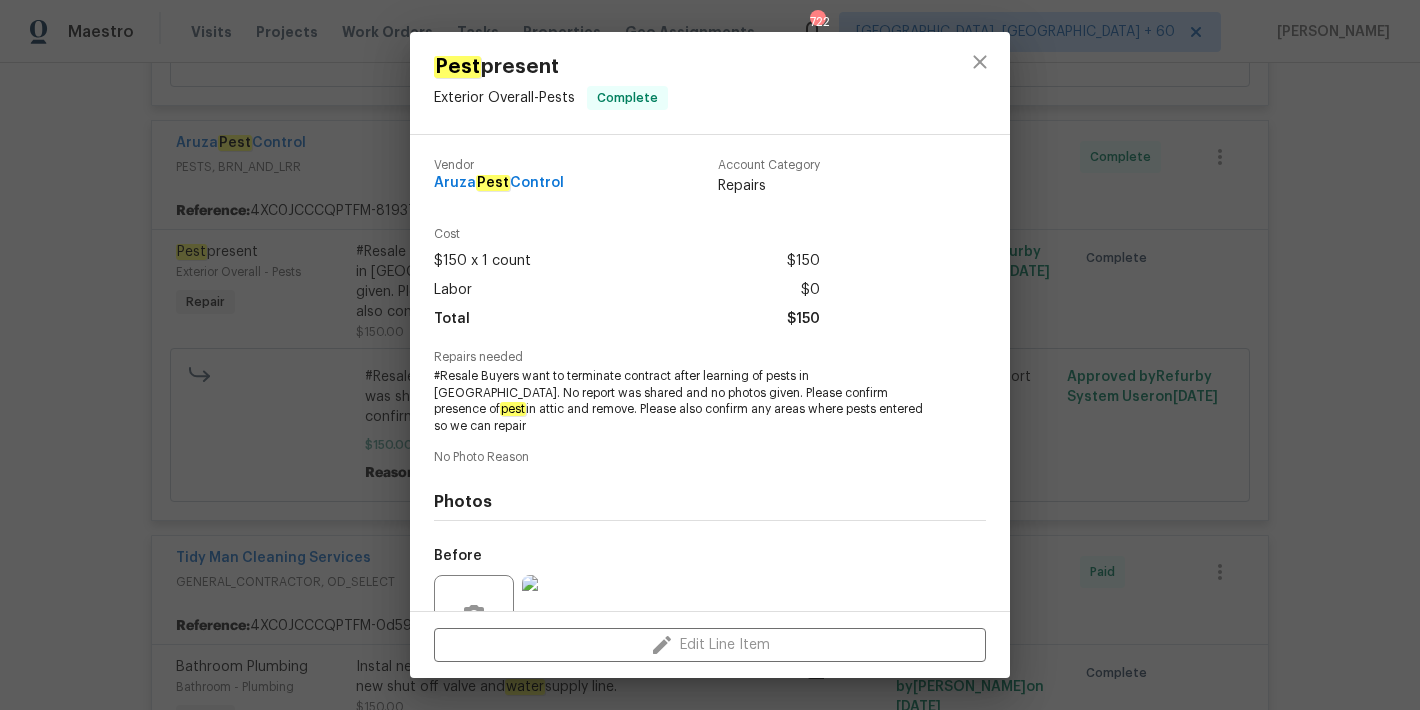 drag, startPoint x: 567, startPoint y: 183, endPoint x: 396, endPoint y: 183, distance: 171 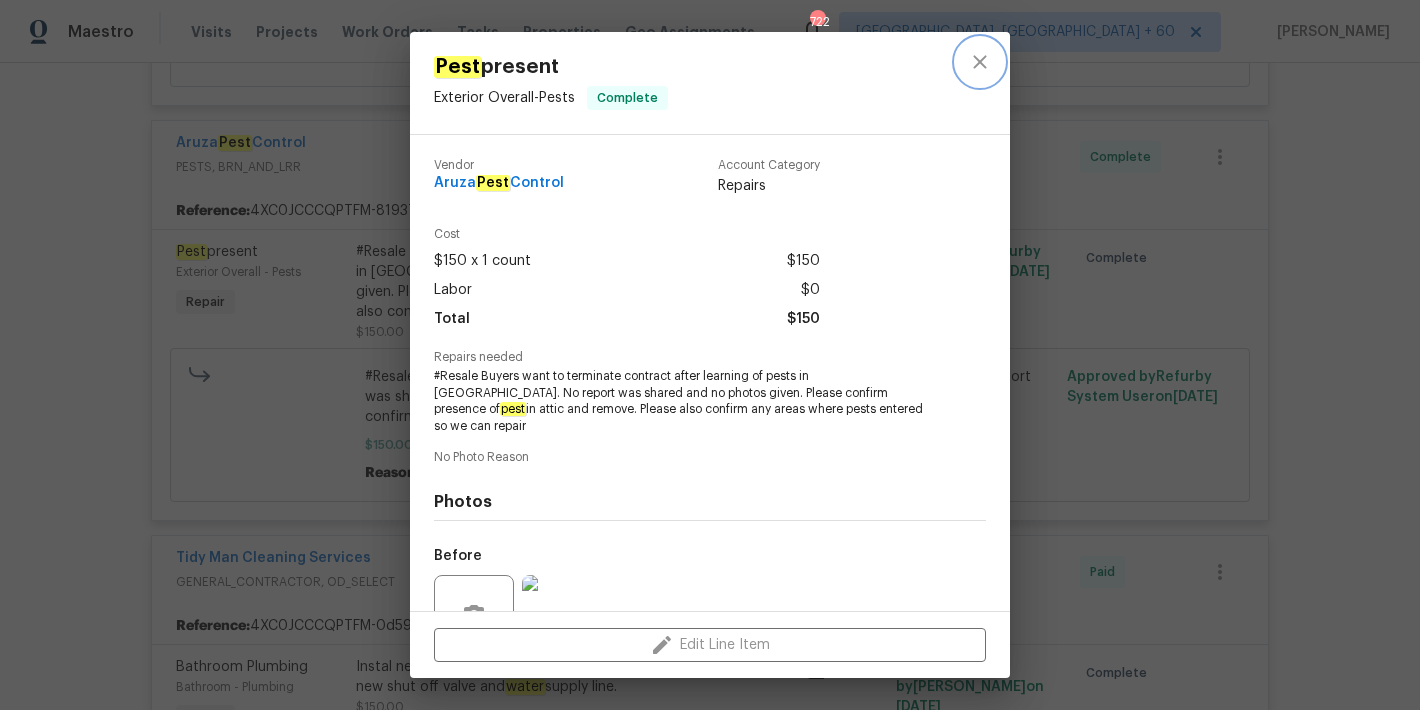 click 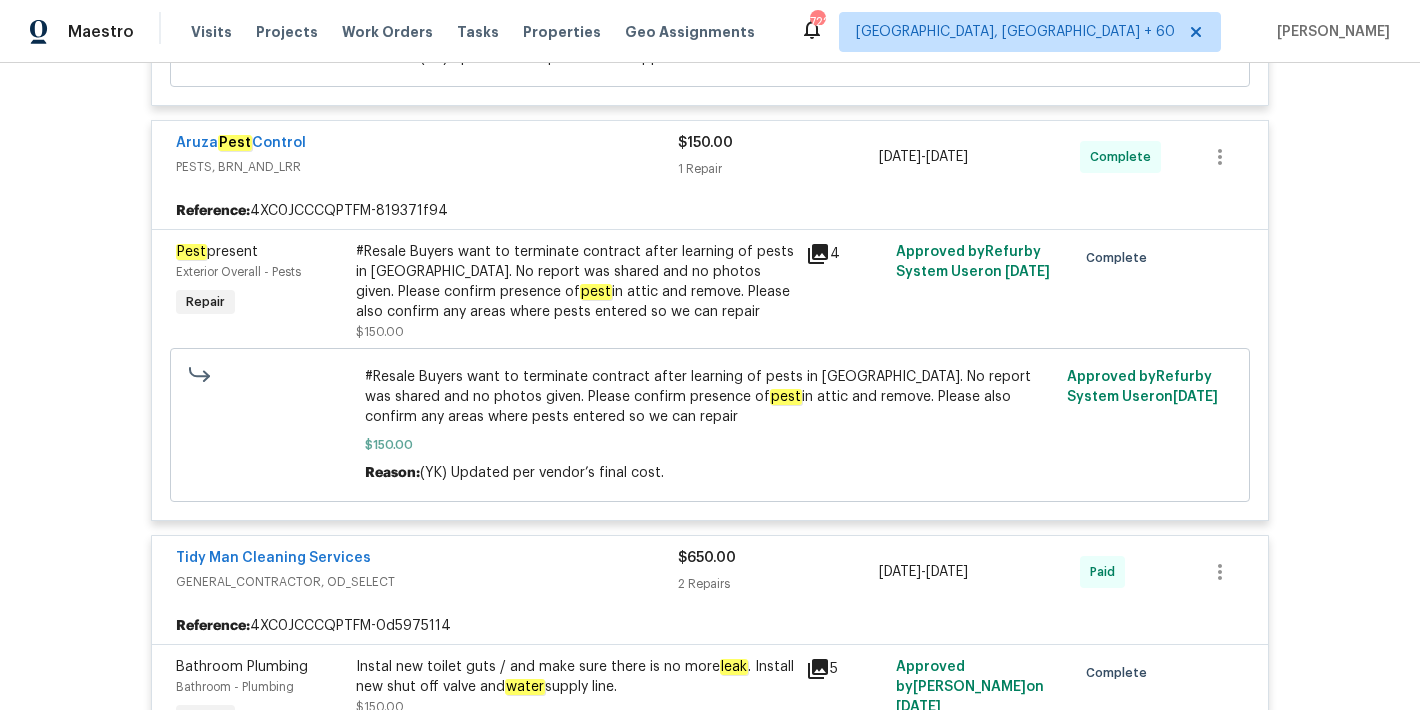 click on "#Resale Buyers want to terminate contract after learning of pests in attic. No report was shared and no photos given. Please confirm presence of  pest  in attic and remove. Please also confirm any areas where pests entered so we can repair" at bounding box center [575, 282] 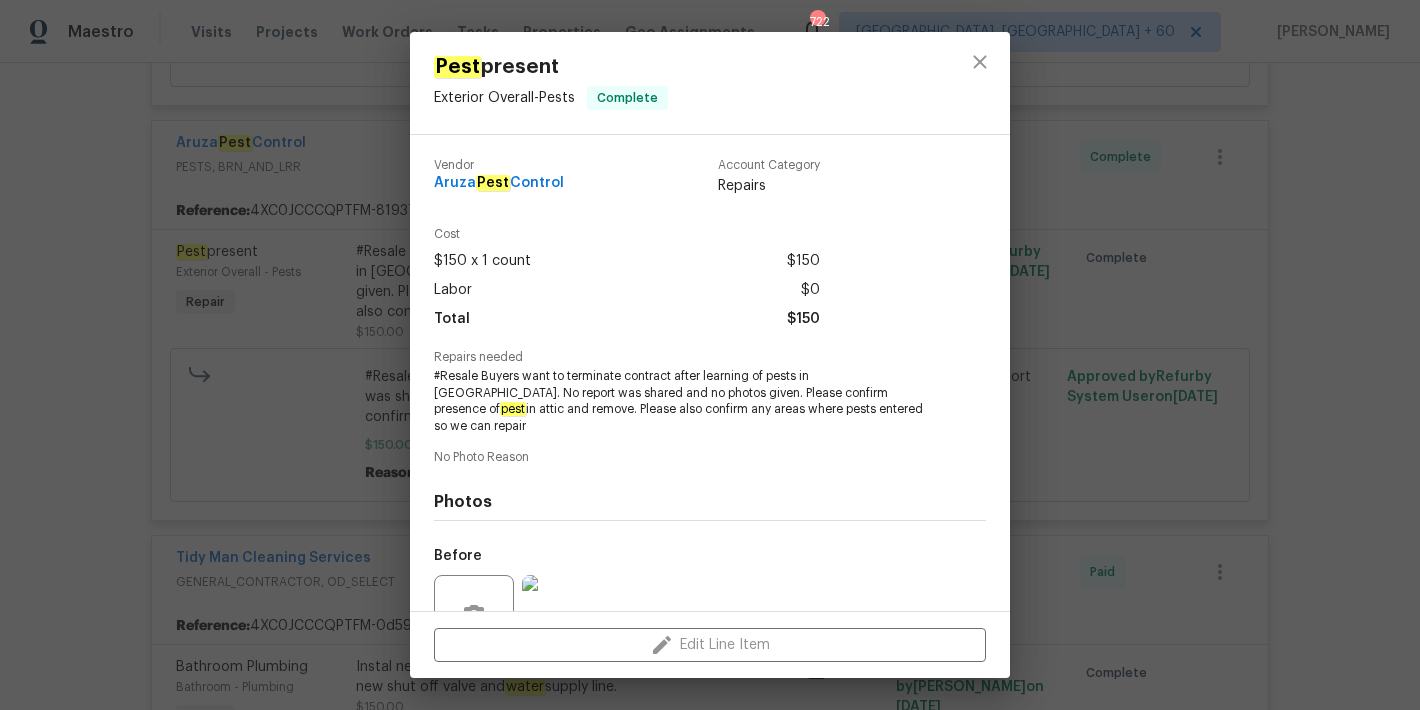 click on "Pest  present Exterior Overall  -  Pests Complete Vendor Aruza  Pest  Control Account Category Repairs Cost $150 x 1 count $150 Labor $0 Total $150 Repairs needed #Resale Buyers want to terminate contract after learning of pests in attic. No report was shared and no photos given. Please confirm presence of  pest  in attic and remove. Please also confirm any areas where pests entered so we can repair No Photo Reason   Photos Before After  Edit Line Item" at bounding box center (710, 355) 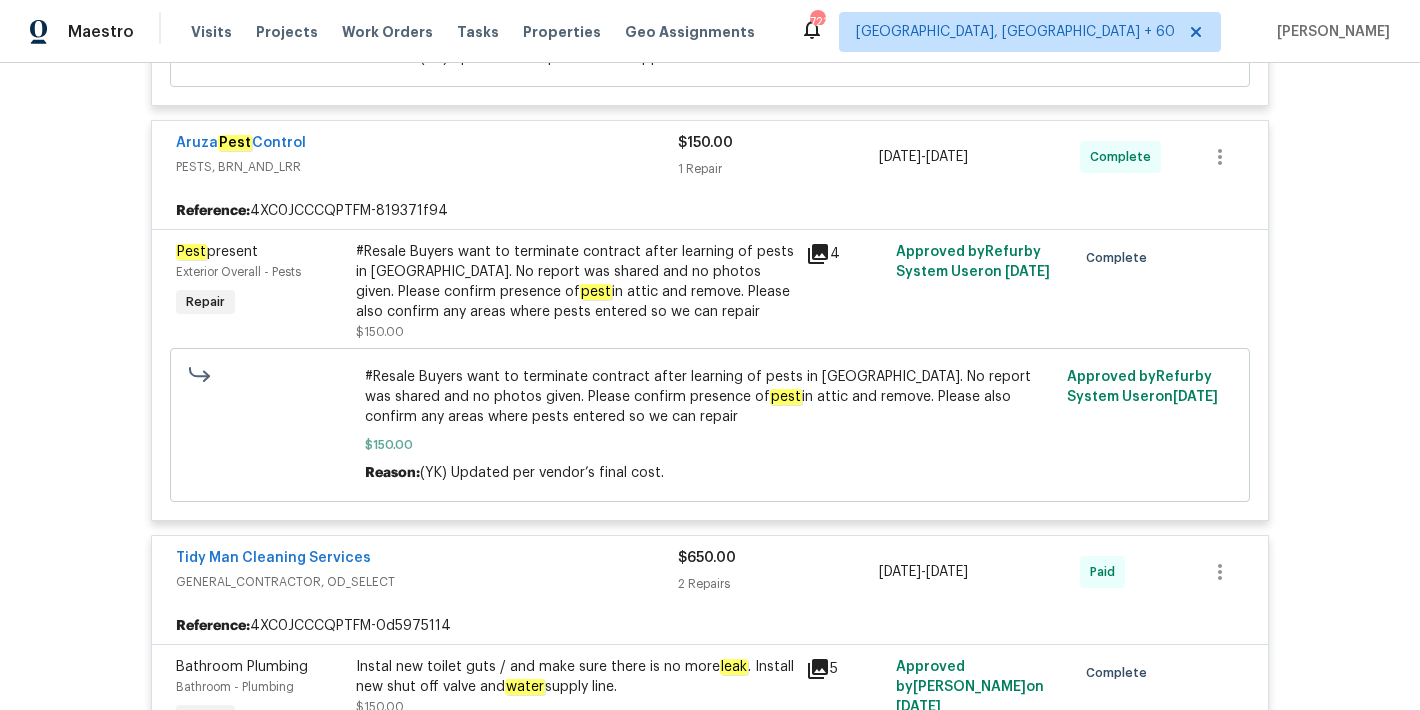 click on "Back to all projects 7 Beech Branch Ct, Irmo, SC 29063 3 Beds | 2 Baths | Total: 1551 ft² | Above Grade: 1394 ft² |  Basement  Finished: 157 ft² | 2000 Seen today Actions Last Visit Date 6/27/2025  by  Kati Dunn   Project Listed   6/18/2025  -  7/21/2025 Complete Visits Work Orders Maintenance Notes Condition Adjustments Costs Photos Floor Plans Cases LISTED   6/18/25  -  7/21/25 Complete Intech Maintenance Solutions HANDYMAN, BRN_AND_LRR,  HVAC $5,975.00 1 Repair 6/23/2025  -  7/2/2025 Paid Reference:  4XC0JCCCQPTFM-ef58262b7 HVAC  Extras HVAC  -  HVAC Repair HVAC  is not functioning. Please go onsite and assess issue. $5,975.00   24 Approved by  Gopinath R  on   6/26/2025 Complete HVAC  is not functioning. Please go onsite and assess issue. $5,975.00 Reason:  (TD) Updated cost per BR team approval. Approved by  Gopinath R  on  6/26/2025 Aruza  Pest  Control PESTS, BRN_AND_LRR $150.00 1 Repair 7/11/2025  -  7/21/2025 Complete Reference:  4XC0JCCCQPTFM-819371f94 Pest  present Exterior Overall - Pests pest" at bounding box center [710, 386] 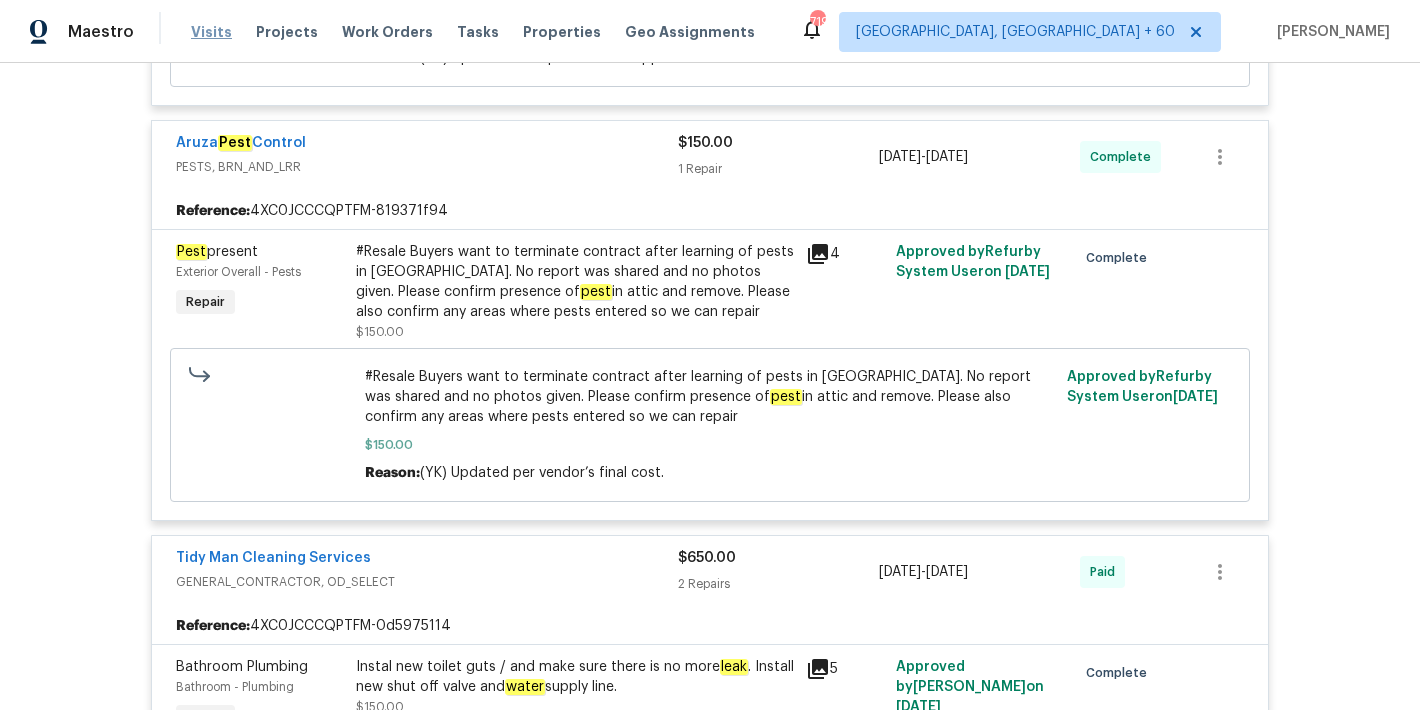 click on "Visits" at bounding box center [211, 32] 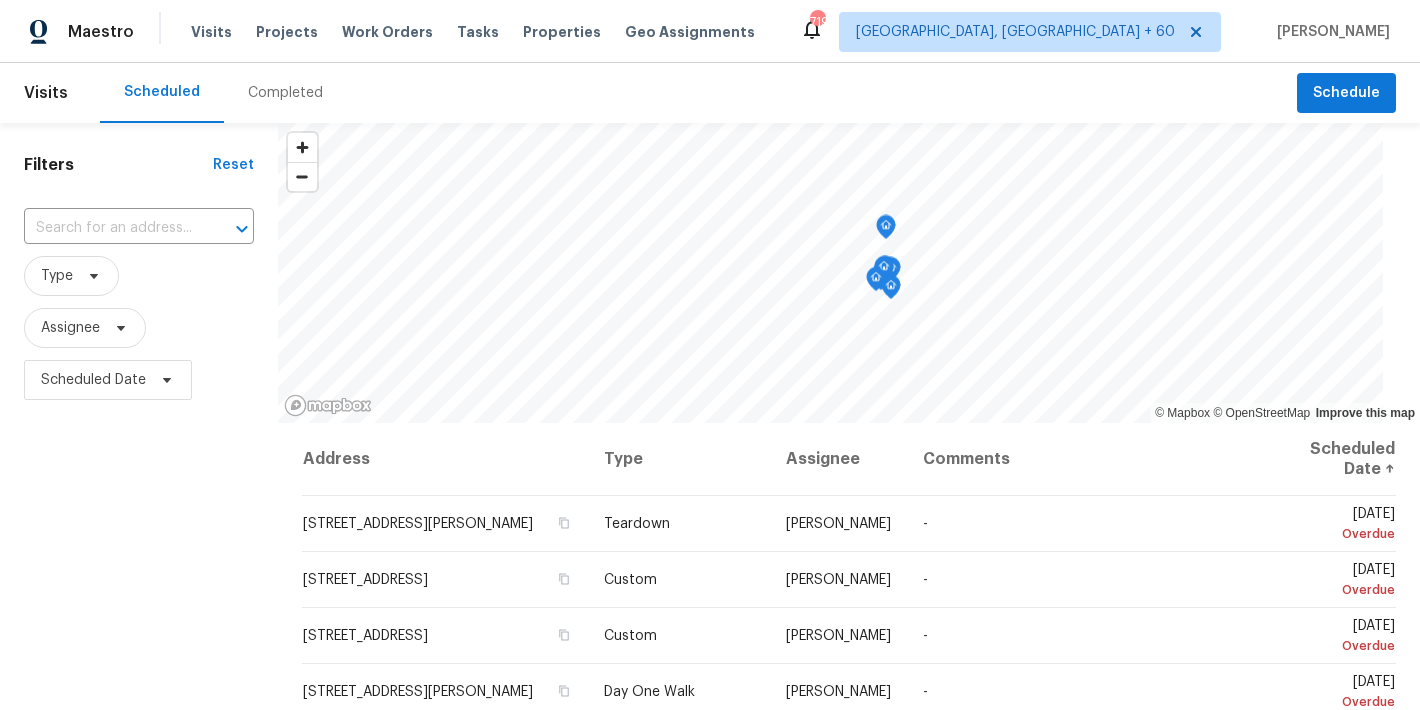 click on "Completed" at bounding box center [285, 93] 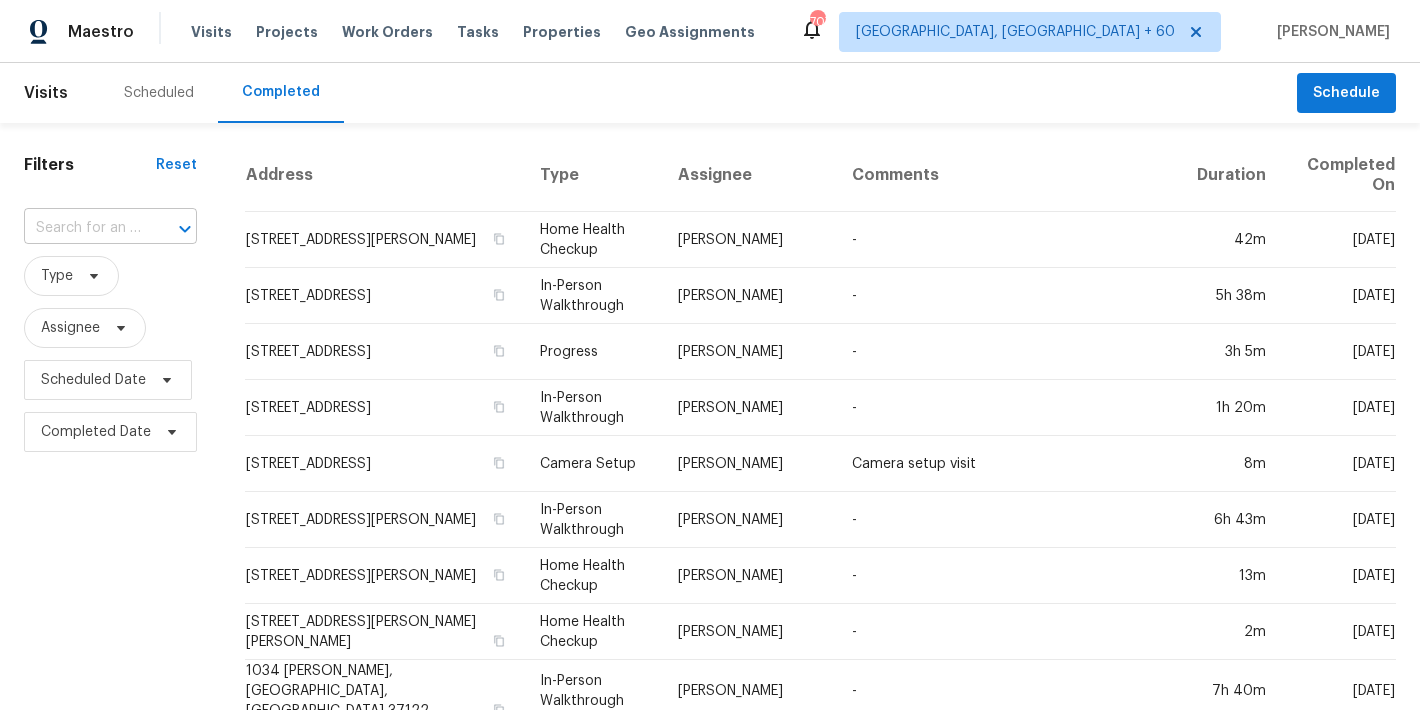 click at bounding box center (82, 228) 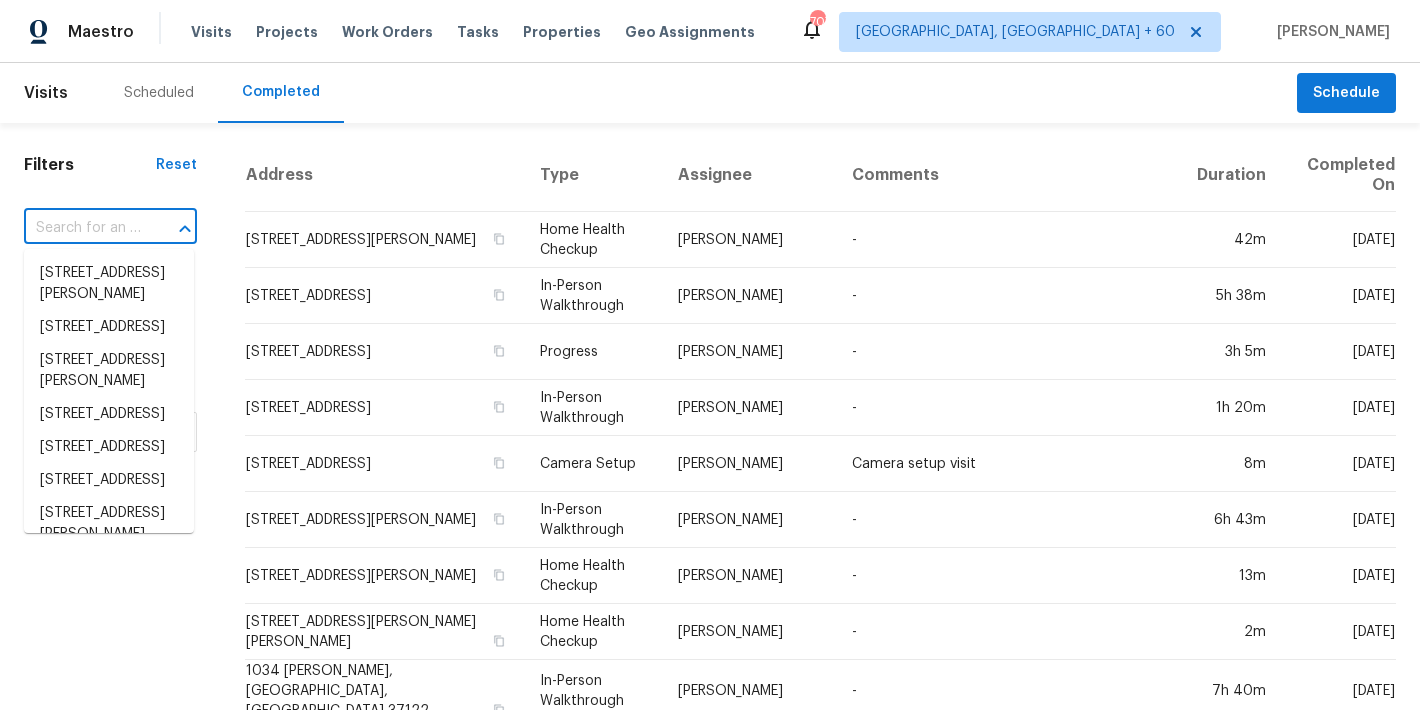 paste on "2821 Parklane Dr, Cleveland, OH 44134" 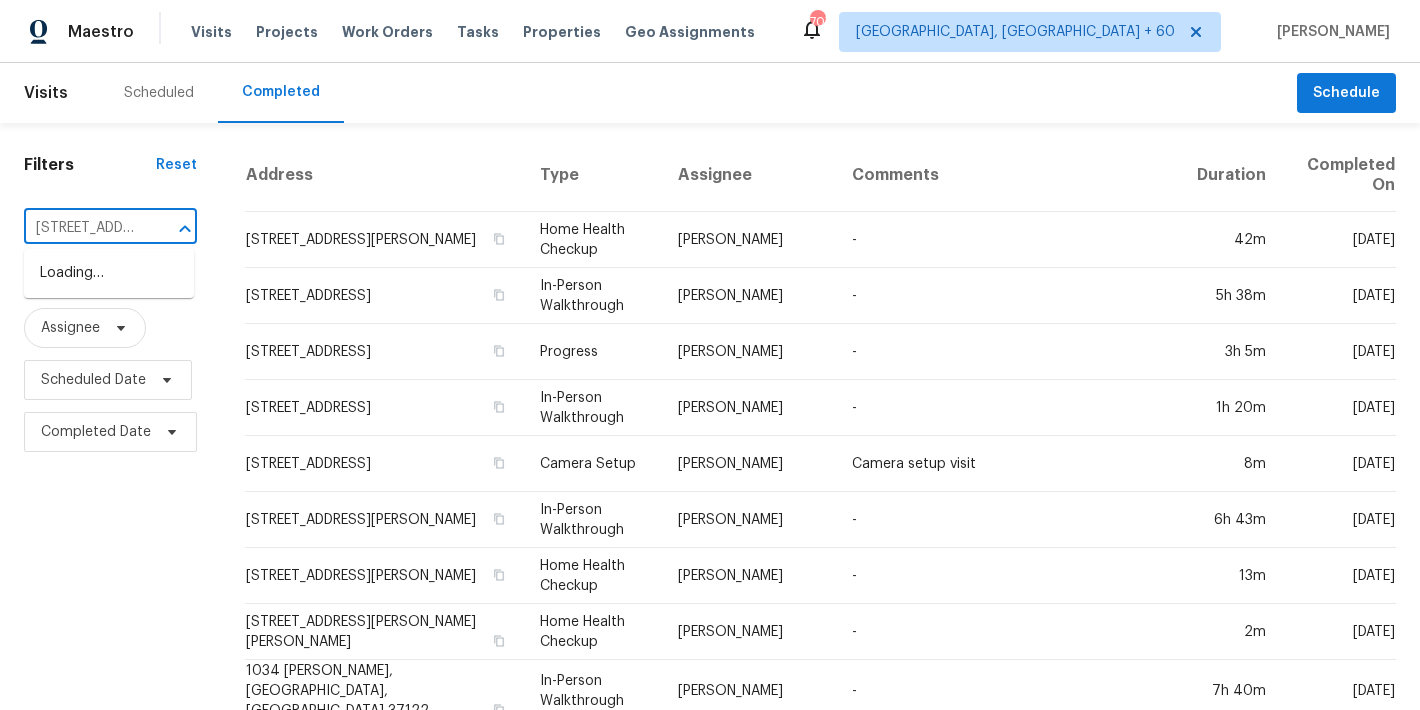 scroll, scrollTop: 0, scrollLeft: 149, axis: horizontal 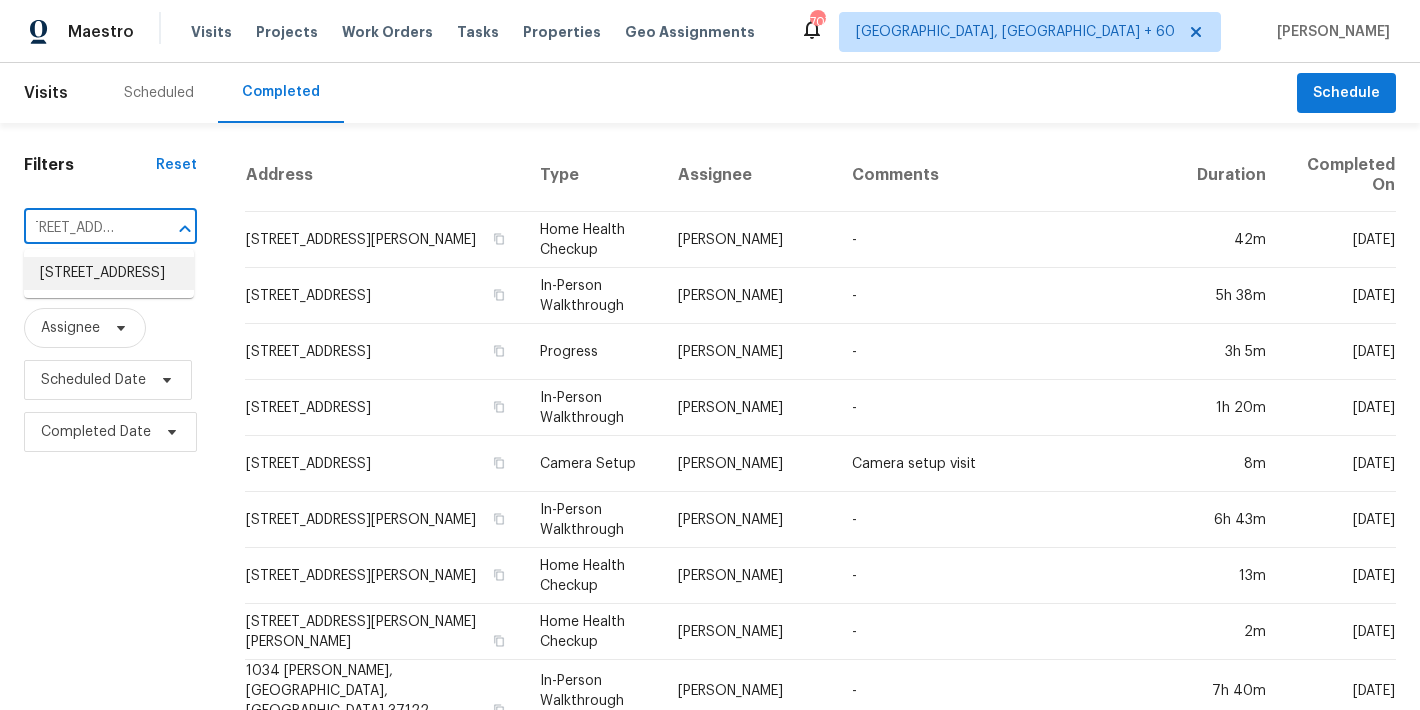click on "2821 Parklane Dr, Cleveland, OH 44134" at bounding box center [109, 273] 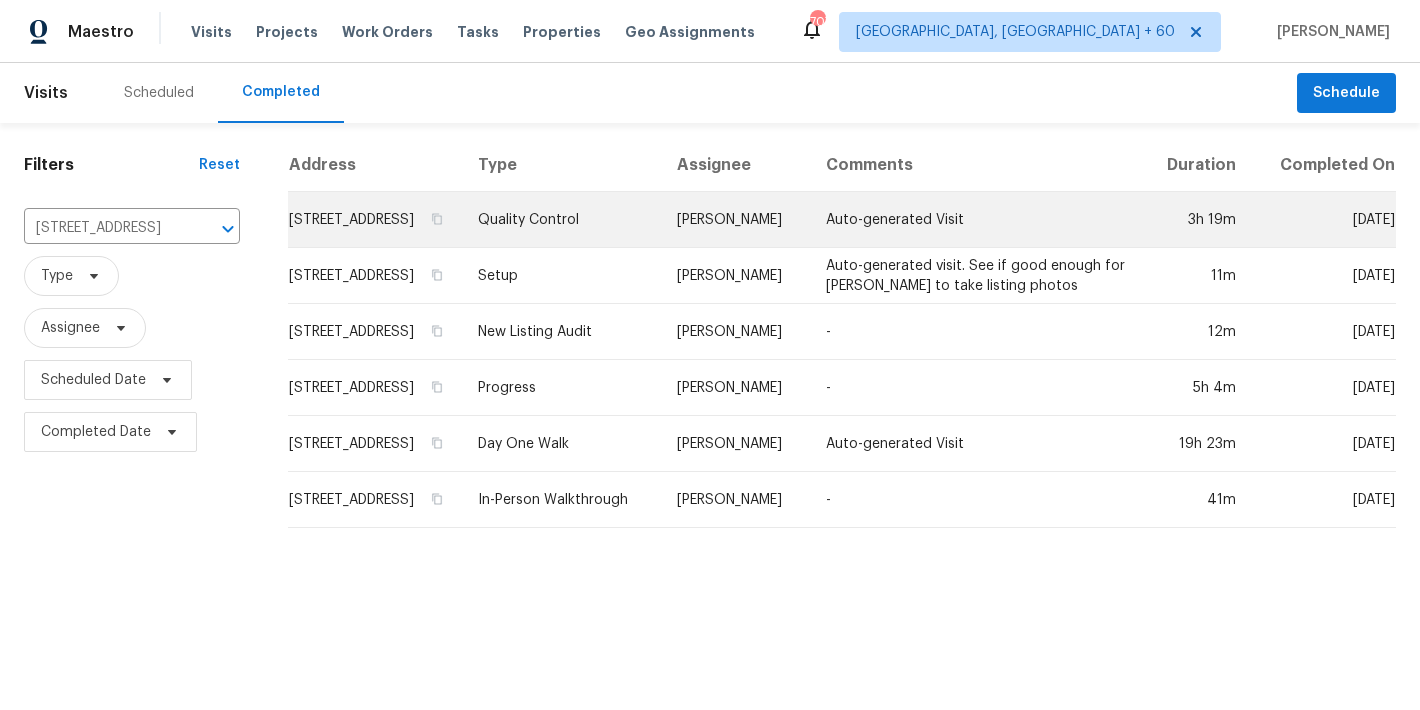 click on "2821 Parklane Dr, Cleveland, OH 44134" at bounding box center (375, 220) 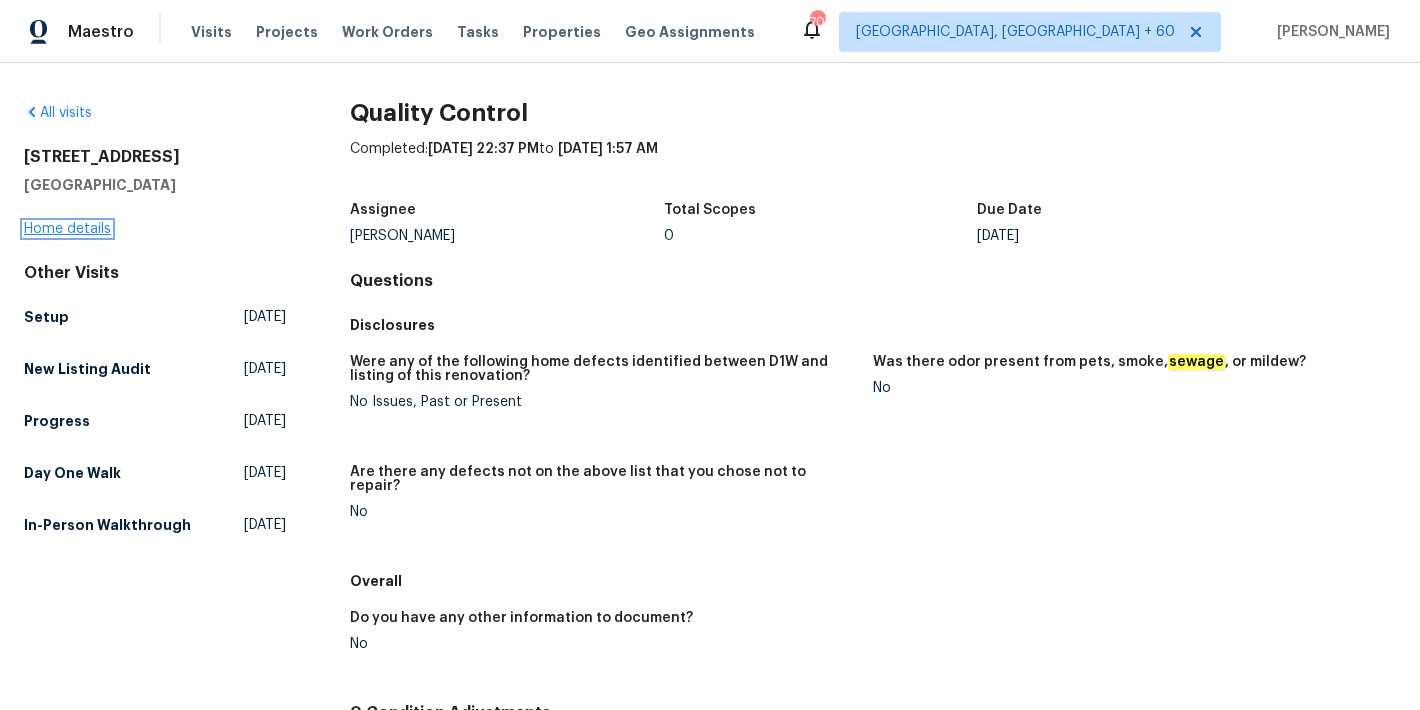 click on "Home details" at bounding box center (67, 229) 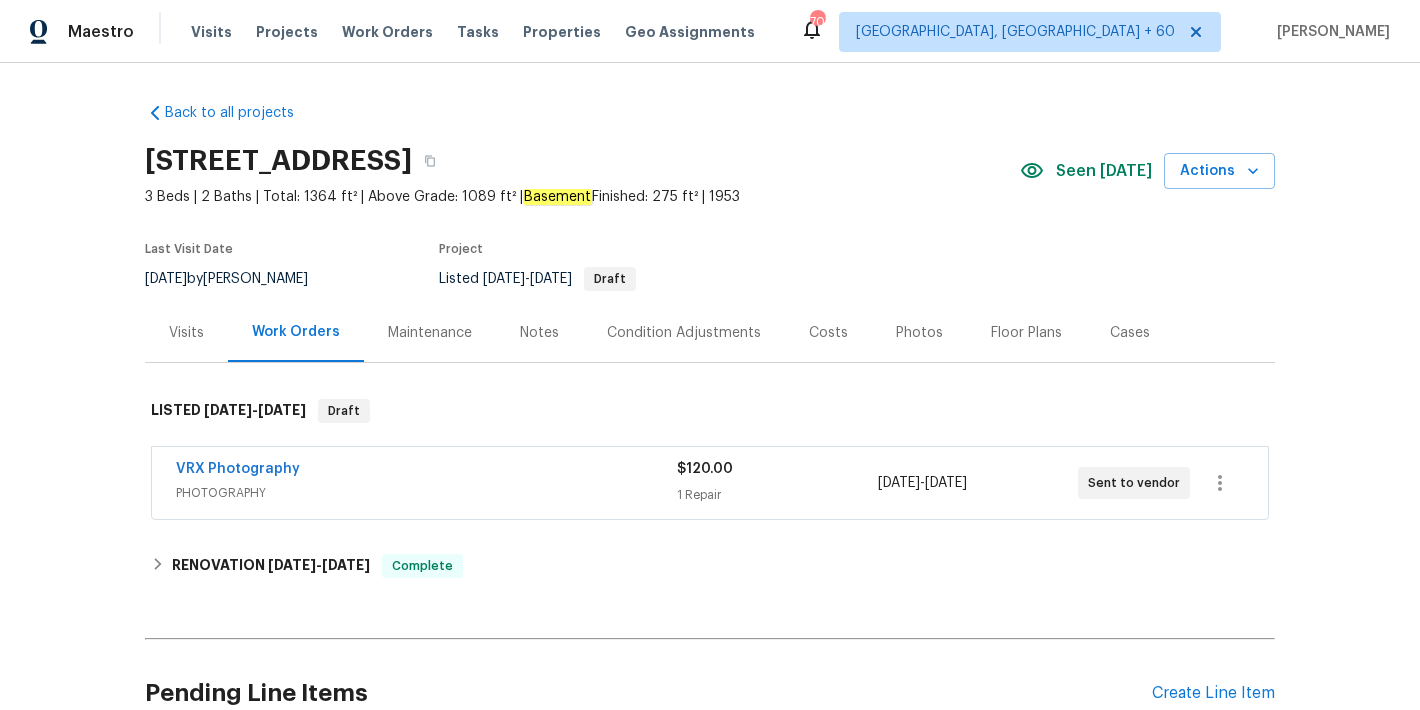 click on "Seen today" at bounding box center [1104, 171] 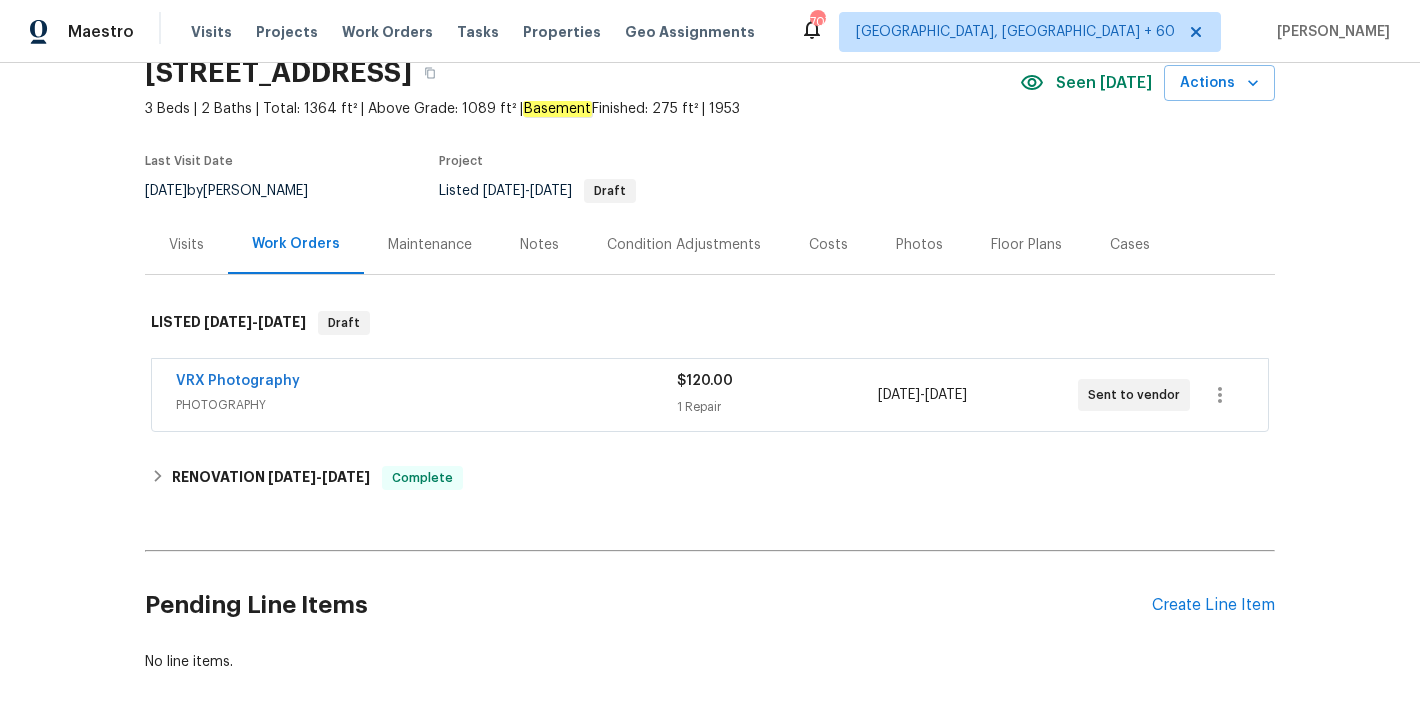 scroll, scrollTop: 97, scrollLeft: 0, axis: vertical 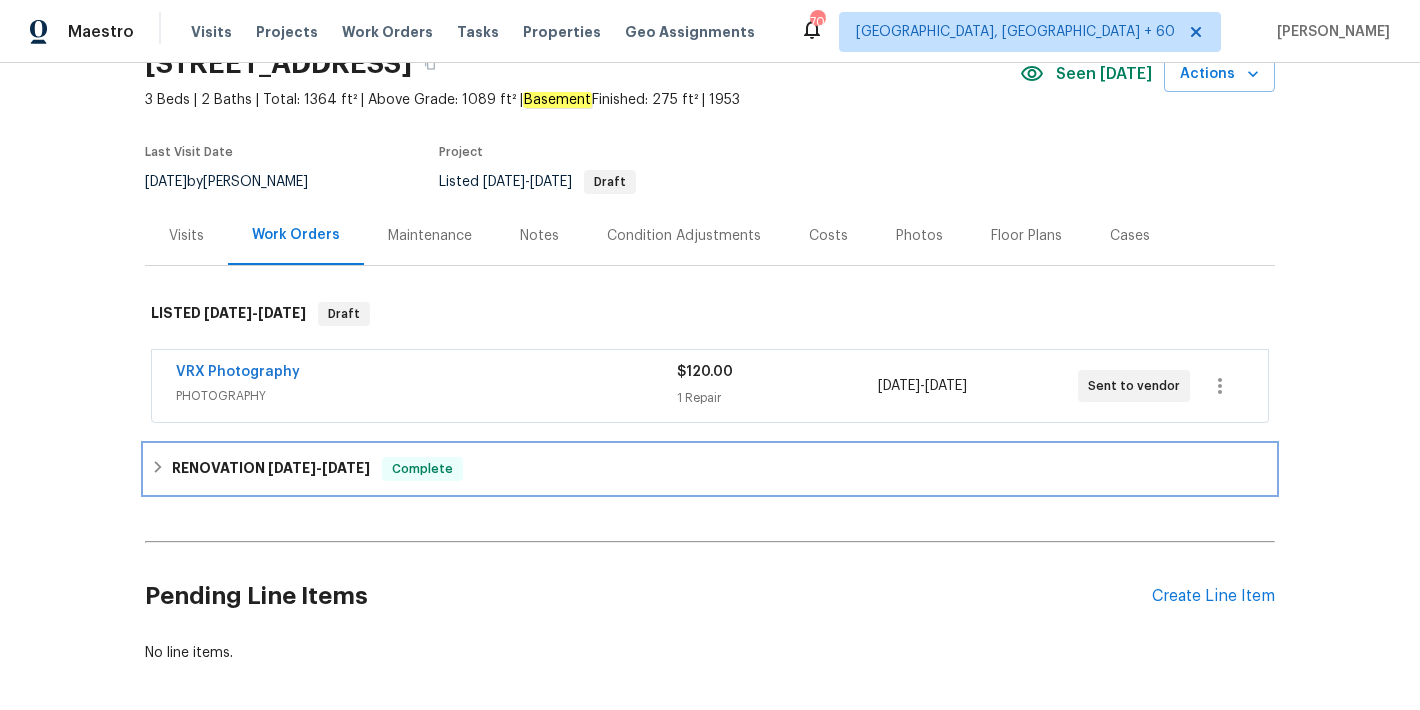 click on "RENOVATION   7/9/25  -  7/18/25" at bounding box center (271, 469) 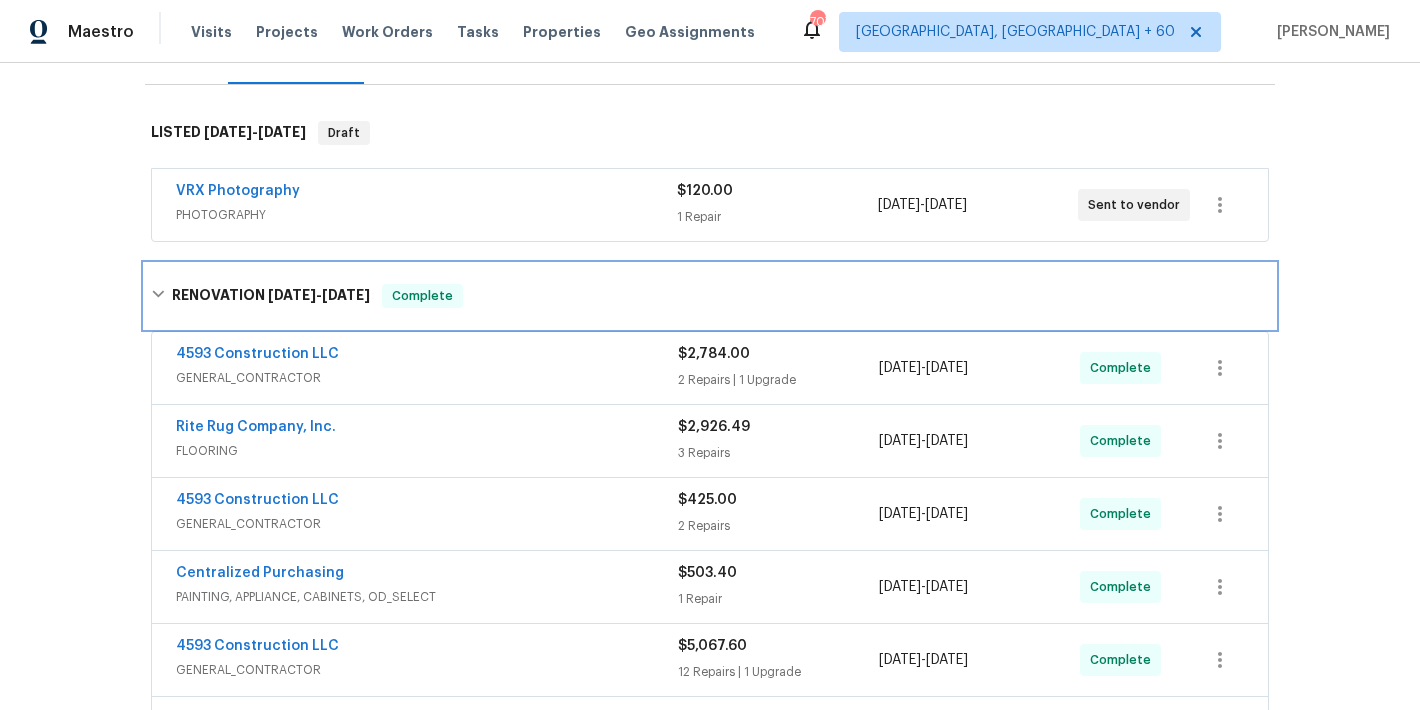 scroll, scrollTop: 349, scrollLeft: 0, axis: vertical 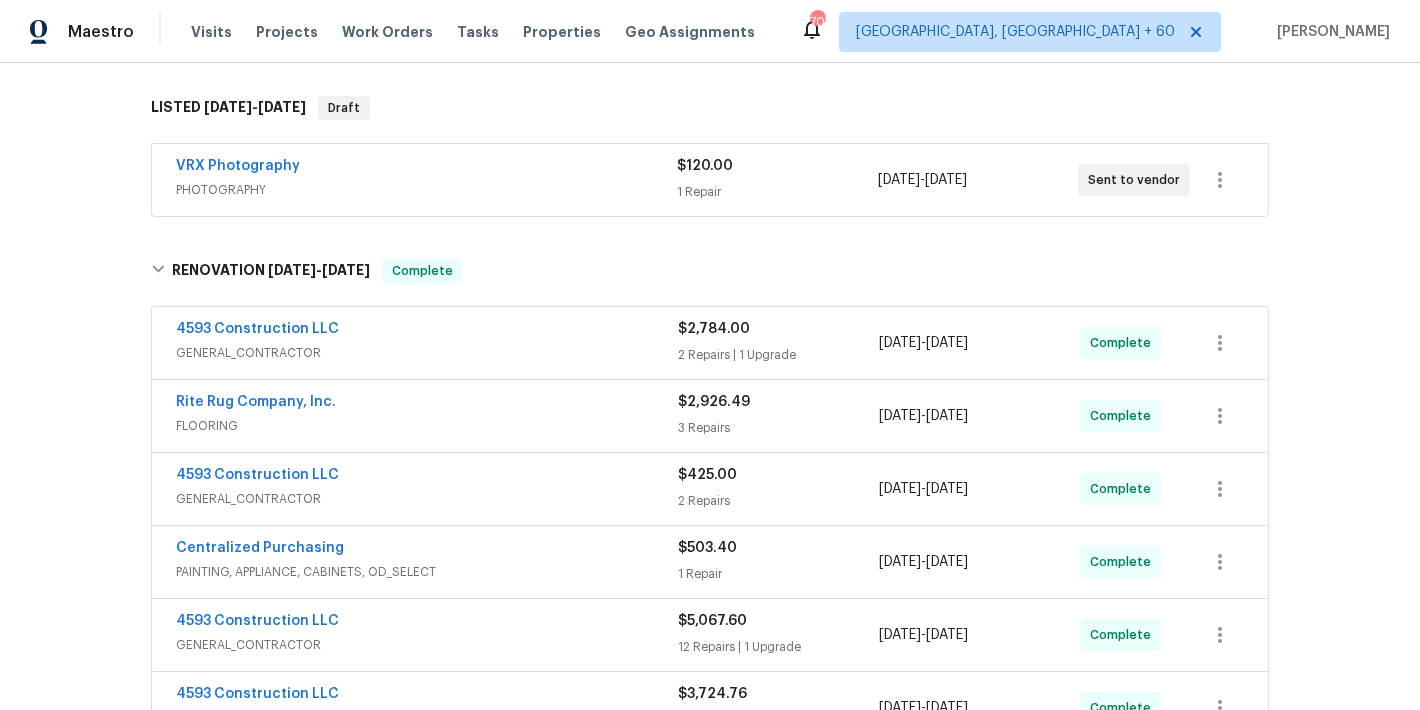 click on "PHOTOGRAPHY" at bounding box center [426, 190] 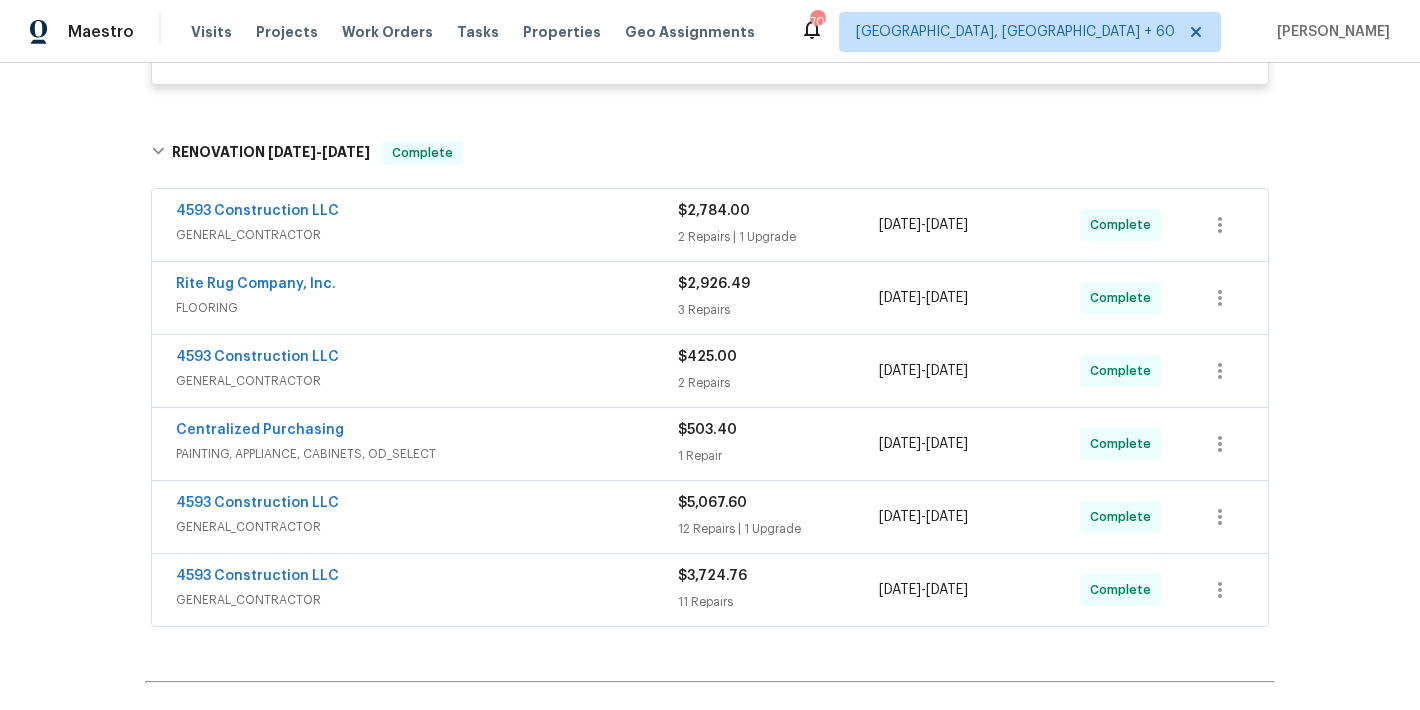 scroll, scrollTop: 618, scrollLeft: 0, axis: vertical 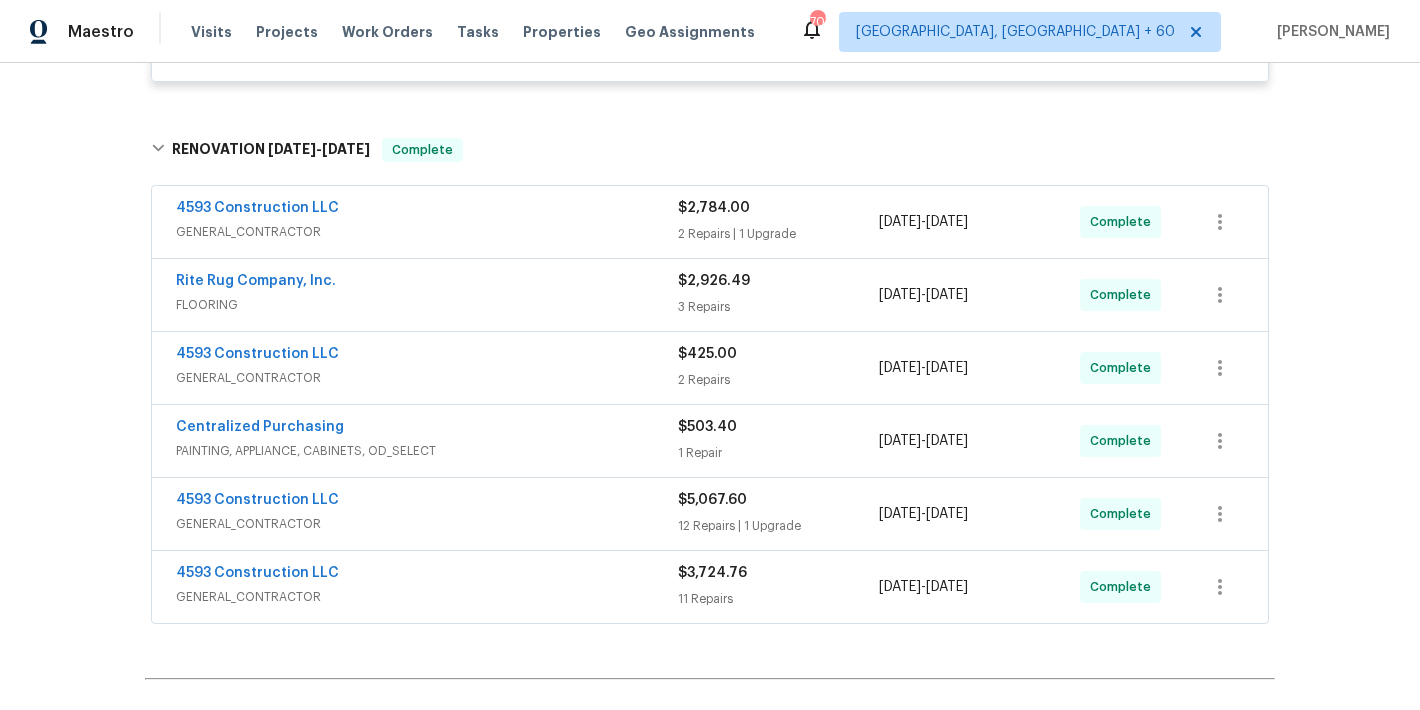 click on "FLOORING" at bounding box center (427, 305) 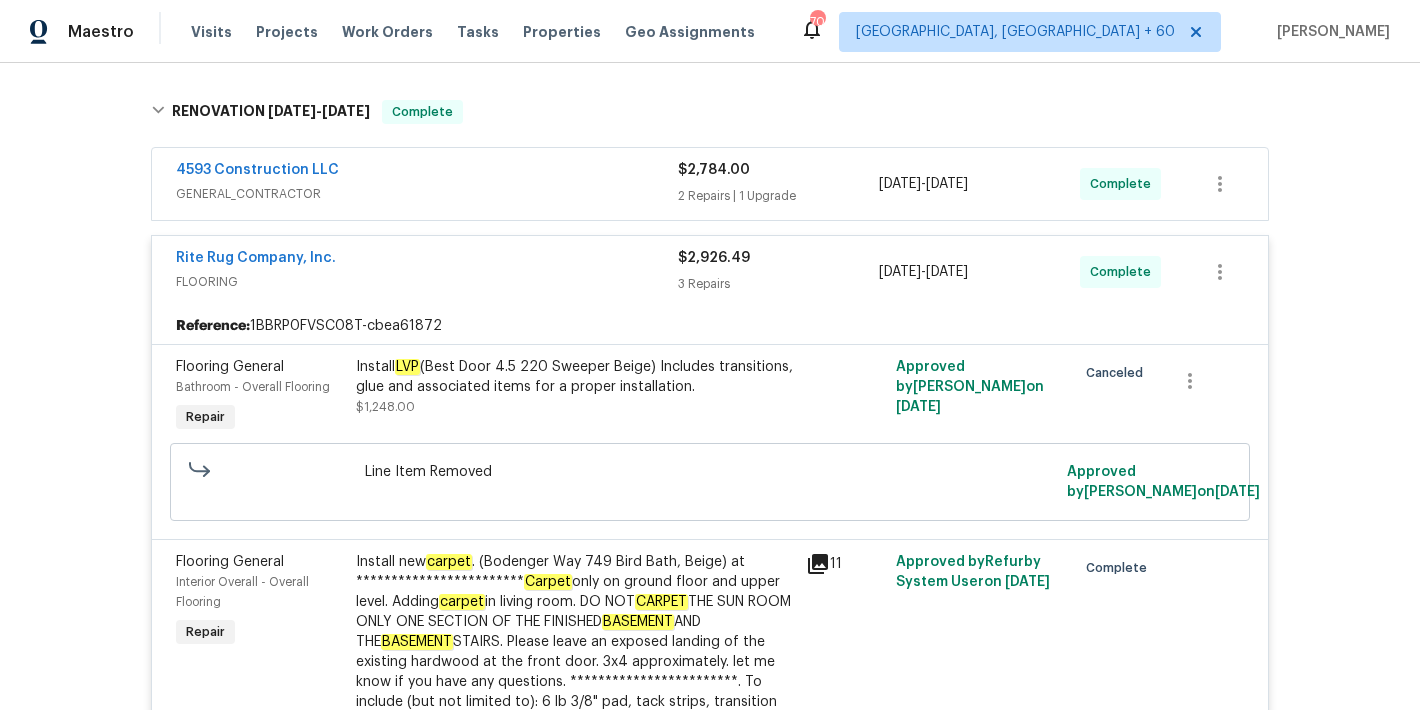 scroll, scrollTop: 638, scrollLeft: 0, axis: vertical 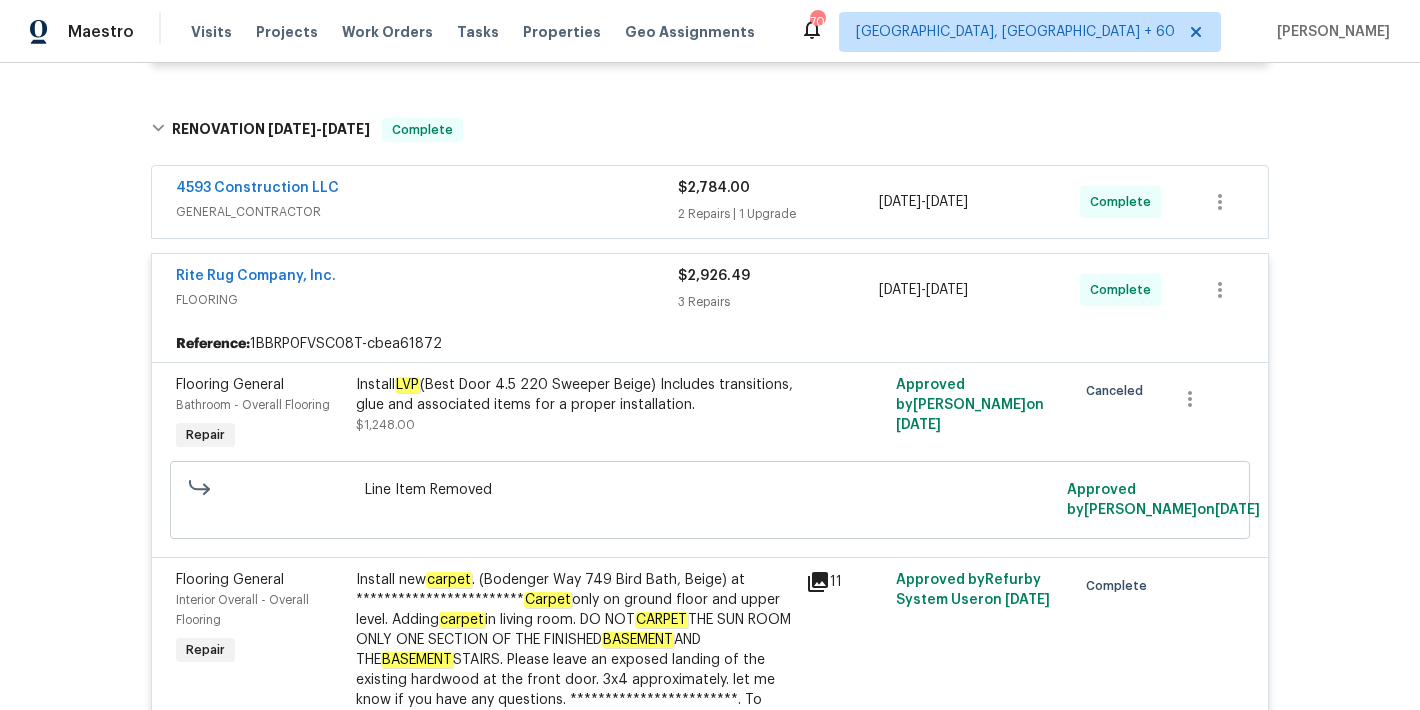 click on "4593 Construction LLC" at bounding box center [427, 190] 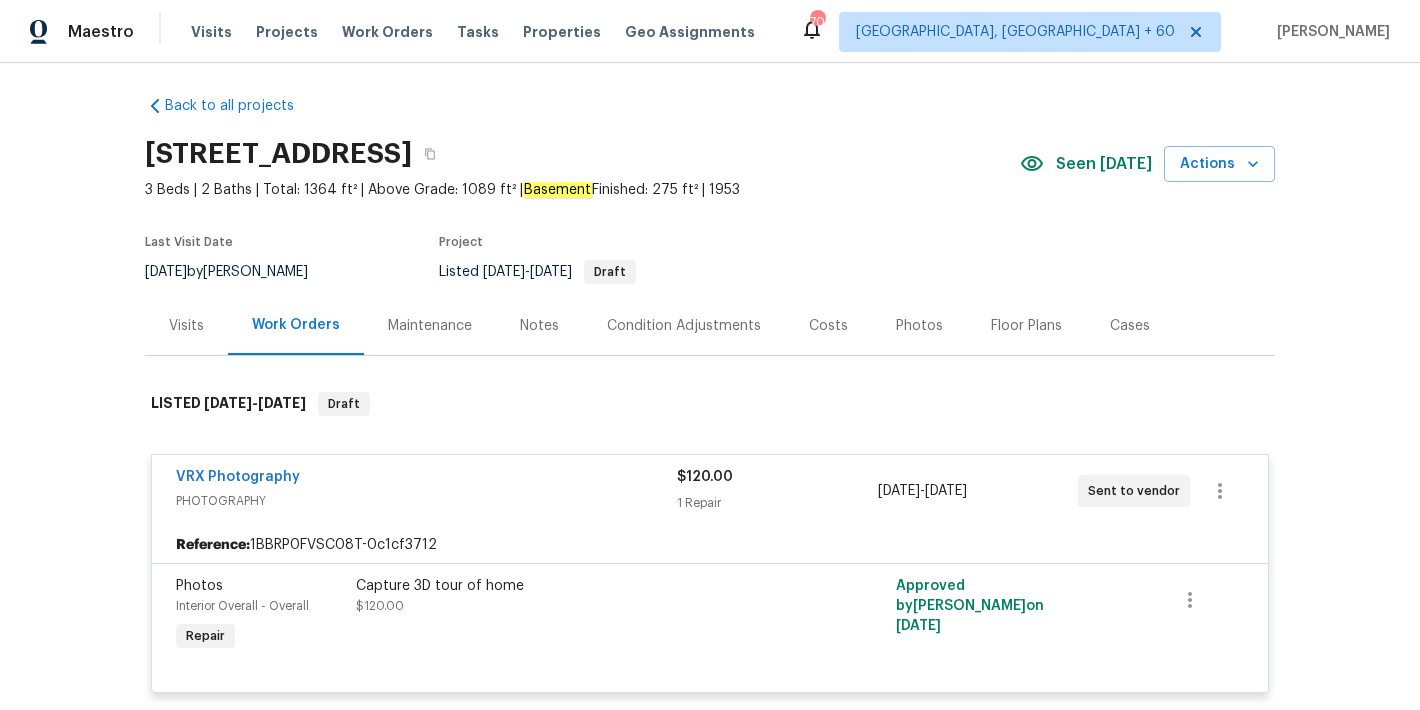 scroll, scrollTop: 0, scrollLeft: 0, axis: both 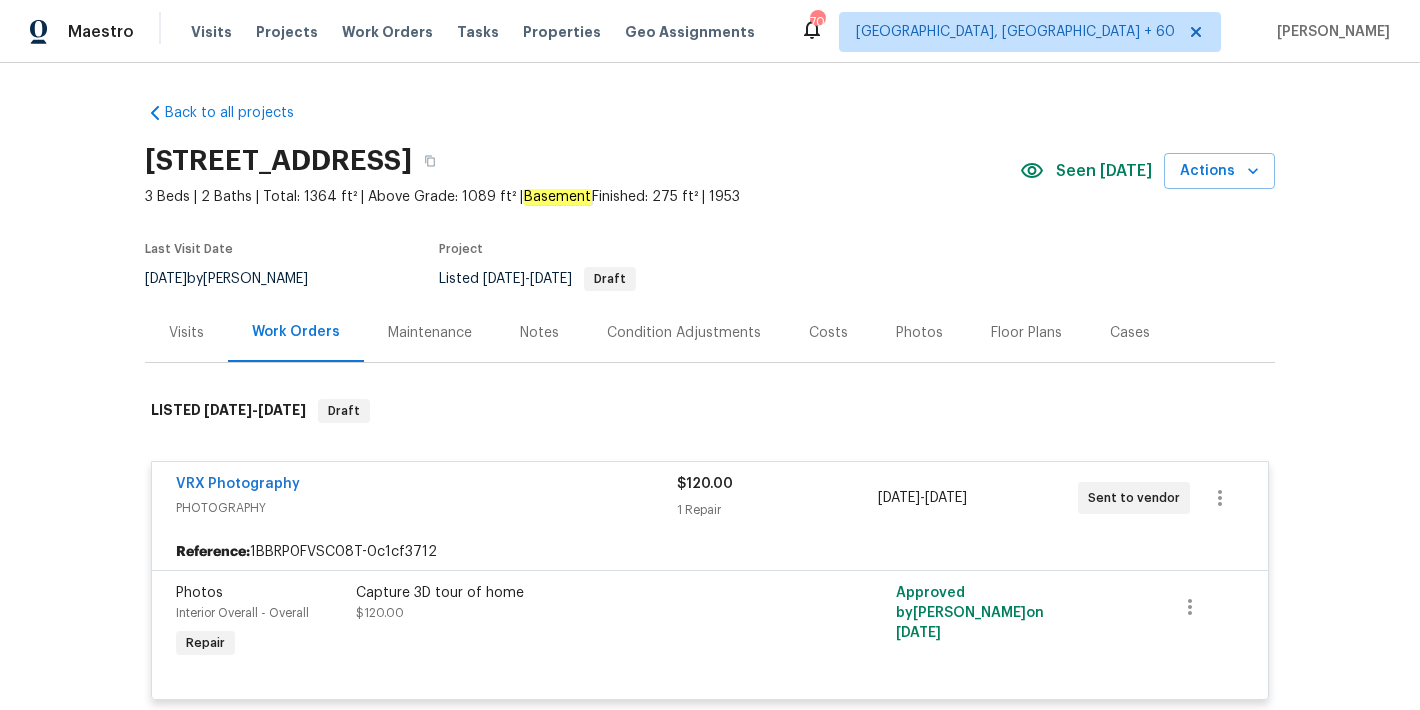 click on "2821 Parklane Dr, Cleveland, OH 44134" at bounding box center [582, 161] 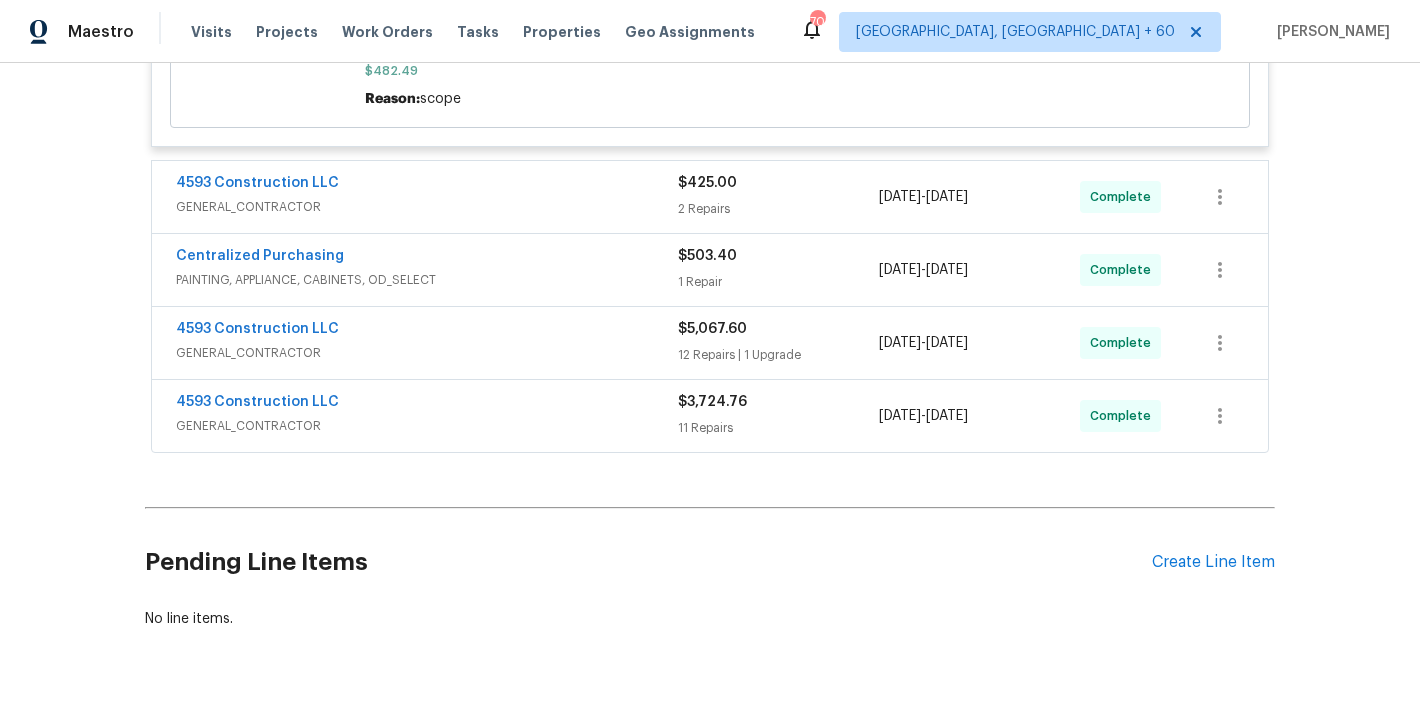 scroll, scrollTop: 2942, scrollLeft: 0, axis: vertical 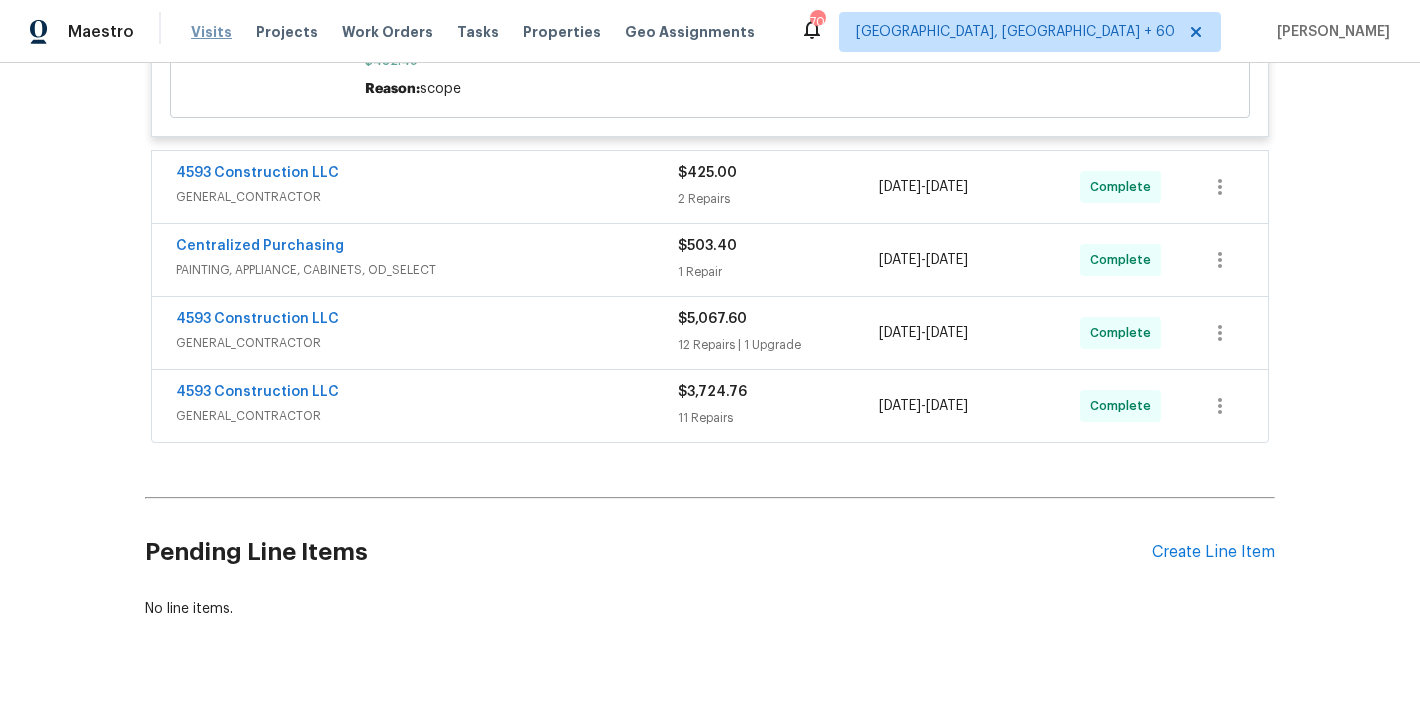 click on "Visits" at bounding box center (211, 32) 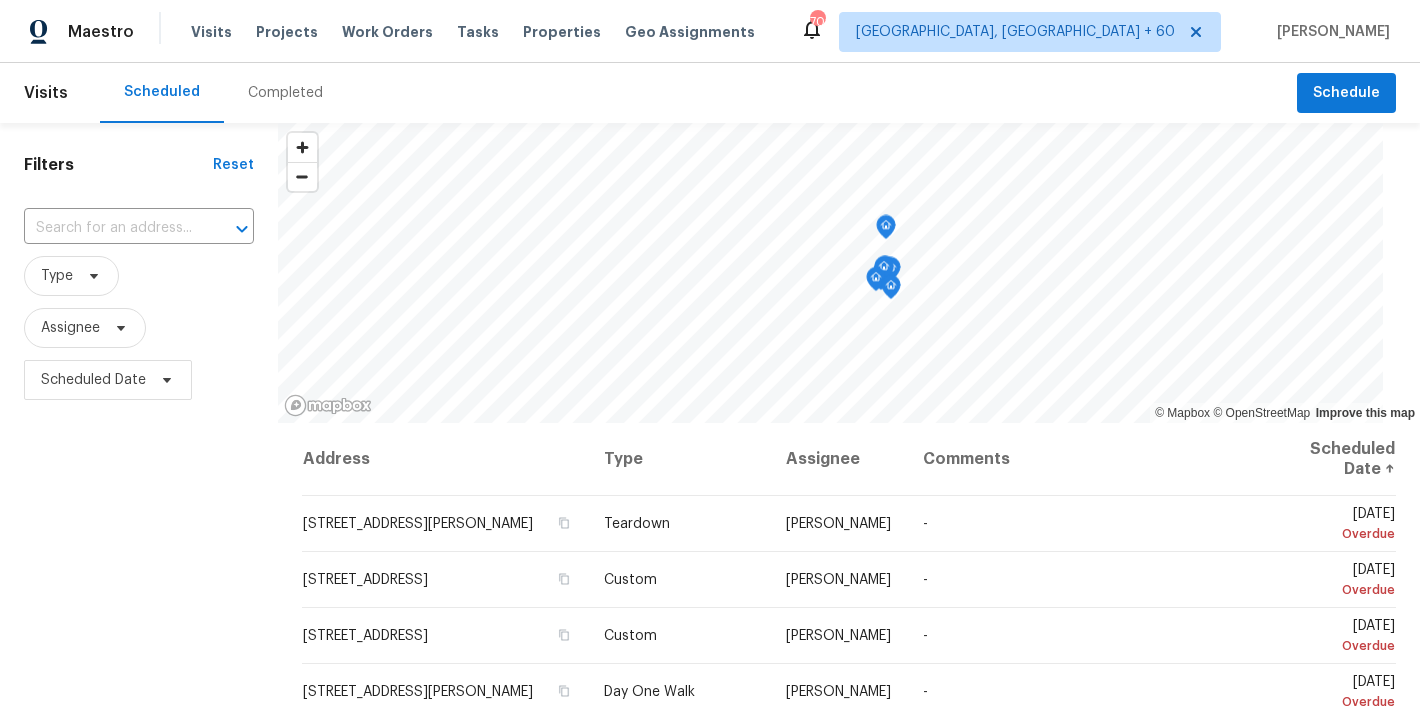 click on "Completed" at bounding box center (285, 93) 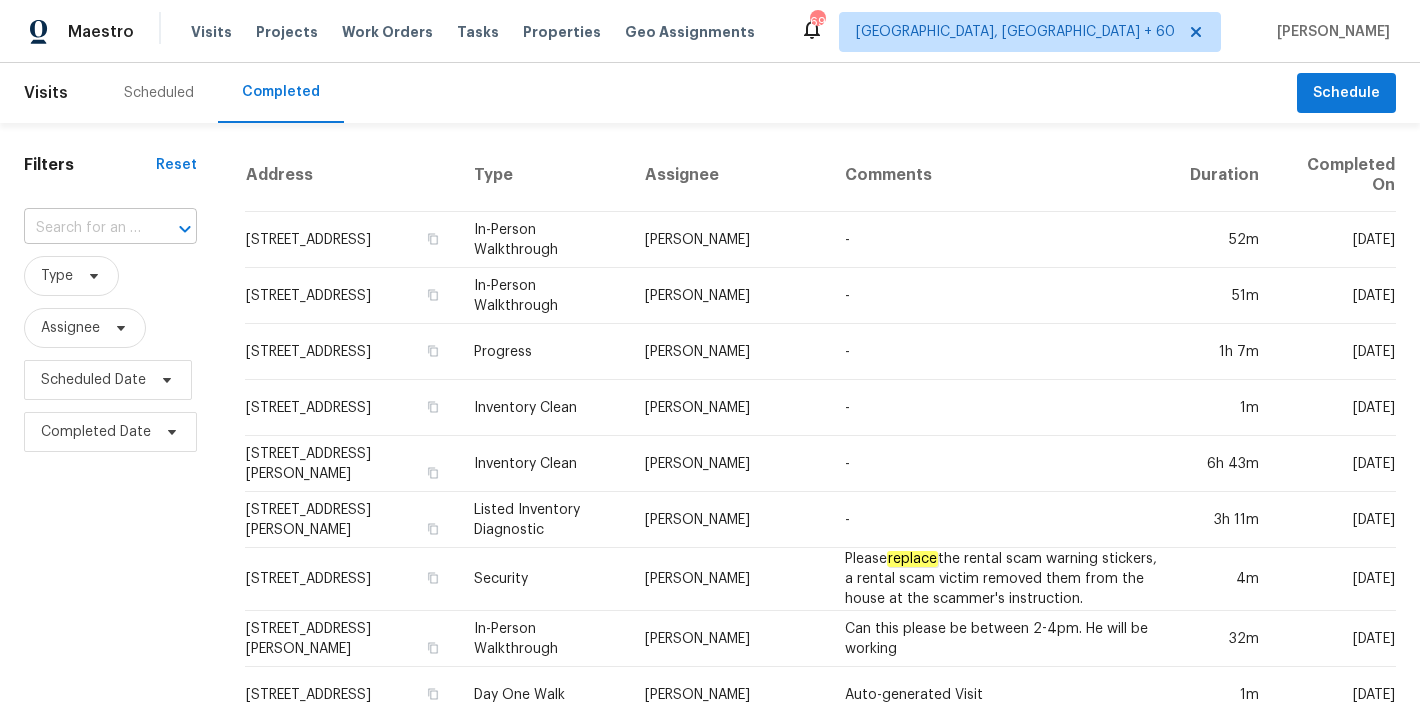 click at bounding box center [82, 228] 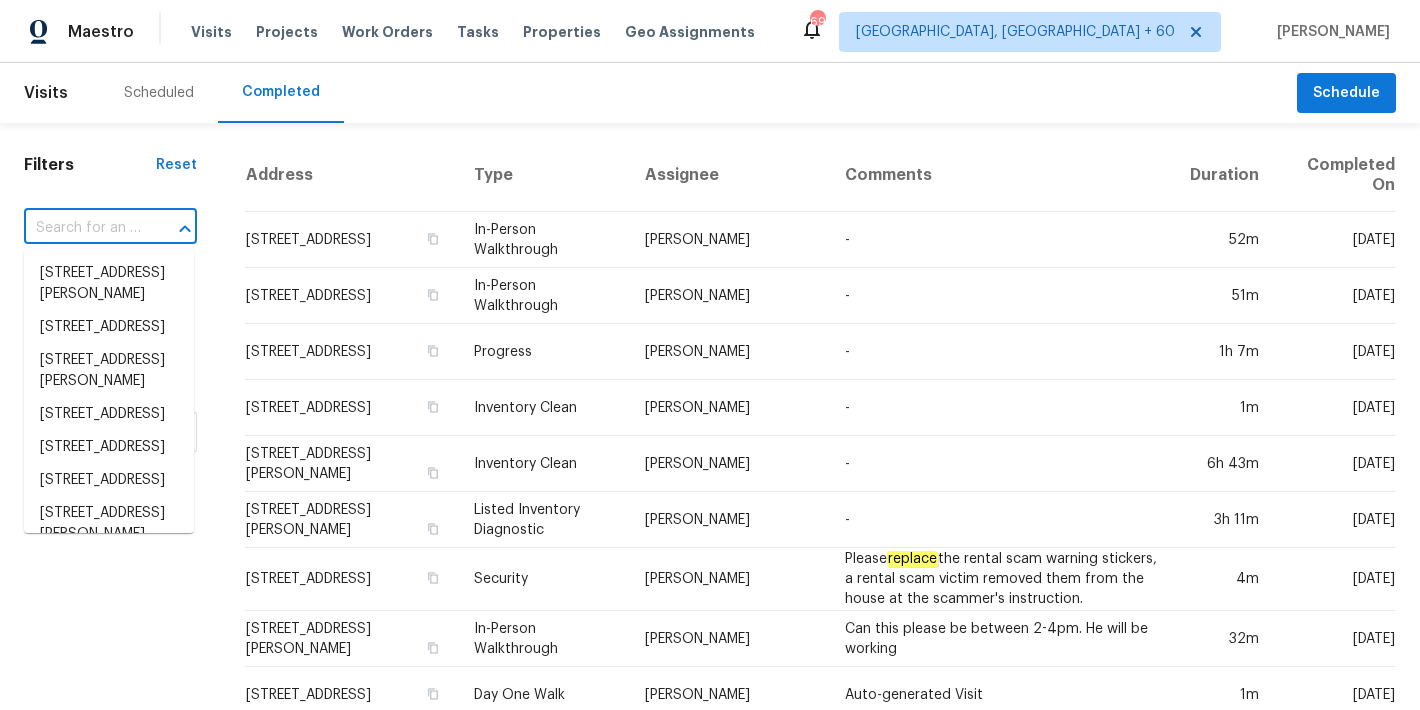 paste on "600 Stafford Ave, Spartanburg, SC 29302" 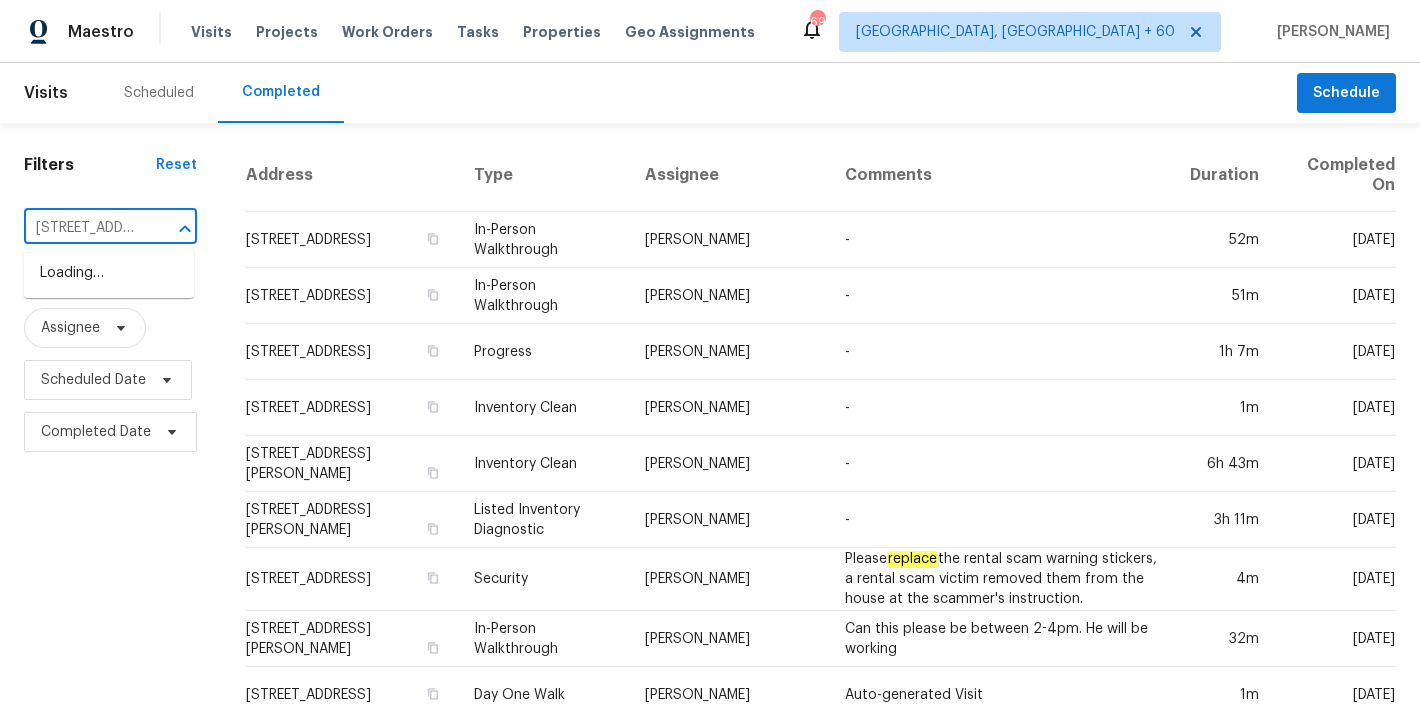 scroll, scrollTop: 0, scrollLeft: 171, axis: horizontal 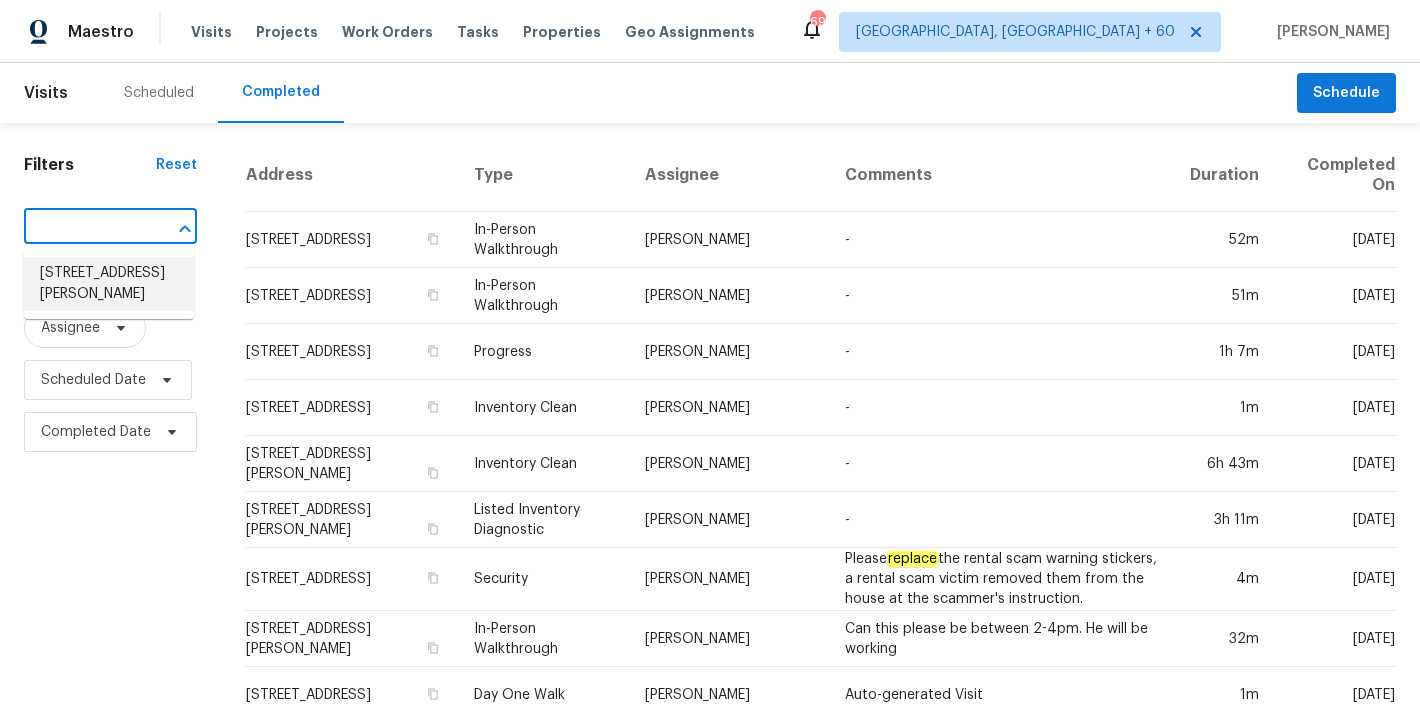 click on "600 Stafford Ave, Spartanburg, SC 29302" at bounding box center [109, 284] 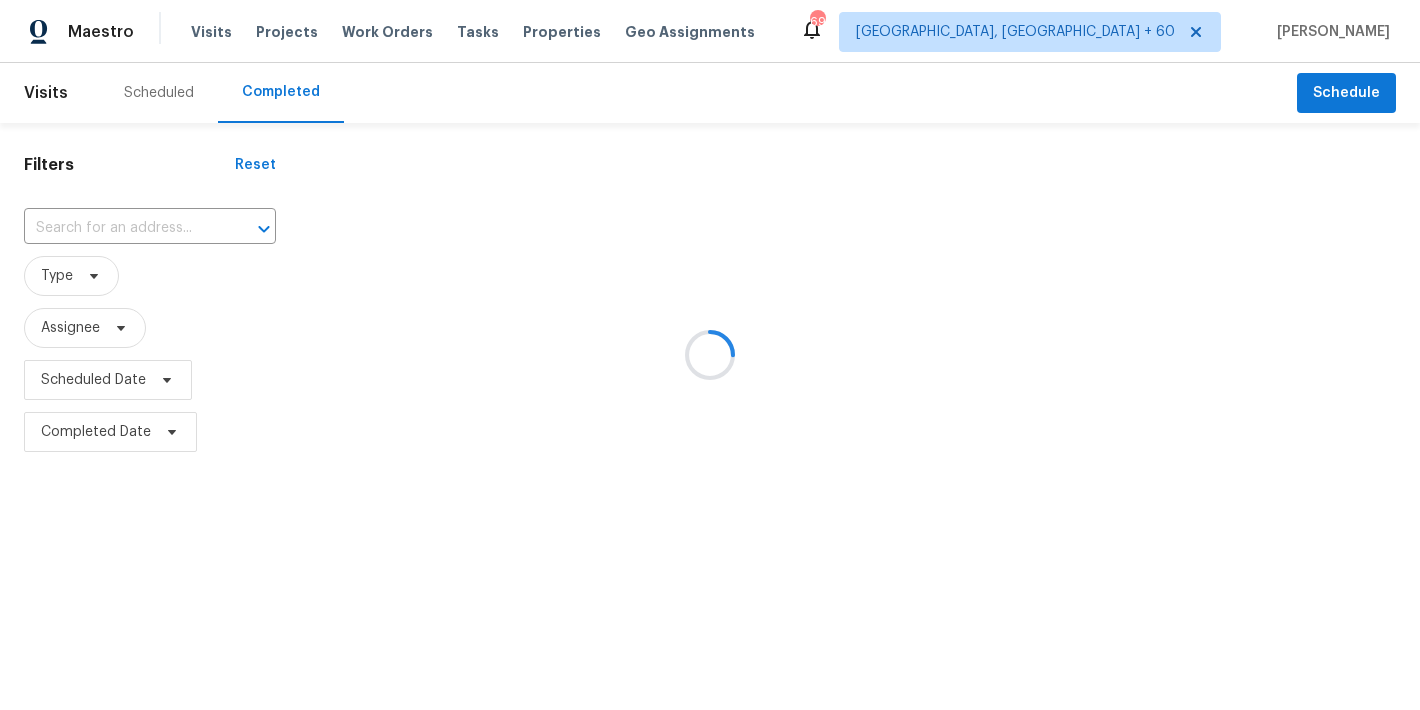 type on "600 Stafford Ave, Spartanburg, SC 29302" 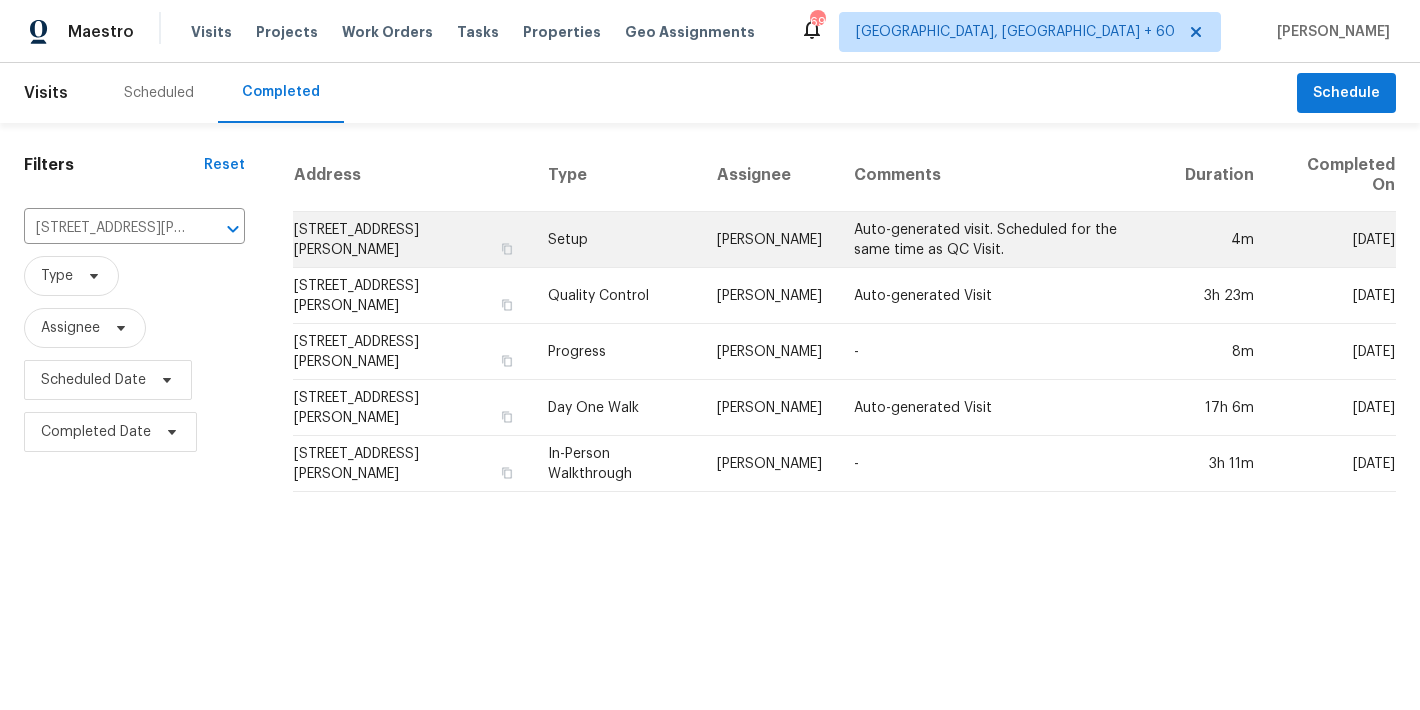 click on "600 Stafford Ave, Spartanburg, SC 29302" at bounding box center (413, 240) 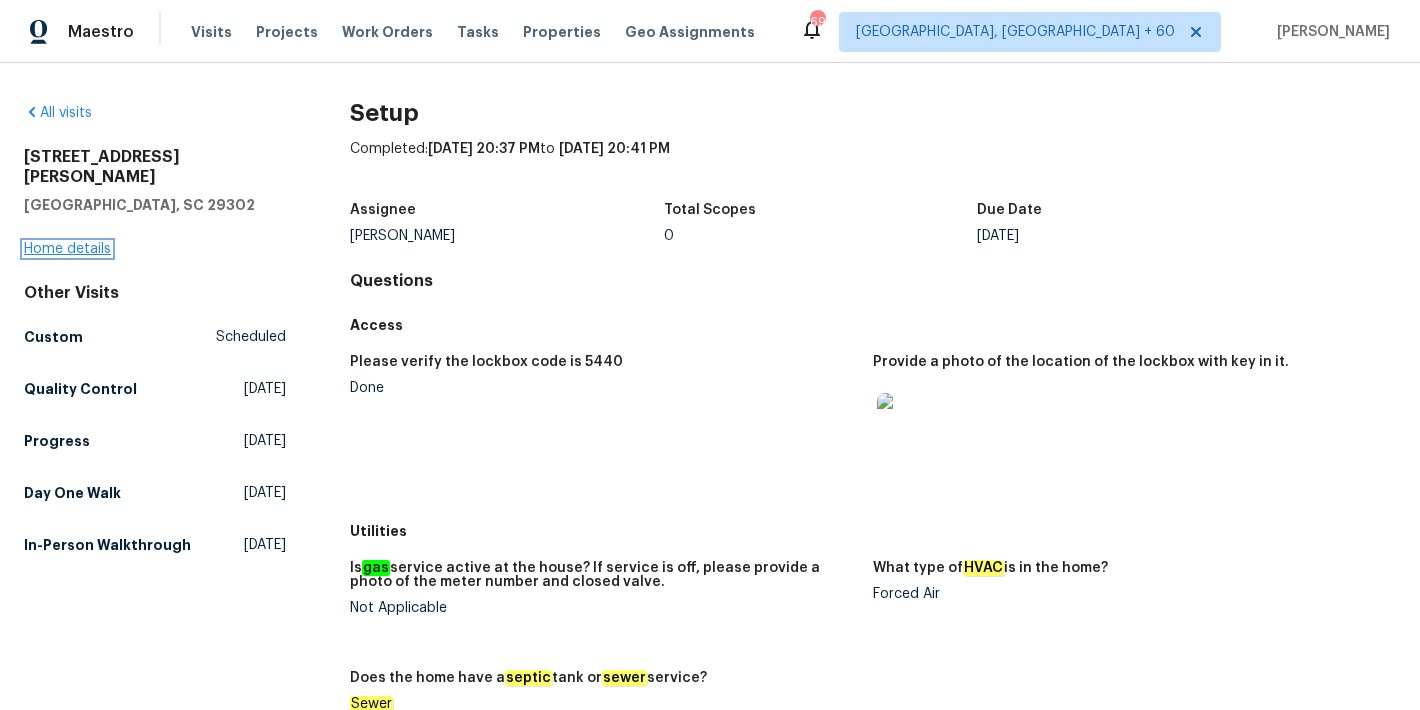 click on "Home details" at bounding box center [67, 249] 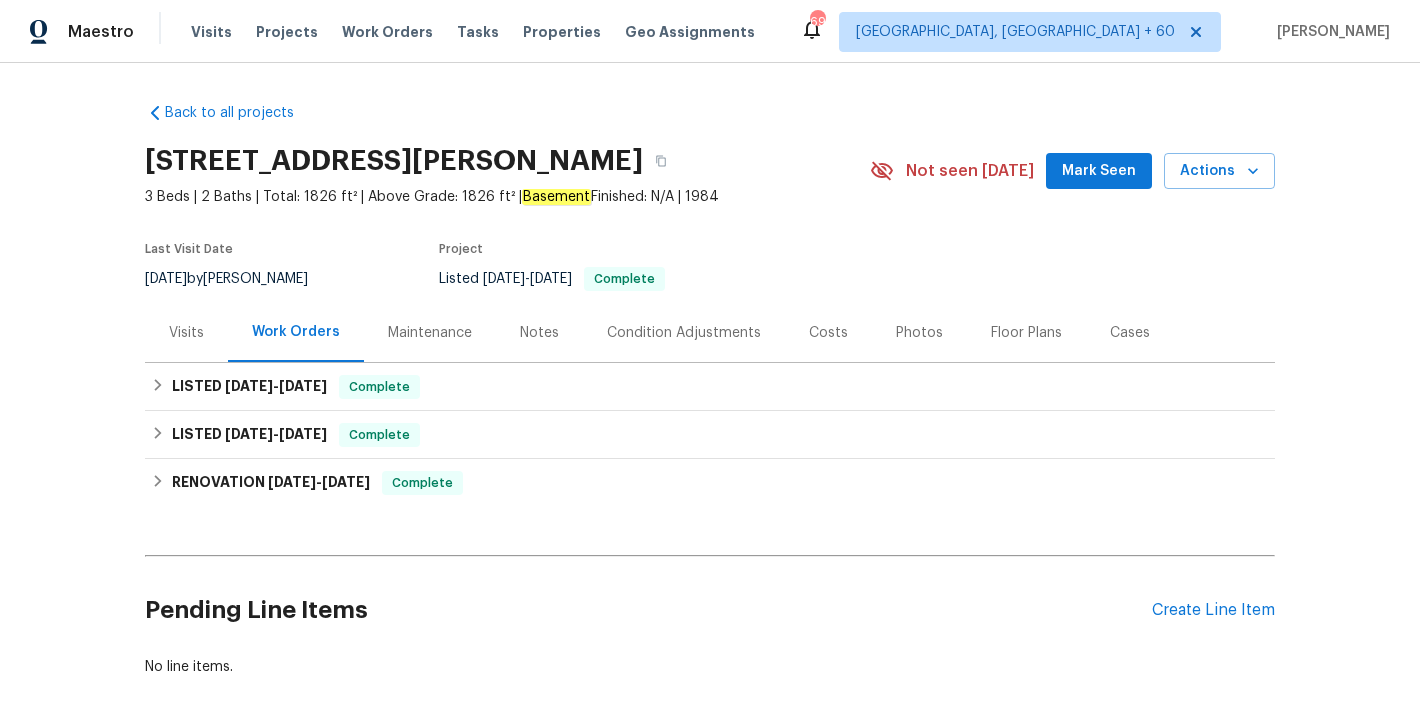 click on "Mark Seen" at bounding box center (1099, 171) 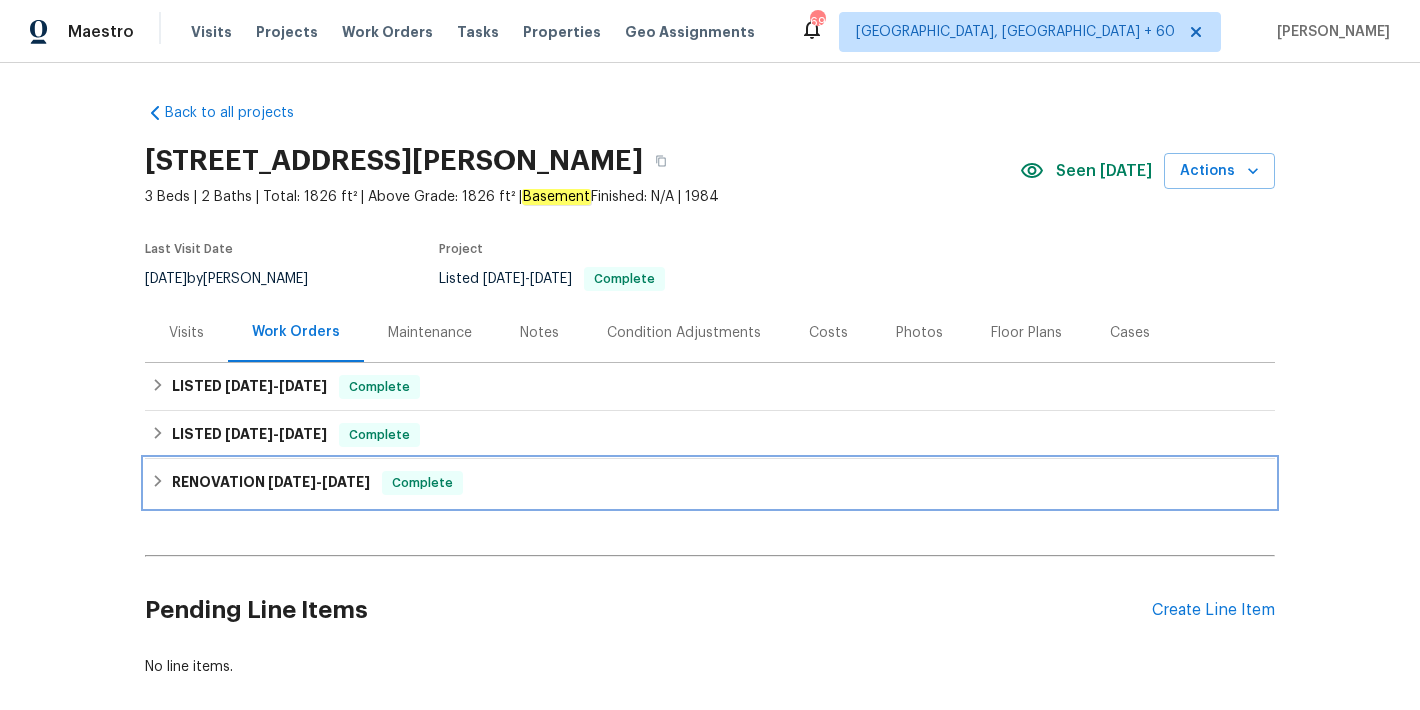 click on "5/6/25" at bounding box center [292, 482] 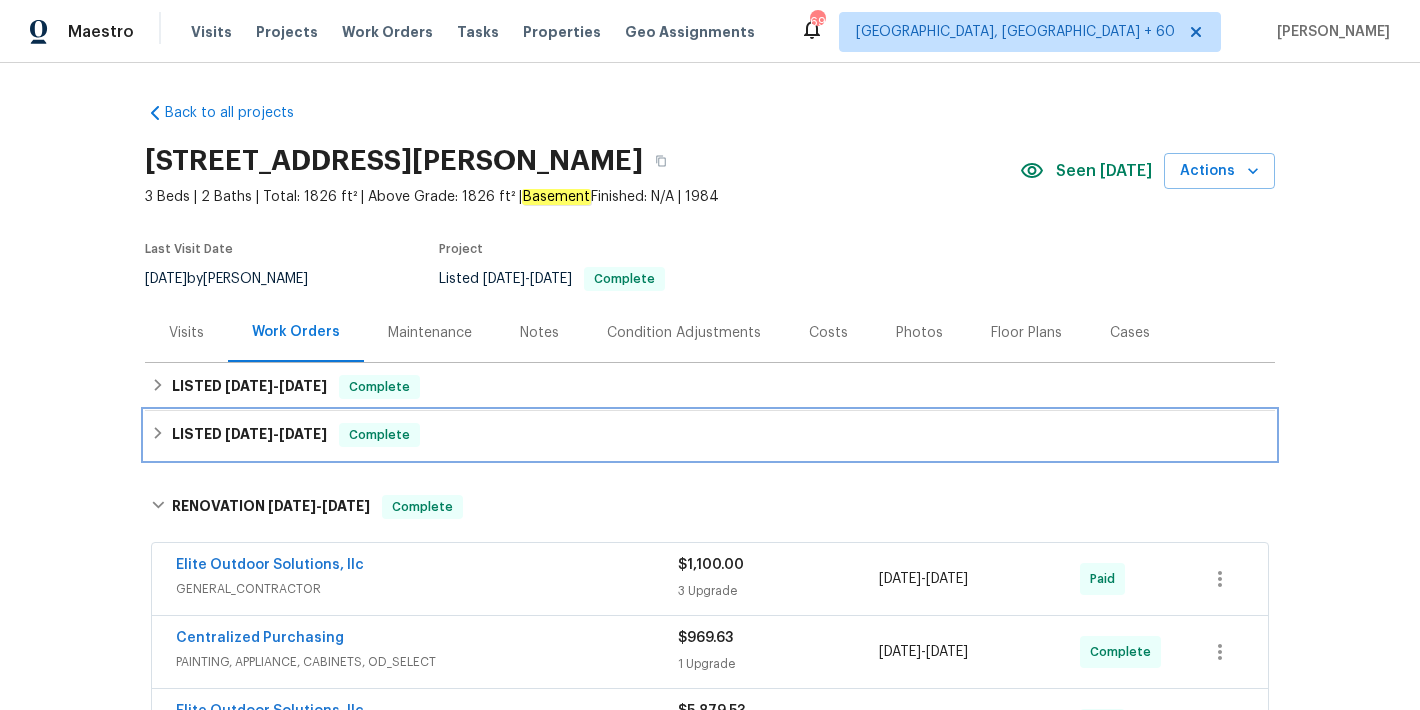 click on "LISTED   5/15/25  -  5/16/25" at bounding box center [249, 435] 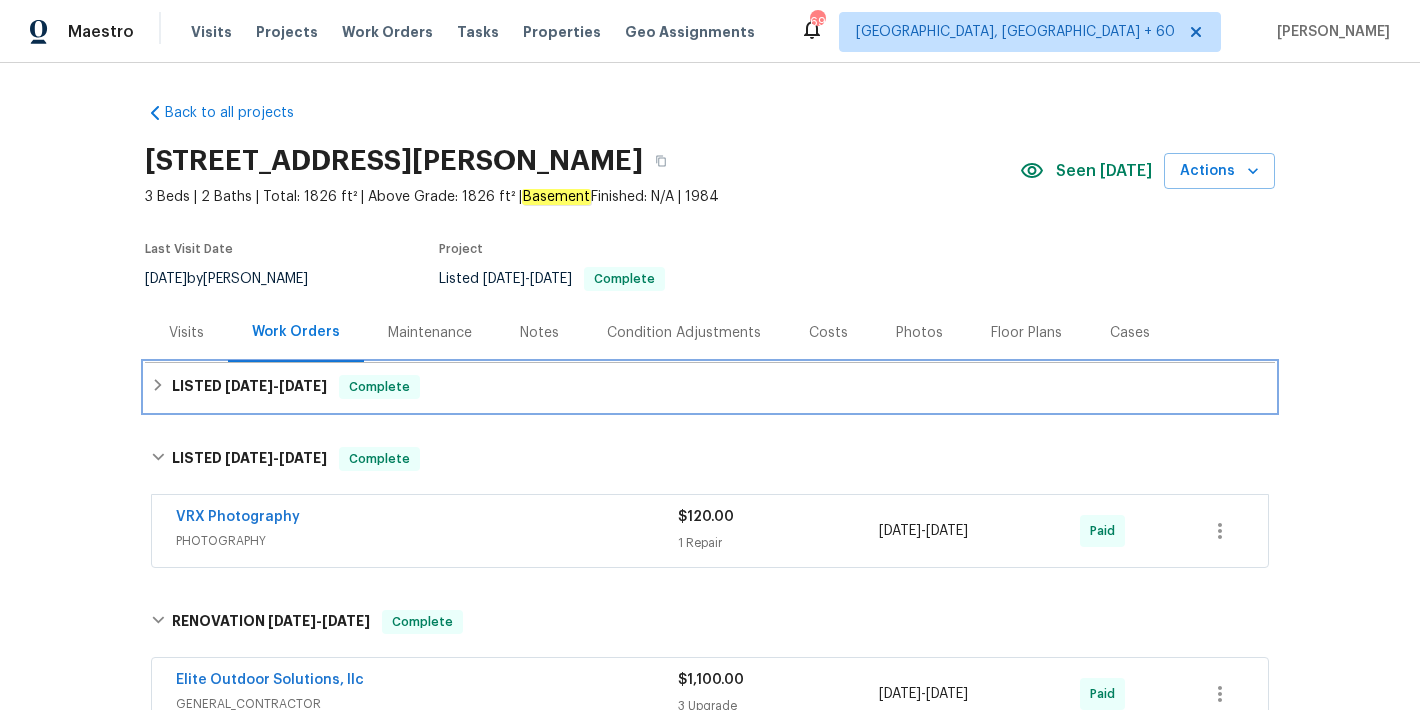 click on "LISTED   7/1/25  -  7/21/25 Complete" at bounding box center [710, 387] 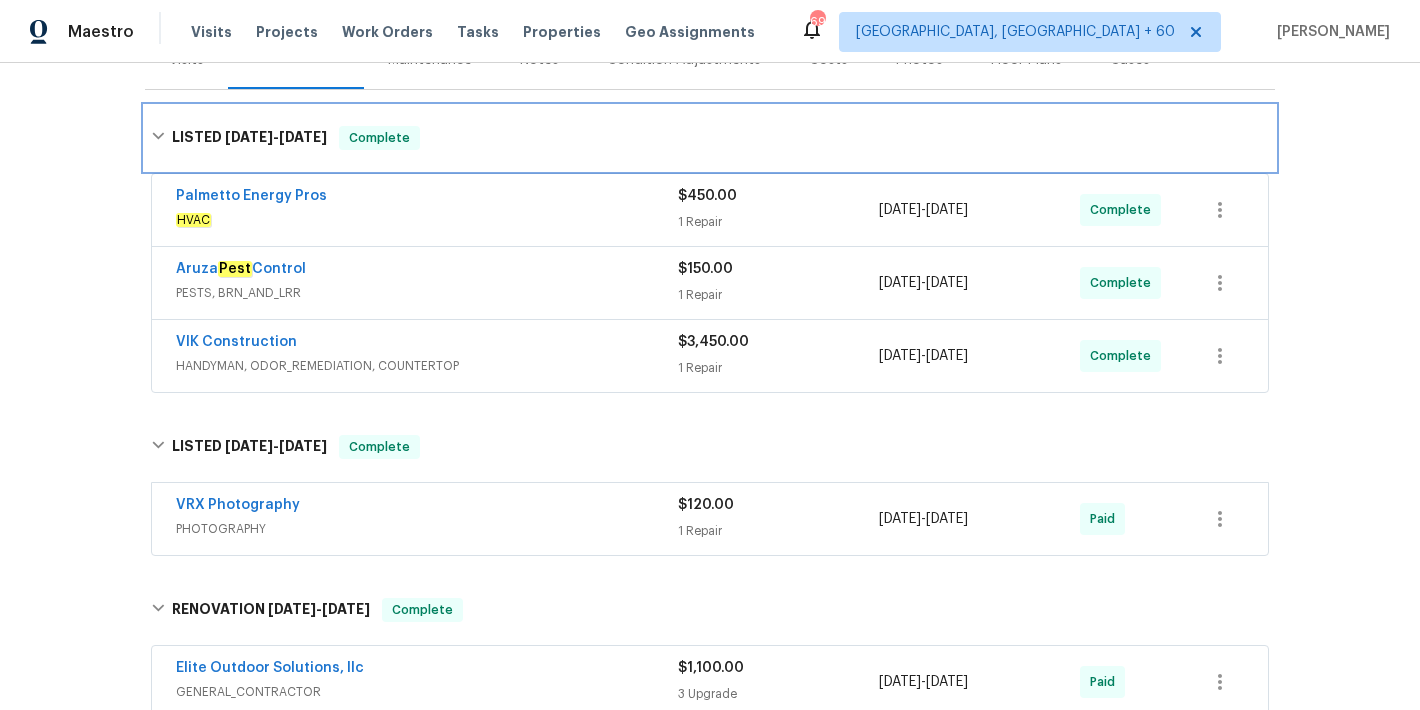 scroll, scrollTop: 283, scrollLeft: 0, axis: vertical 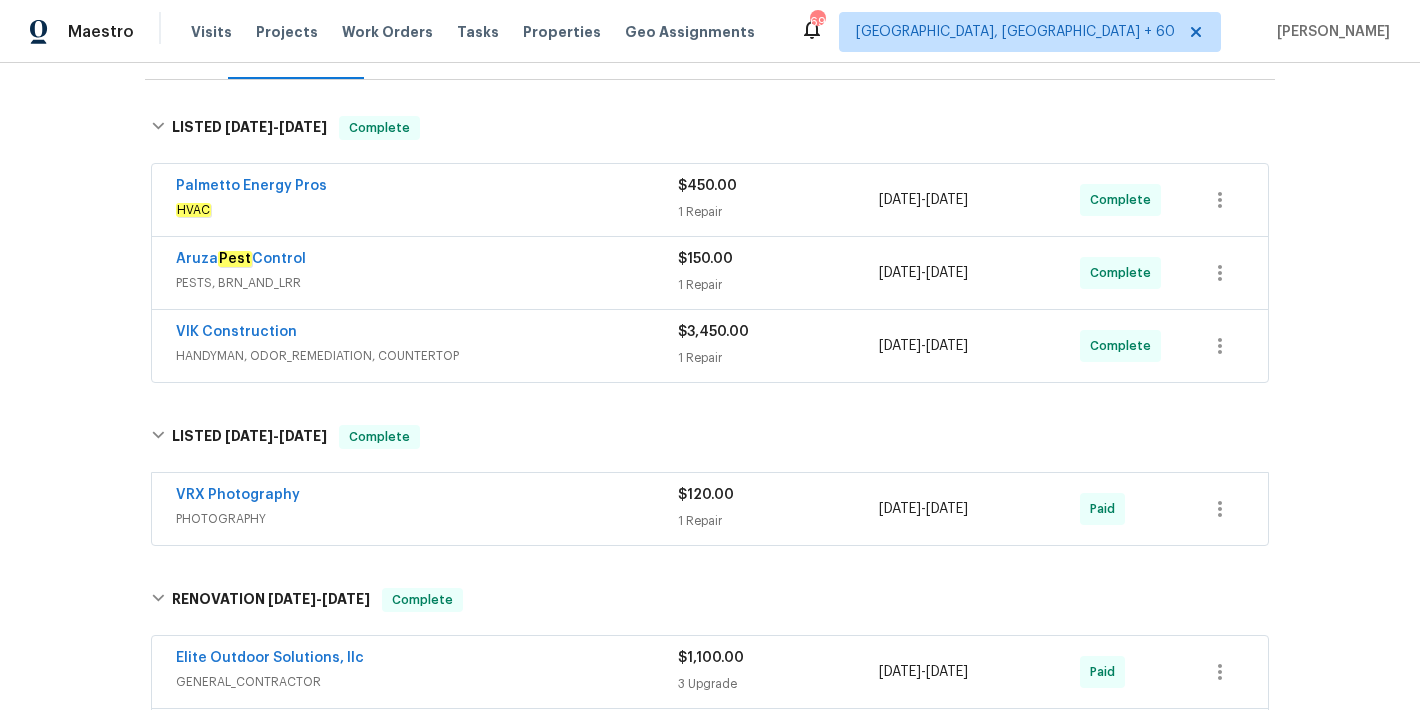 click on "HANDYMAN, ODOR_REMEDIATION, COUNTERTOP" at bounding box center (427, 356) 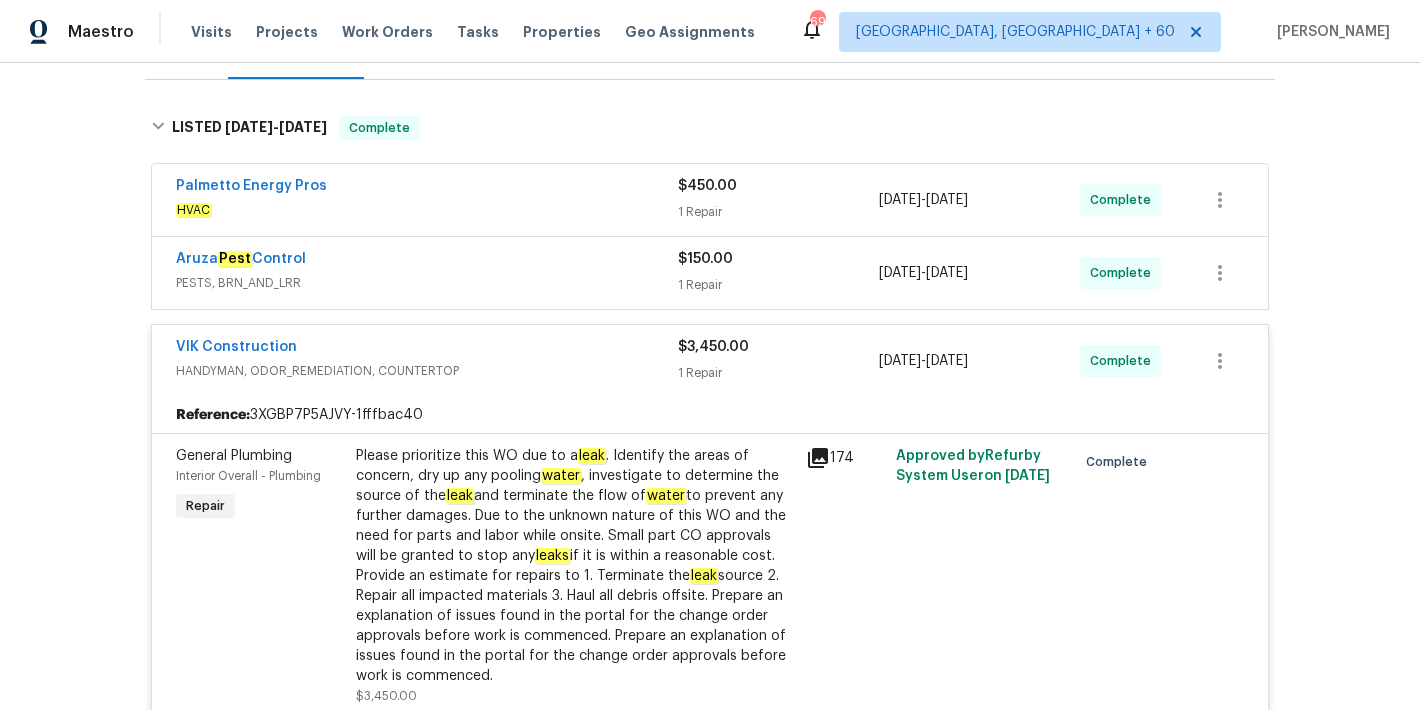 click on "Aruza  Pest  Control" at bounding box center [427, 261] 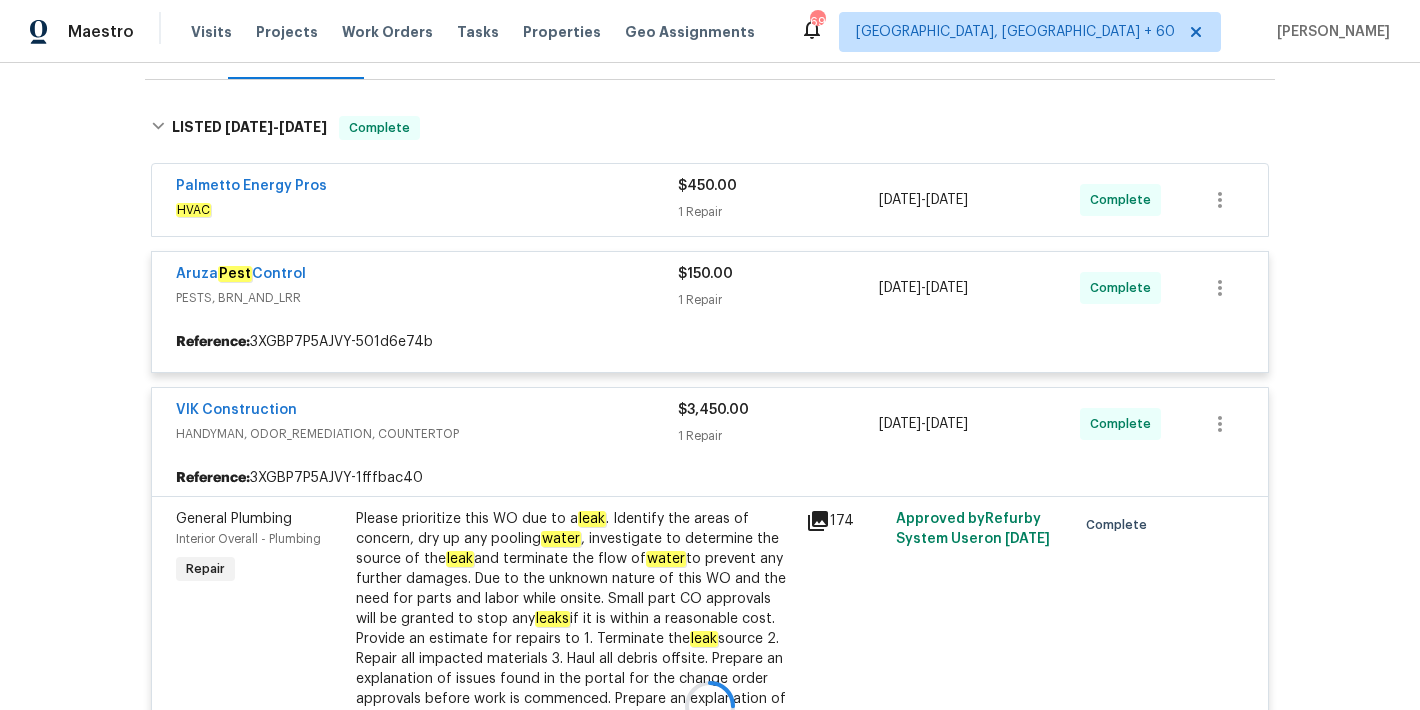 scroll, scrollTop: 229, scrollLeft: 0, axis: vertical 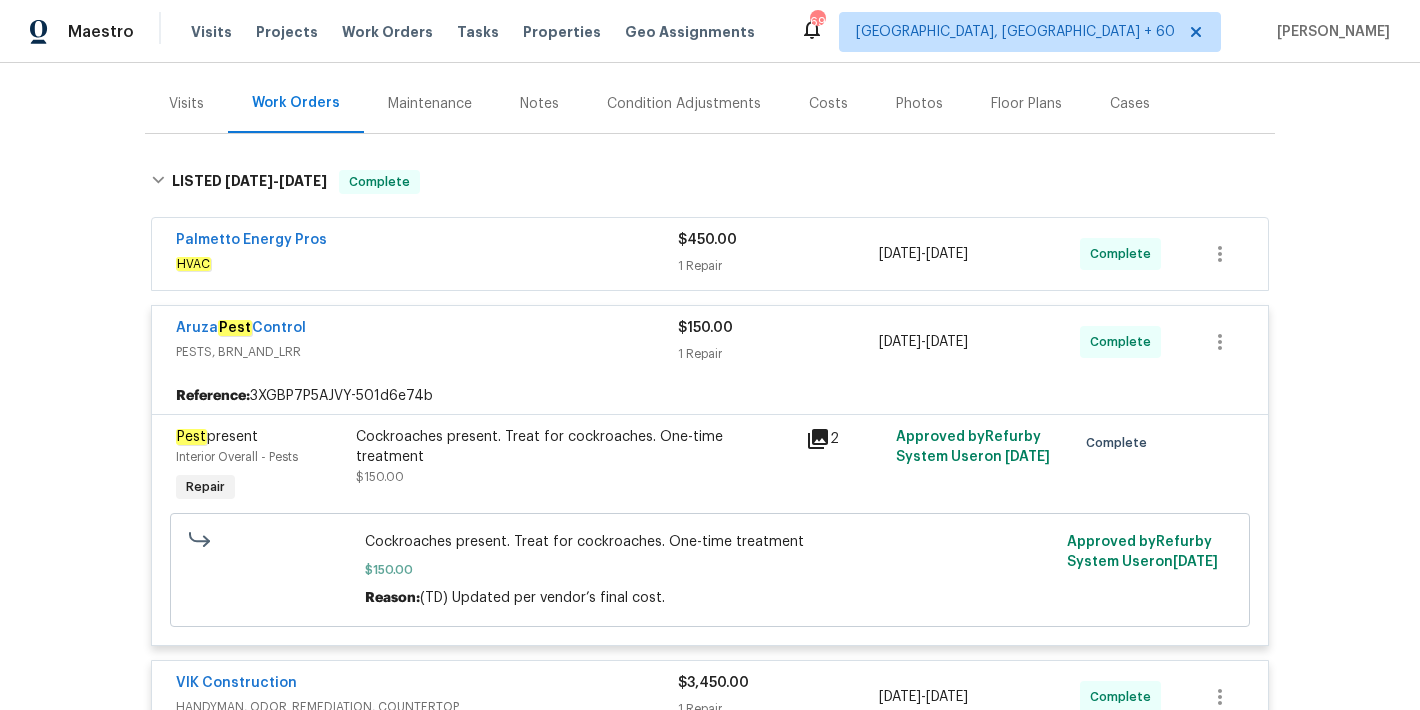 click on "Palmetto Energy Pros" at bounding box center (427, 242) 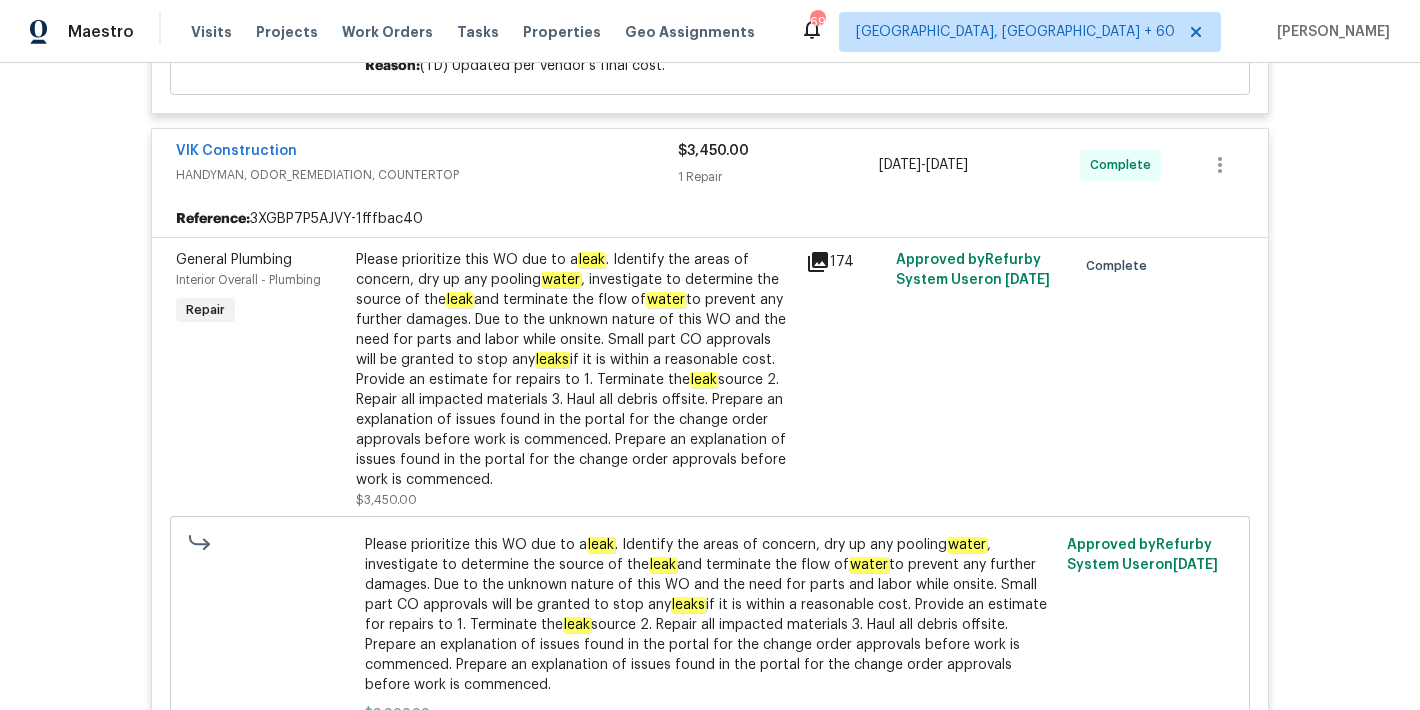 scroll, scrollTop: 994, scrollLeft: 0, axis: vertical 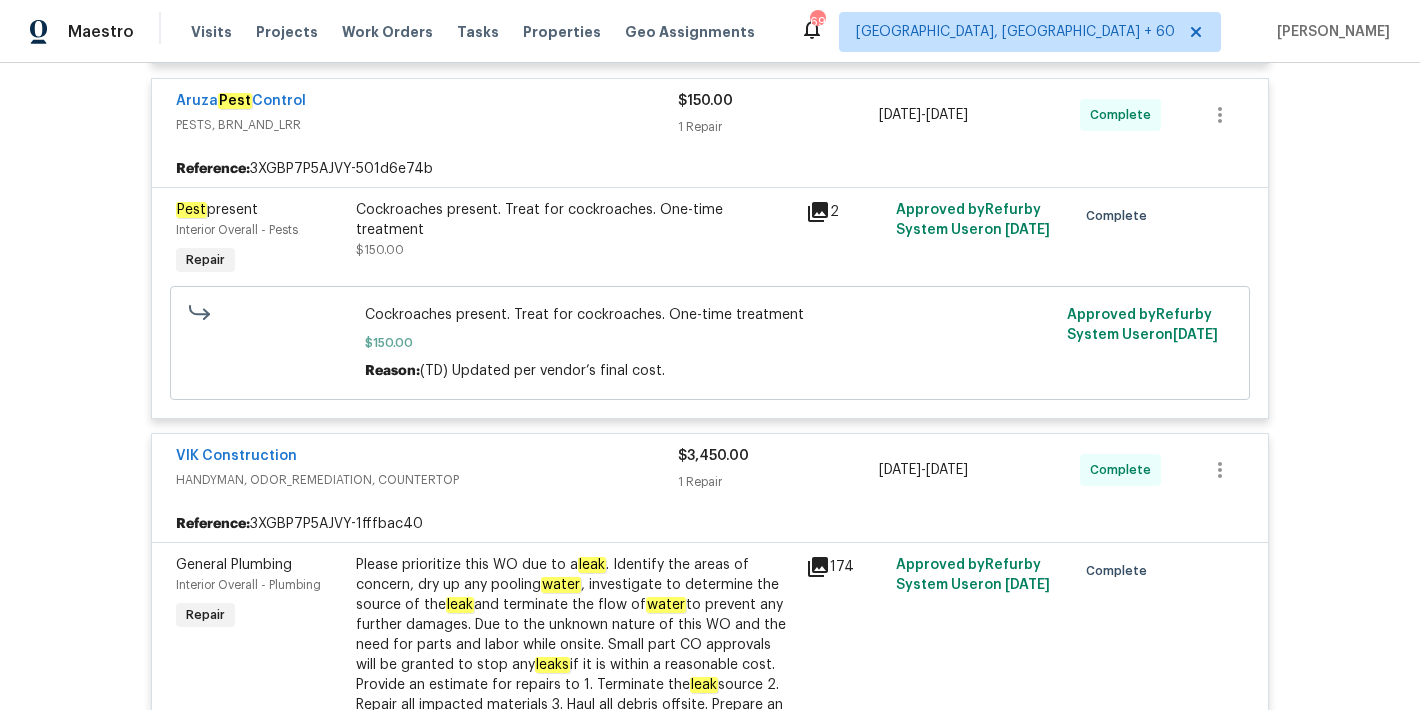 click on "Cockroaches present. Treat for cockroaches. One-time treatment $150.00" at bounding box center (575, 230) 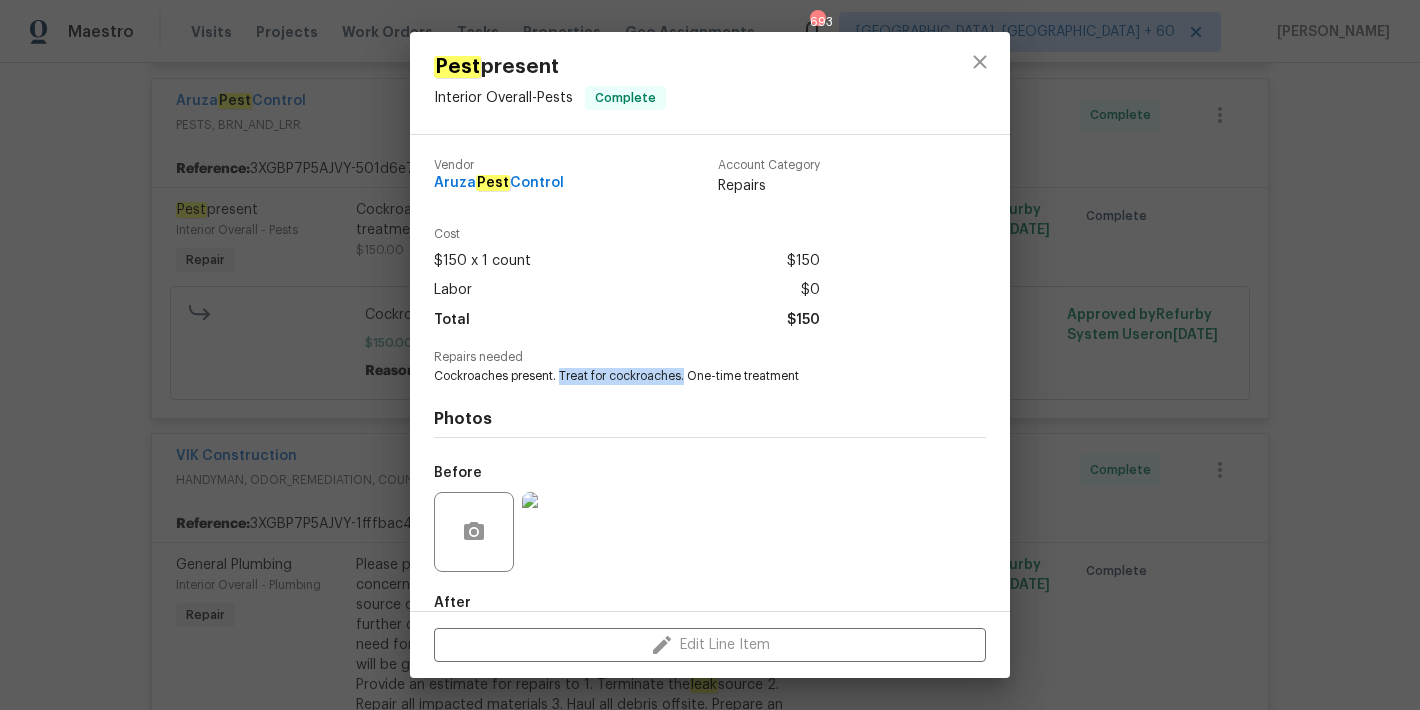 drag, startPoint x: 684, startPoint y: 374, endPoint x: 559, endPoint y: 375, distance: 125.004 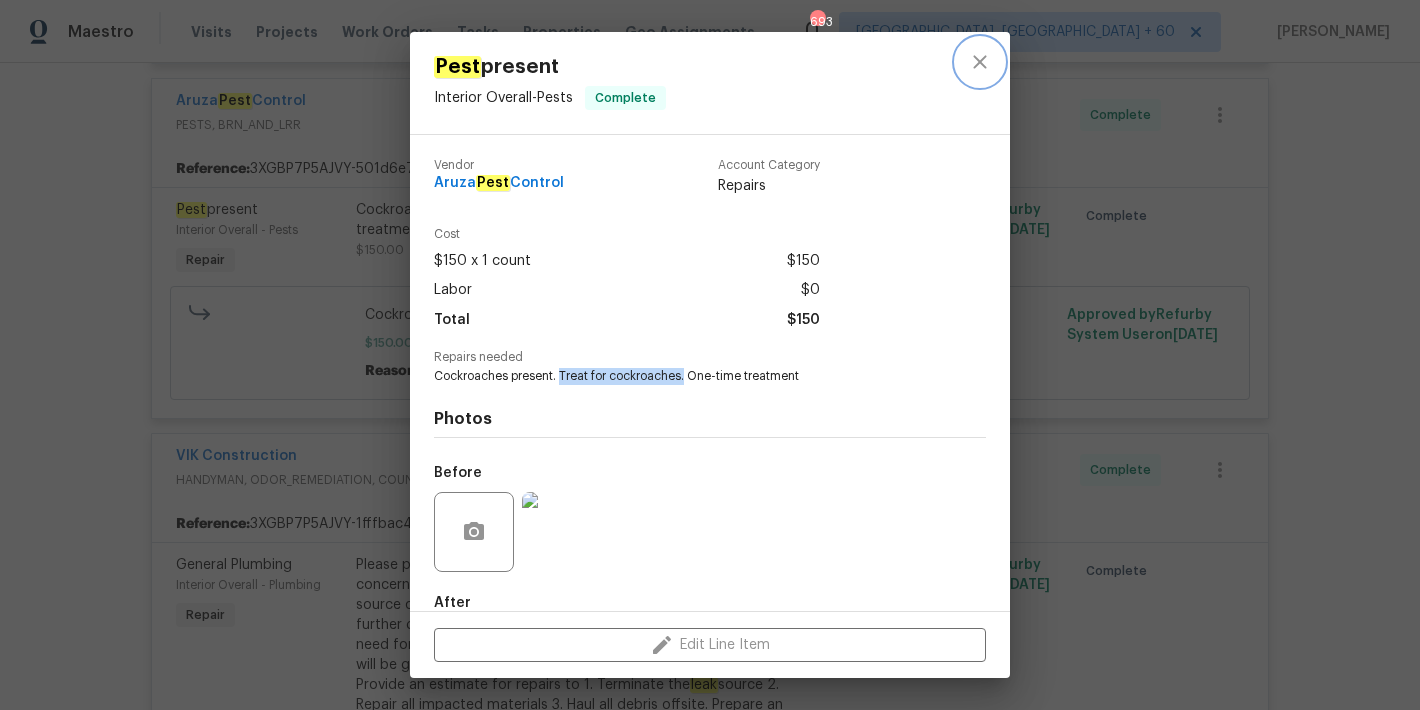 click 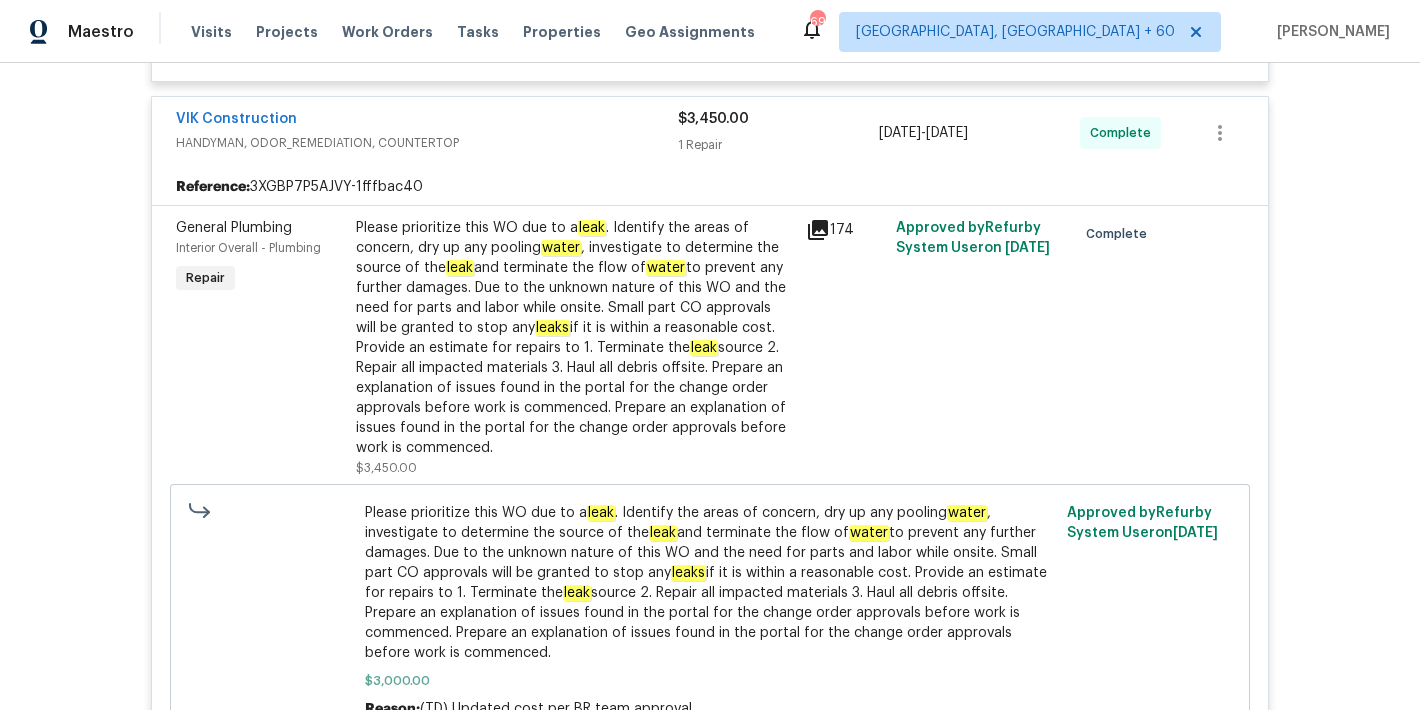 scroll, scrollTop: 964, scrollLeft: 0, axis: vertical 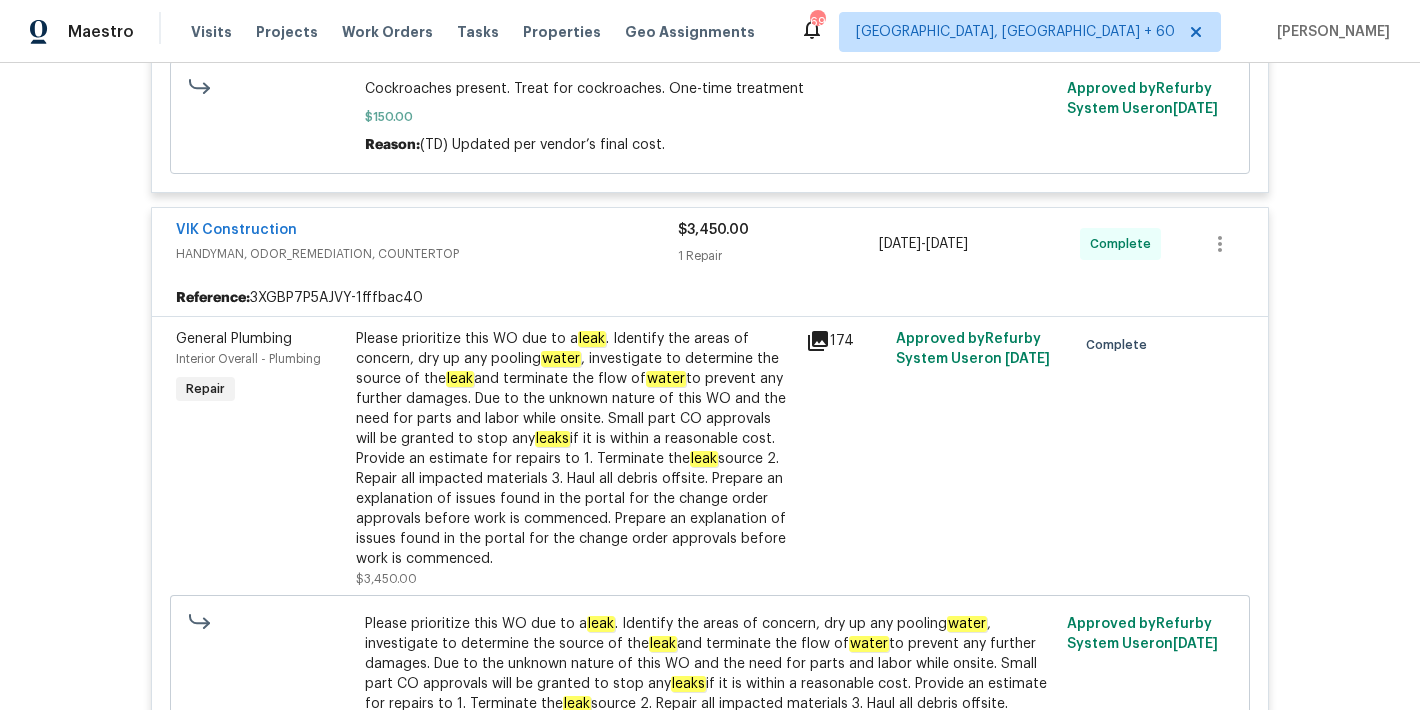 click on "leaks" at bounding box center (552, 439) 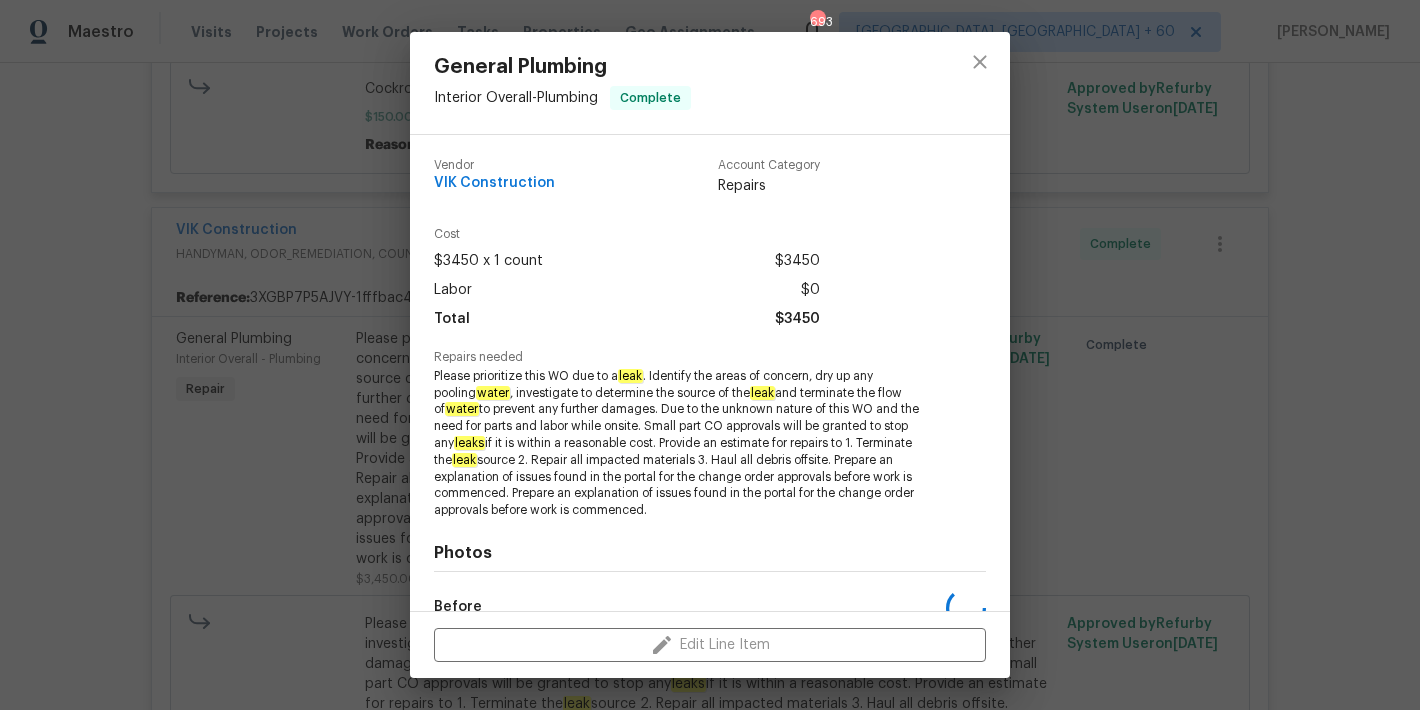 scroll, scrollTop: 245, scrollLeft: 0, axis: vertical 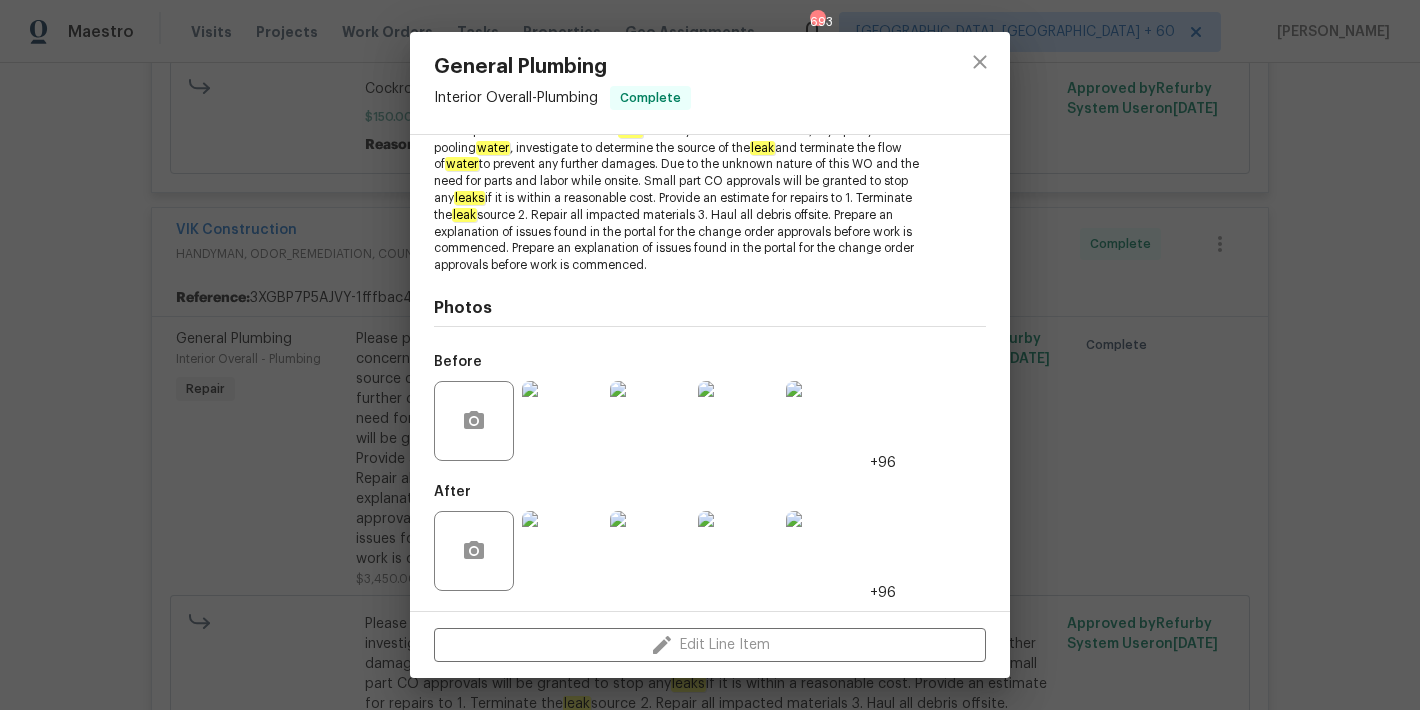 click at bounding box center (826, 421) 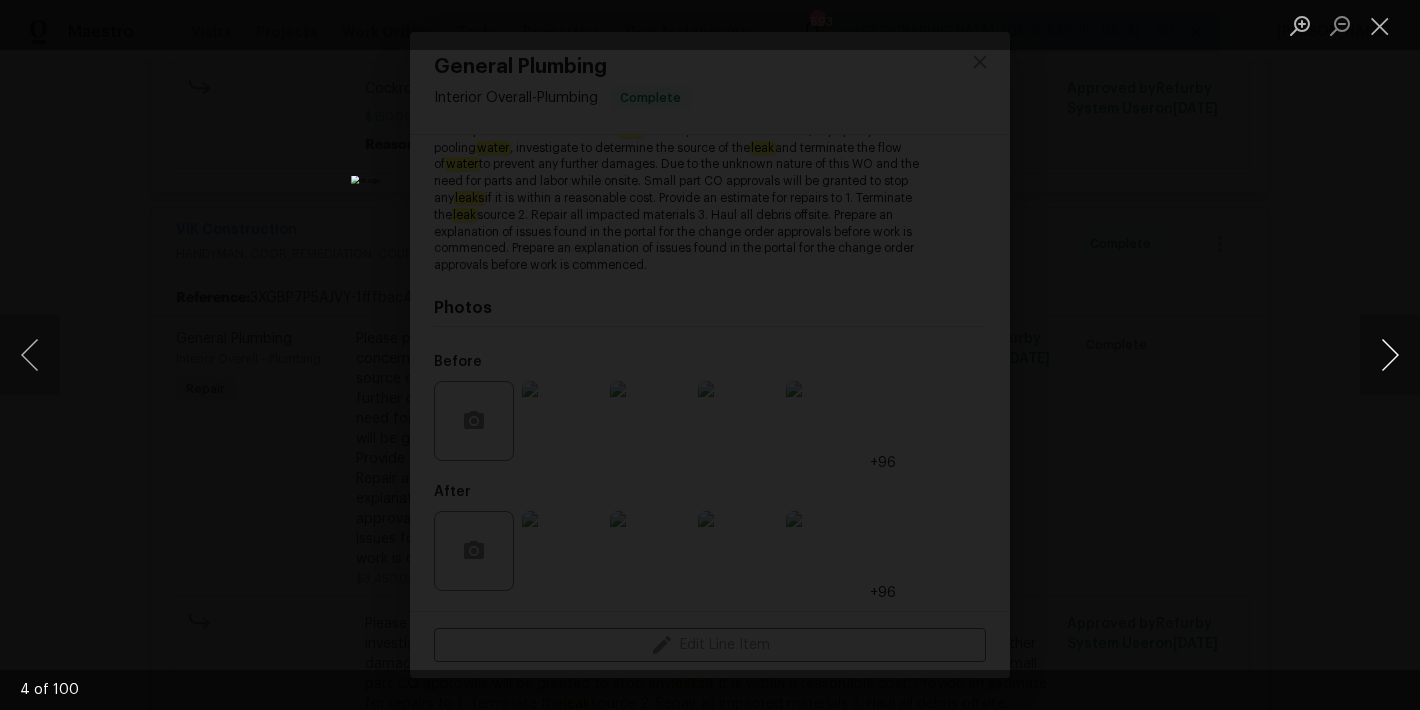 click at bounding box center (1390, 355) 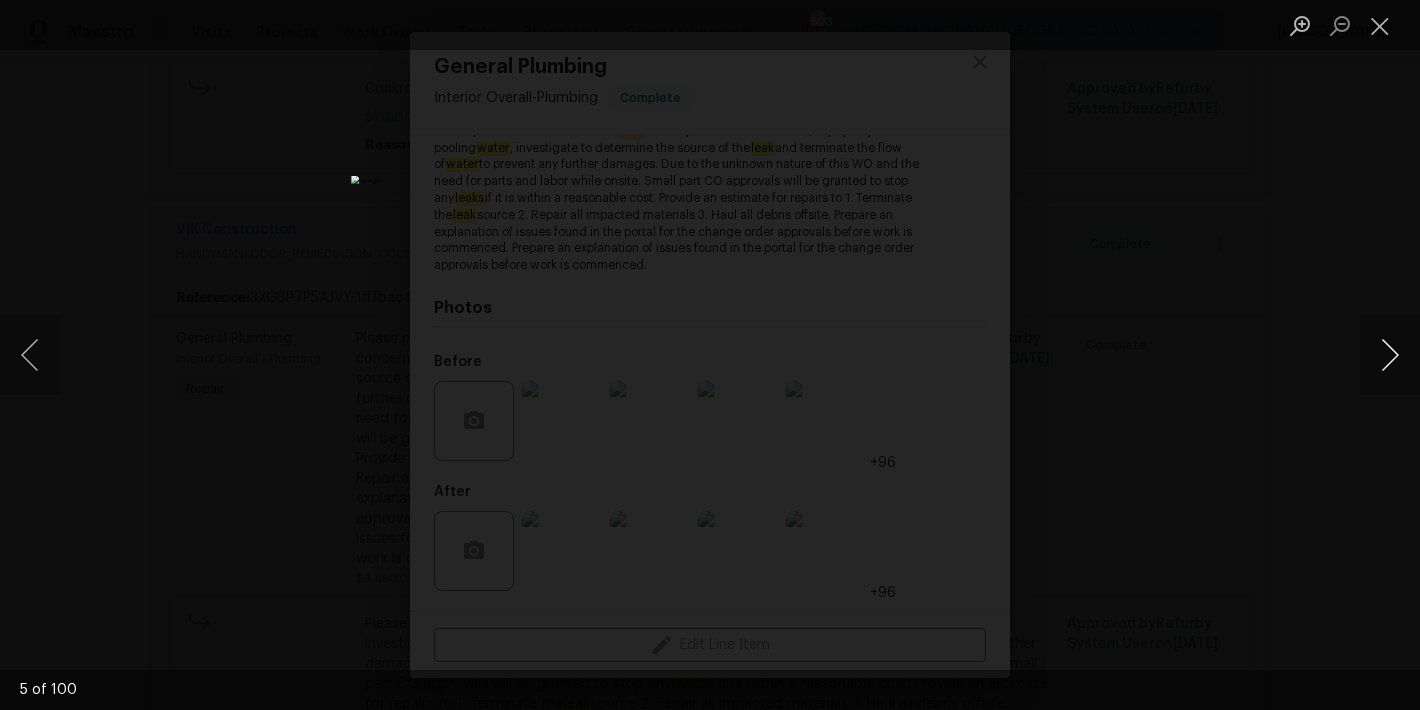 click at bounding box center (1390, 355) 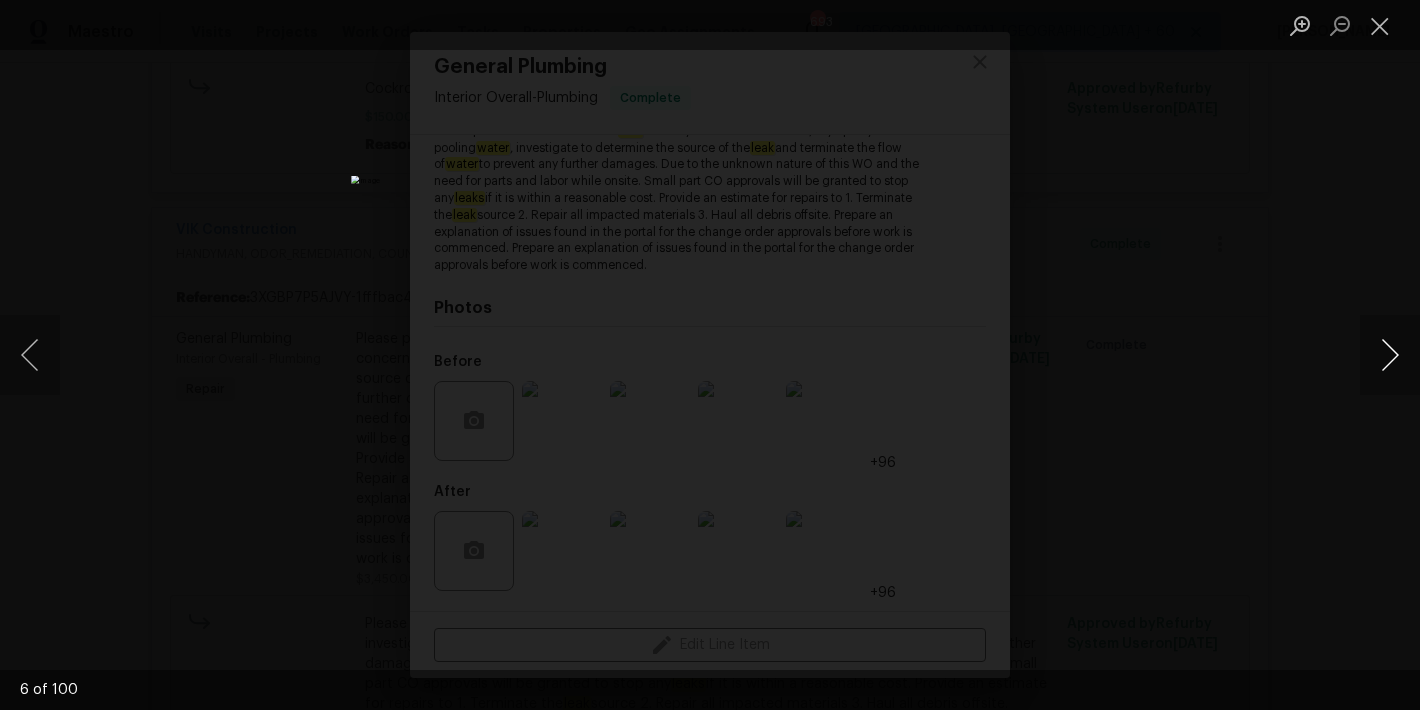click at bounding box center [1390, 355] 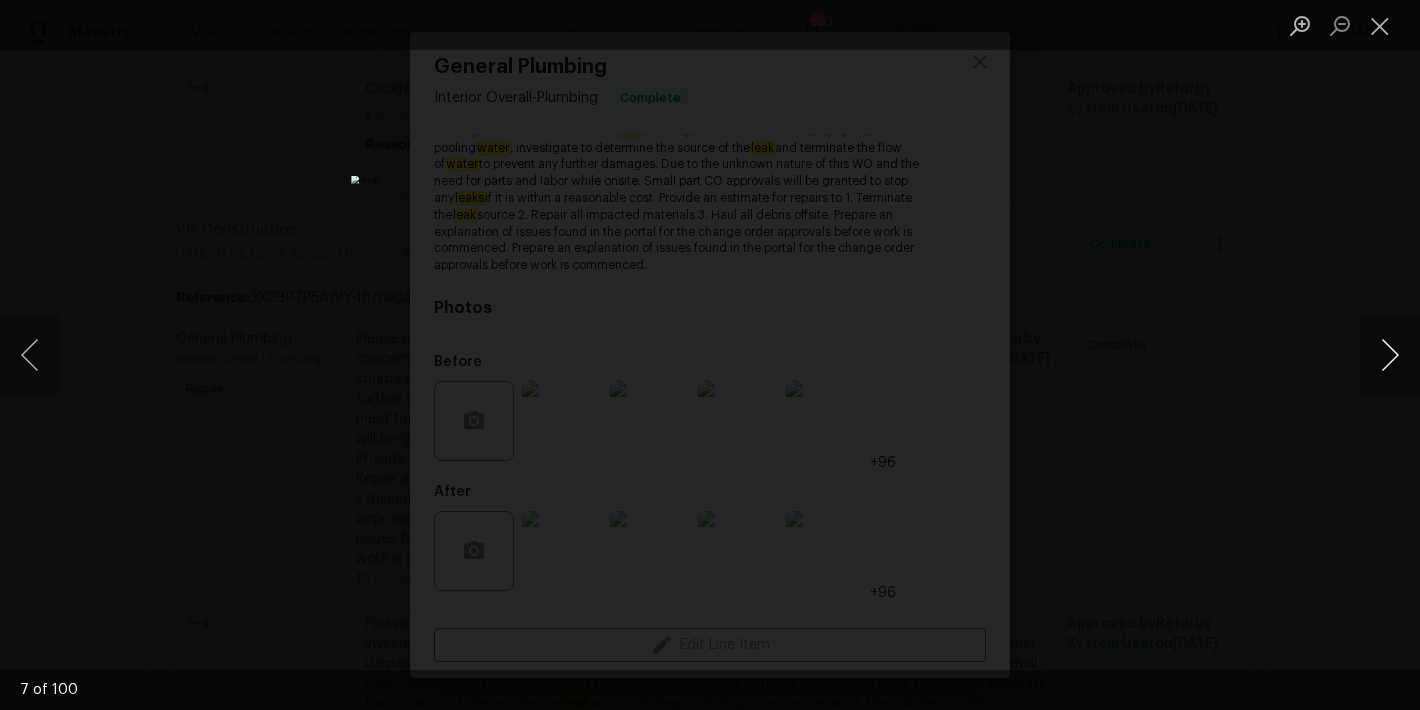 click at bounding box center [1390, 355] 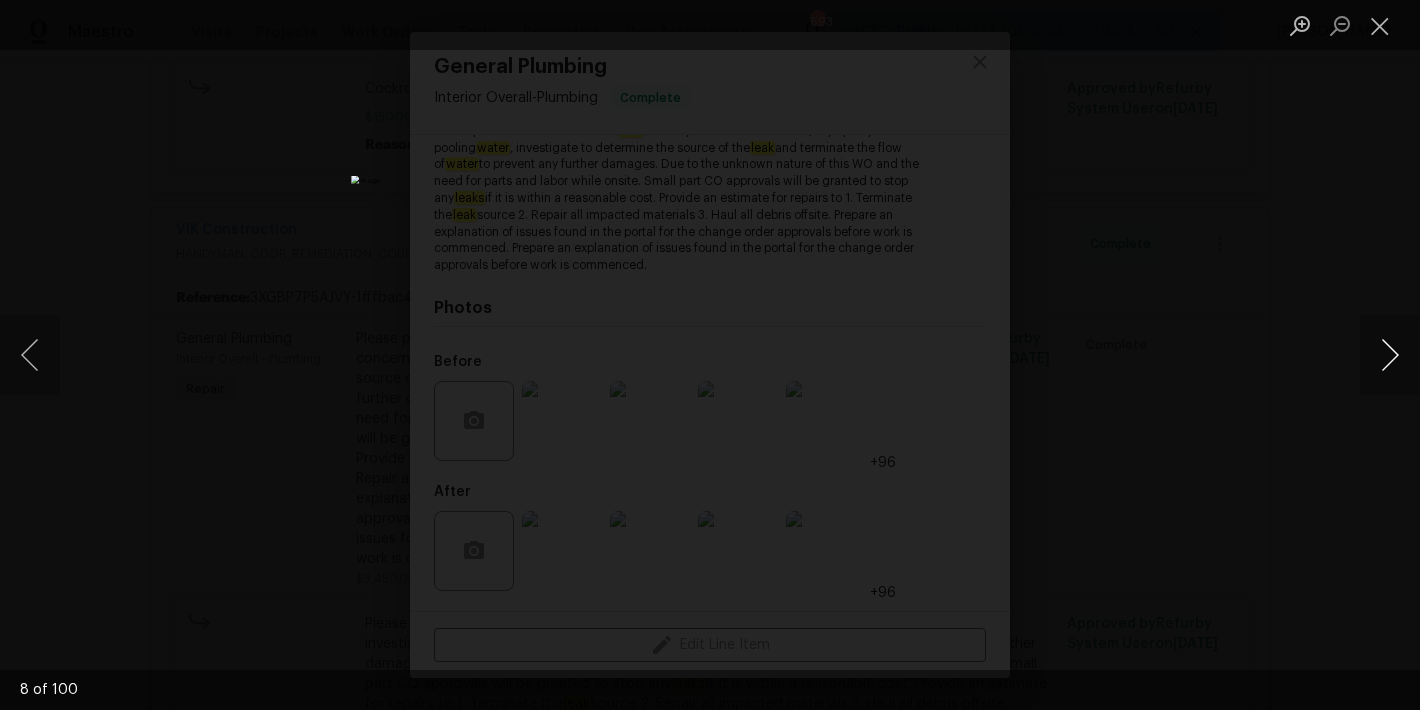 click at bounding box center (1390, 355) 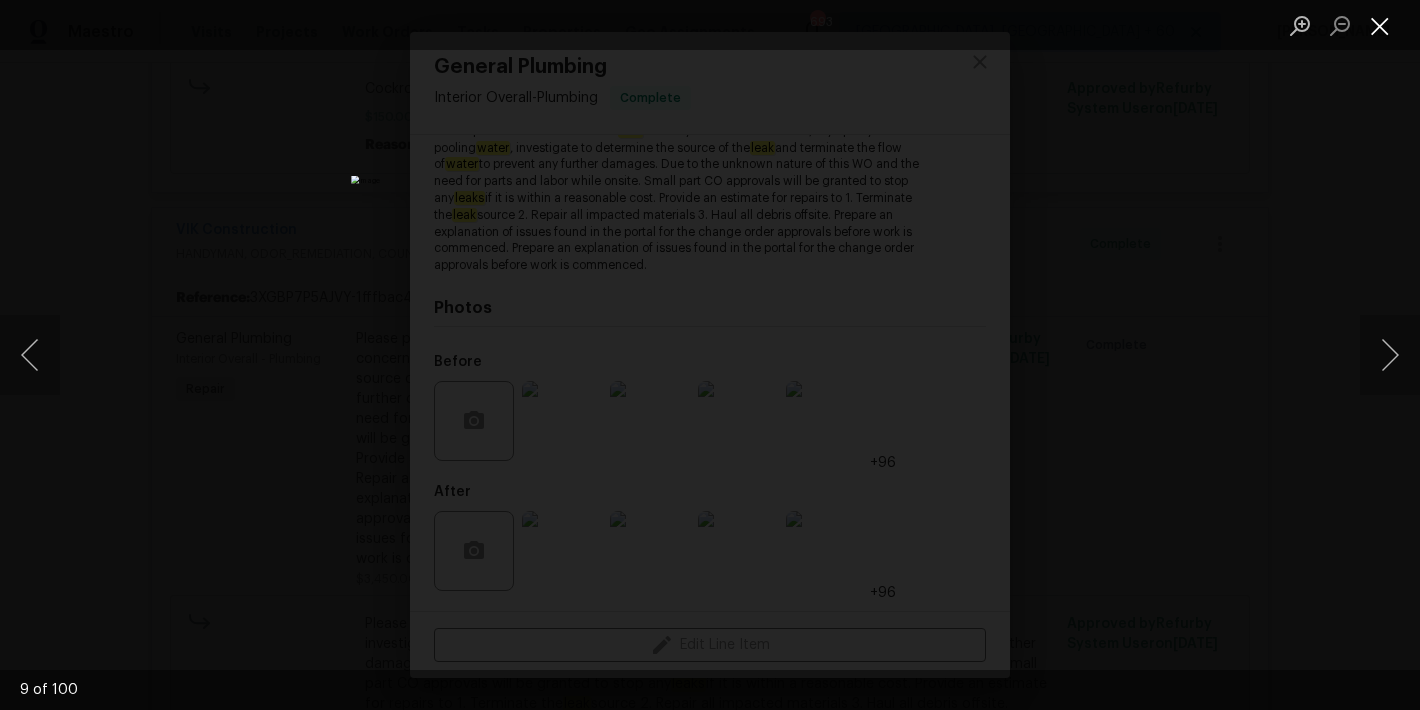click at bounding box center [1380, 25] 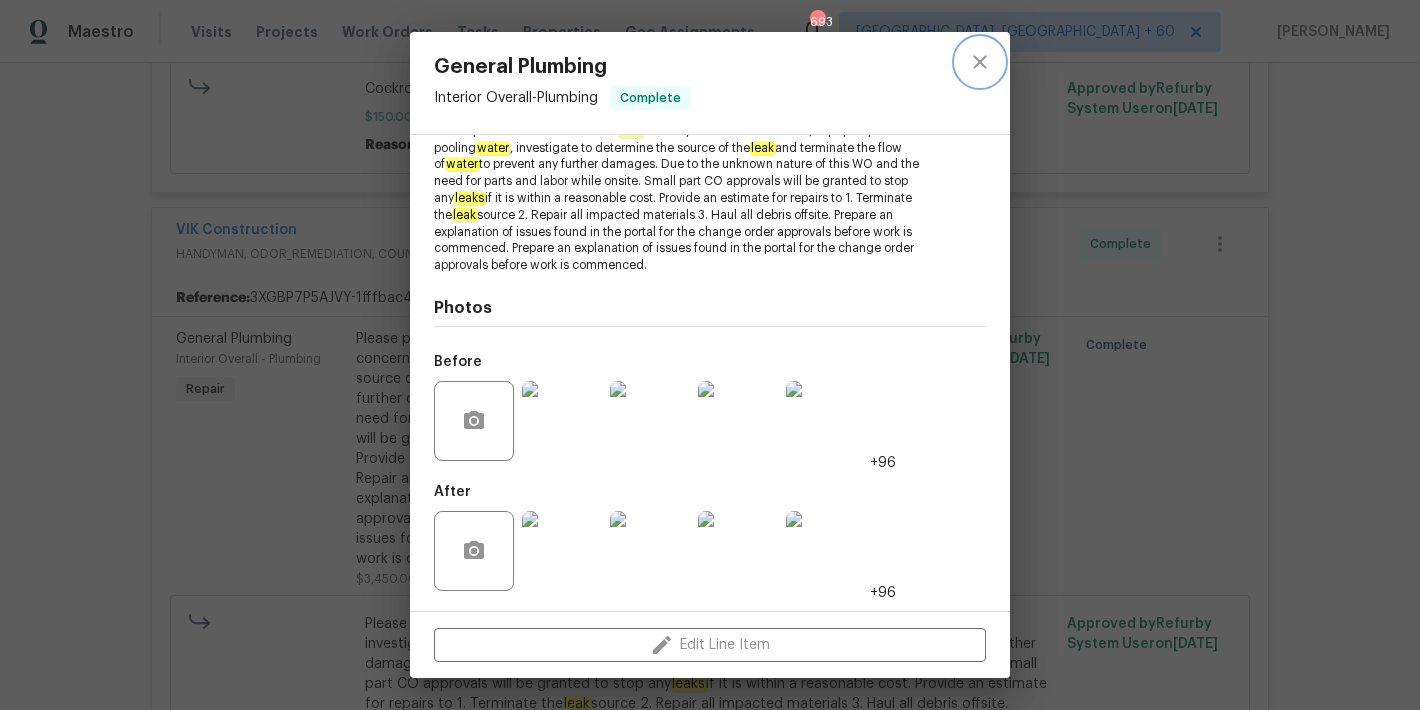 click 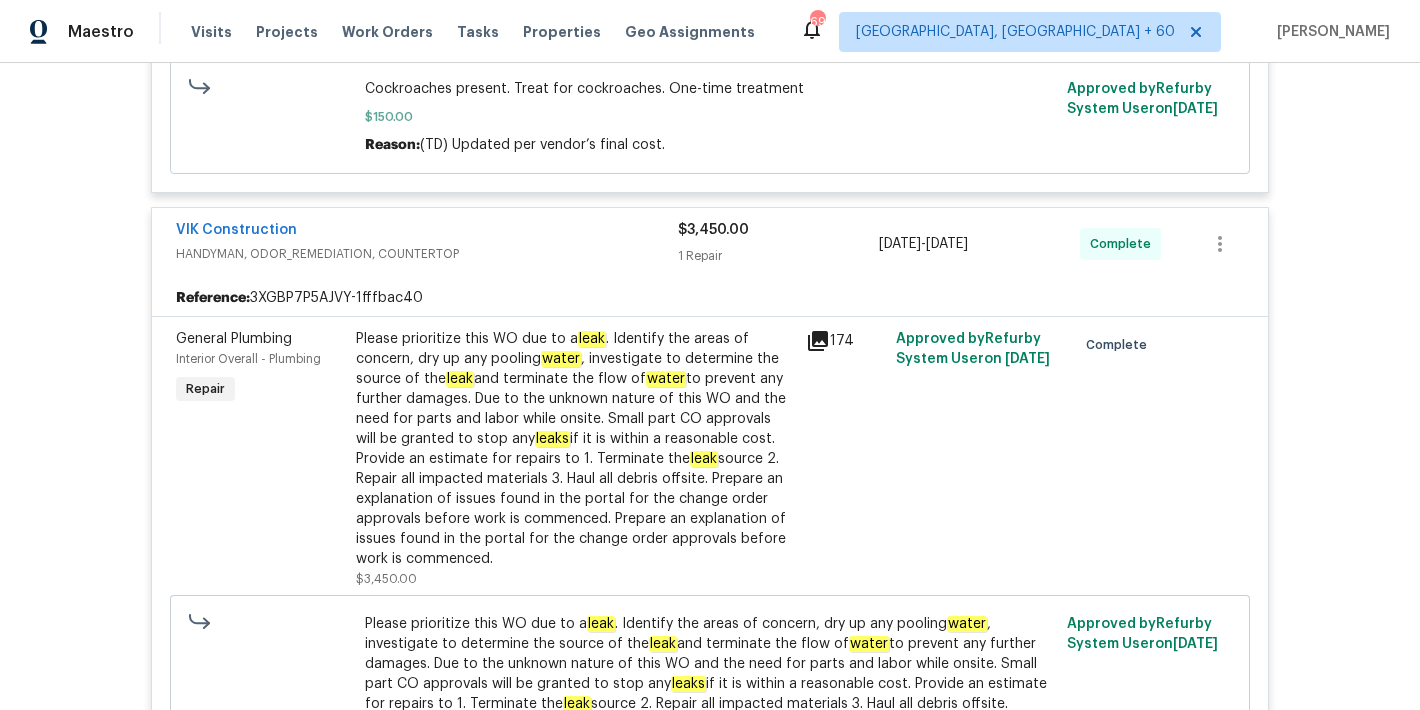 click on "Back to all projects 600 Stafford Ave, Spartanburg, SC 29302 3 Beds | 2 Baths | Total: 1826 ft² | Above Grade: 1826 ft² |  Basement  Finished: N/A | 1984 Seen today Actions Last Visit Date 5/14/2025  by  William Bynum   Project Listed   7/1/2025  -  7/21/2025 Complete Visits Work Orders Maintenance Notes Condition Adjustments Costs Photos Floor Plans Cases LISTED   7/1/25  -  7/21/25 Complete Palmetto Energy Pros HVAC $450.00 1 Repair 7/14/2025  -  7/14/2025 Complete Reference:  3XGBP7P5AJVY-aa58776af HVAC  Extras HVAC  -  HVAC Repair HVAC  has condensation  leaking  into the house.  Please repair ASAP. $450.00   4 Approved by  Refurby System User  on   7/15/2025 Complete HVAC  has condensation  leaking  into the house.  Please repair ASAP. $450.00 Reason:  (TD) Updated cost per BR team approval Approved by  Refurby System User  on  7/15/2025 Aruza  Pest  Control PESTS, BRN_AND_LRR $150.00 1 Repair 7/16/2025  -  7/21/2025 Complete Reference:  3XGBP7P5AJVY-501d6e74b Pest  present Interior Overall - Pests   2" at bounding box center (710, 386) 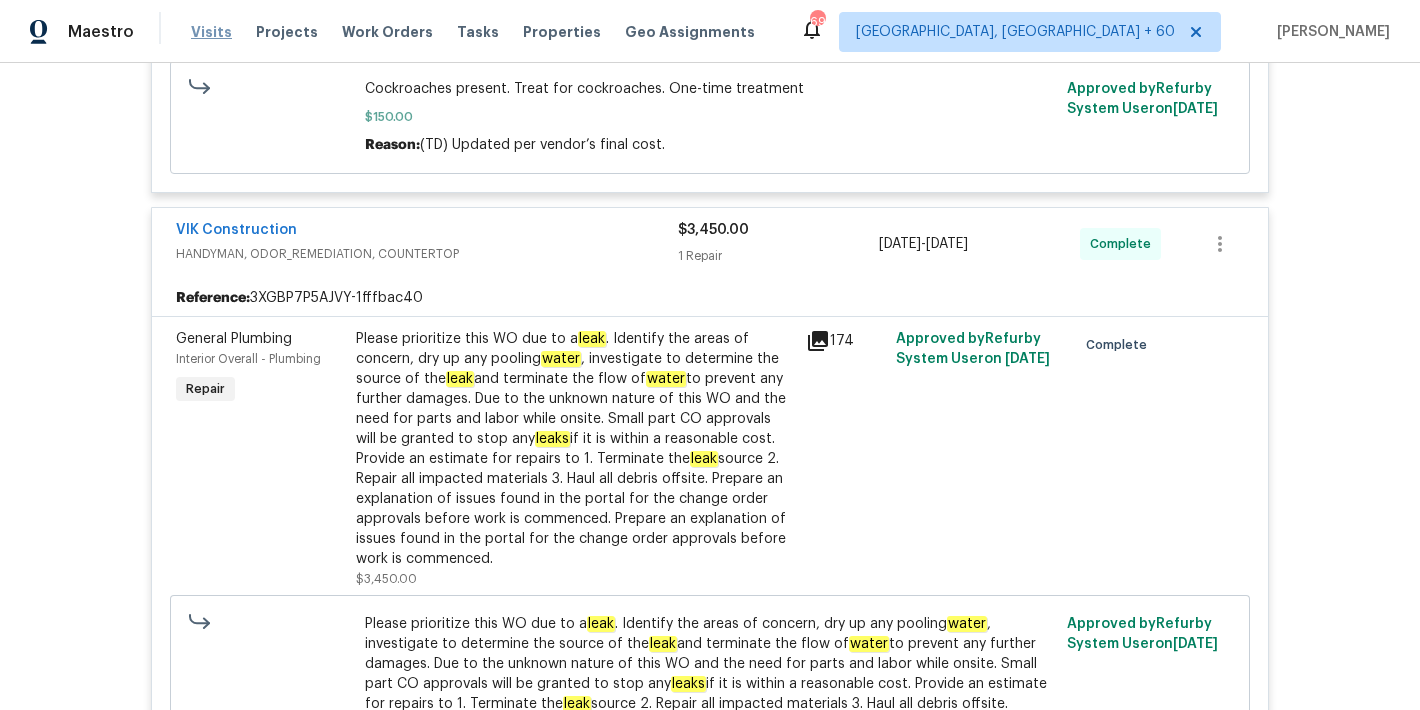 click on "Visits" at bounding box center (211, 32) 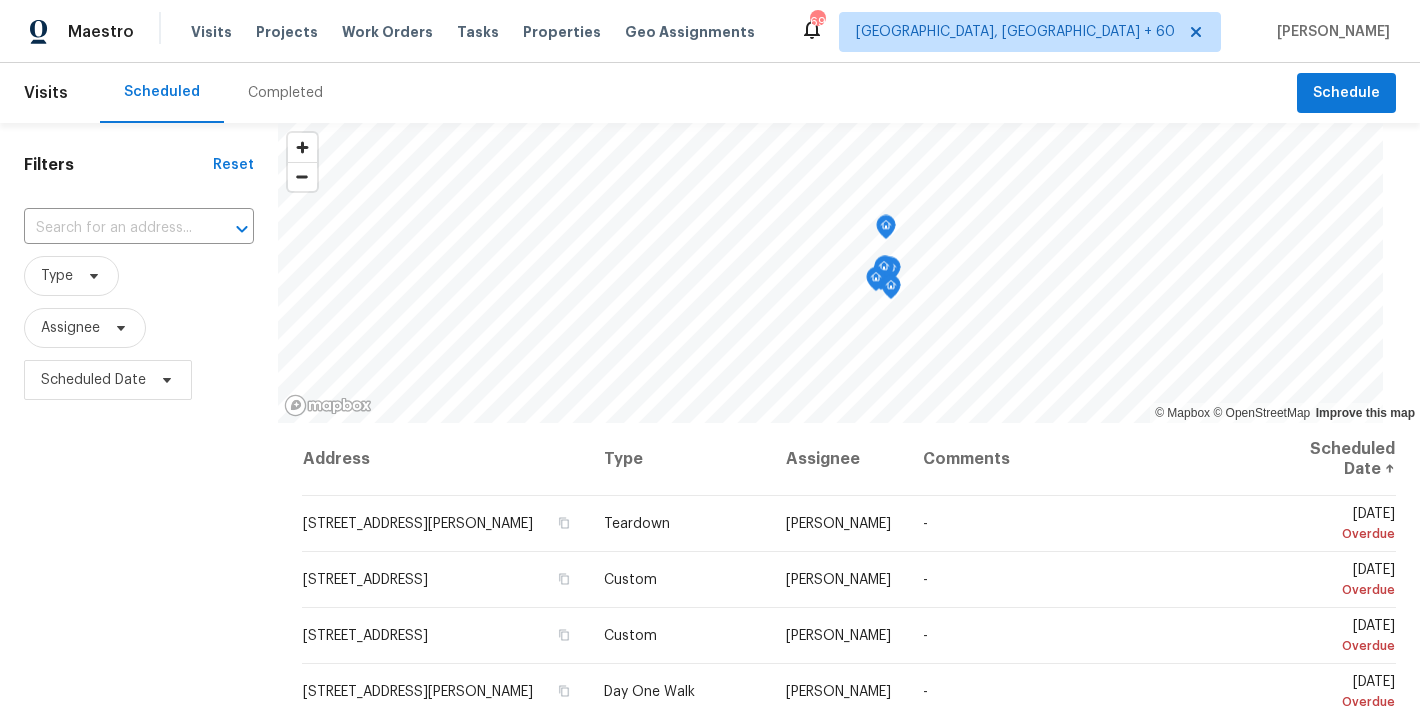 click on "Completed" at bounding box center [285, 93] 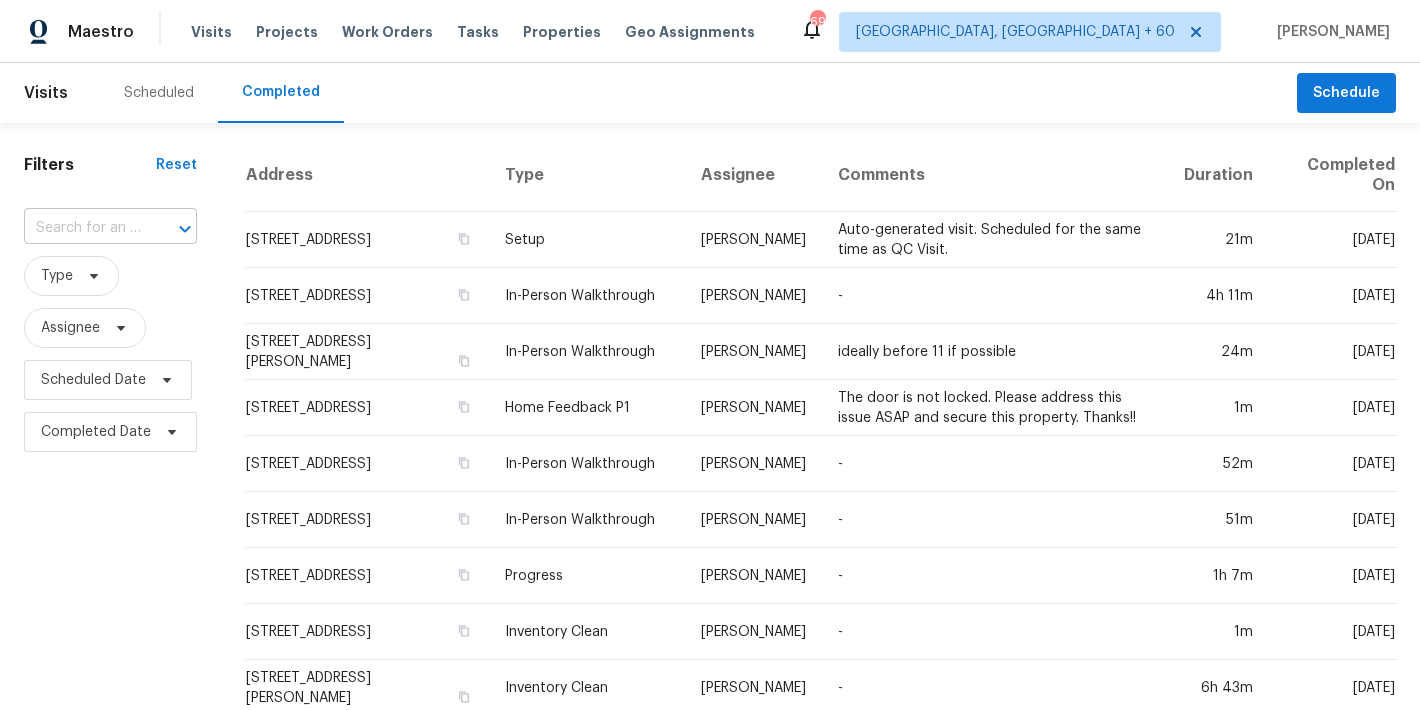 click at bounding box center (82, 228) 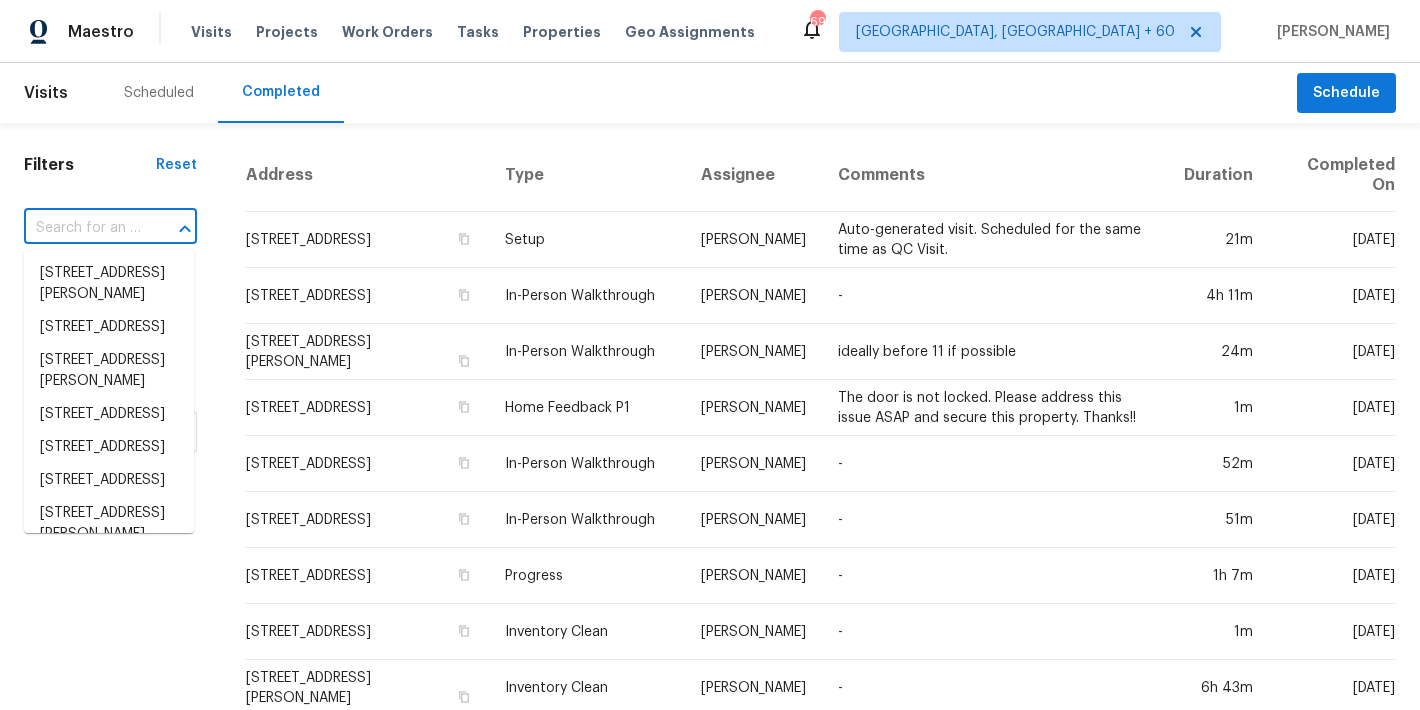 paste on "8117 Shannon Woods Ln, Matthews, NC 28104" 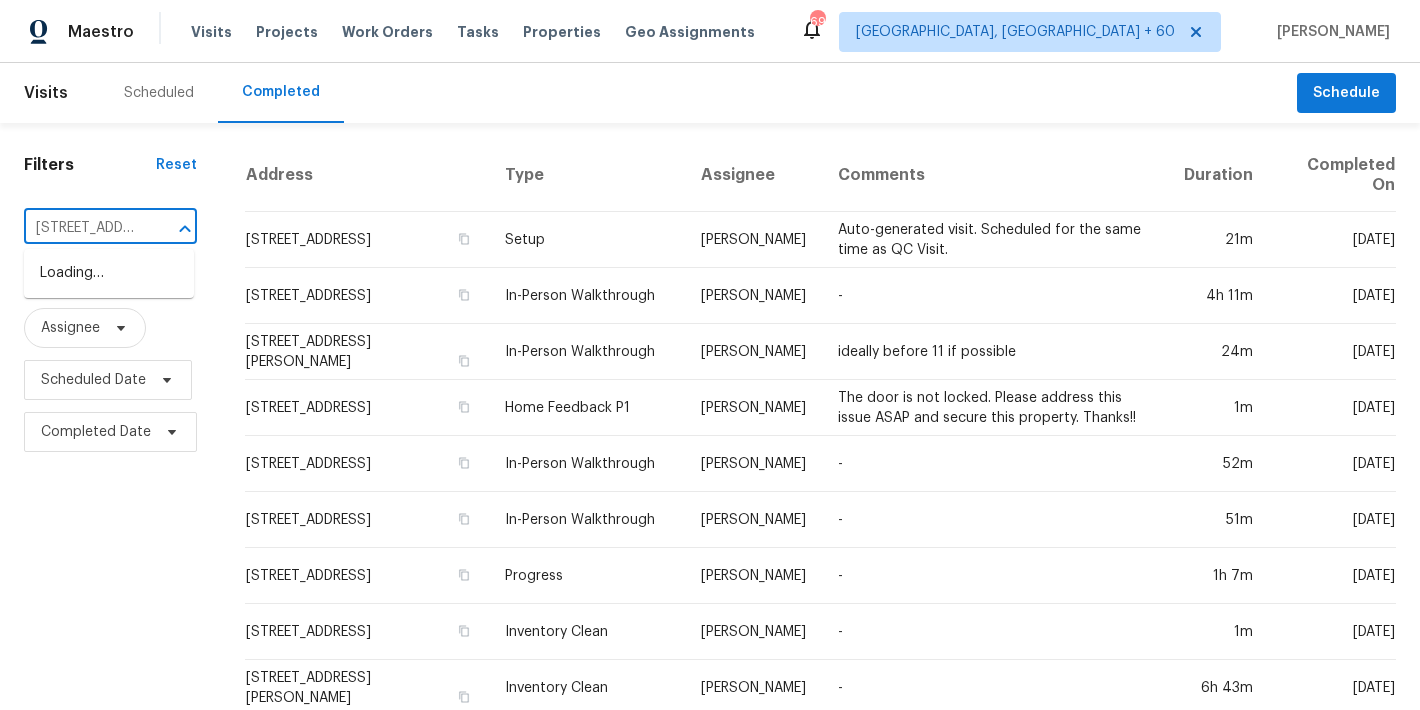 scroll, scrollTop: 0, scrollLeft: 197, axis: horizontal 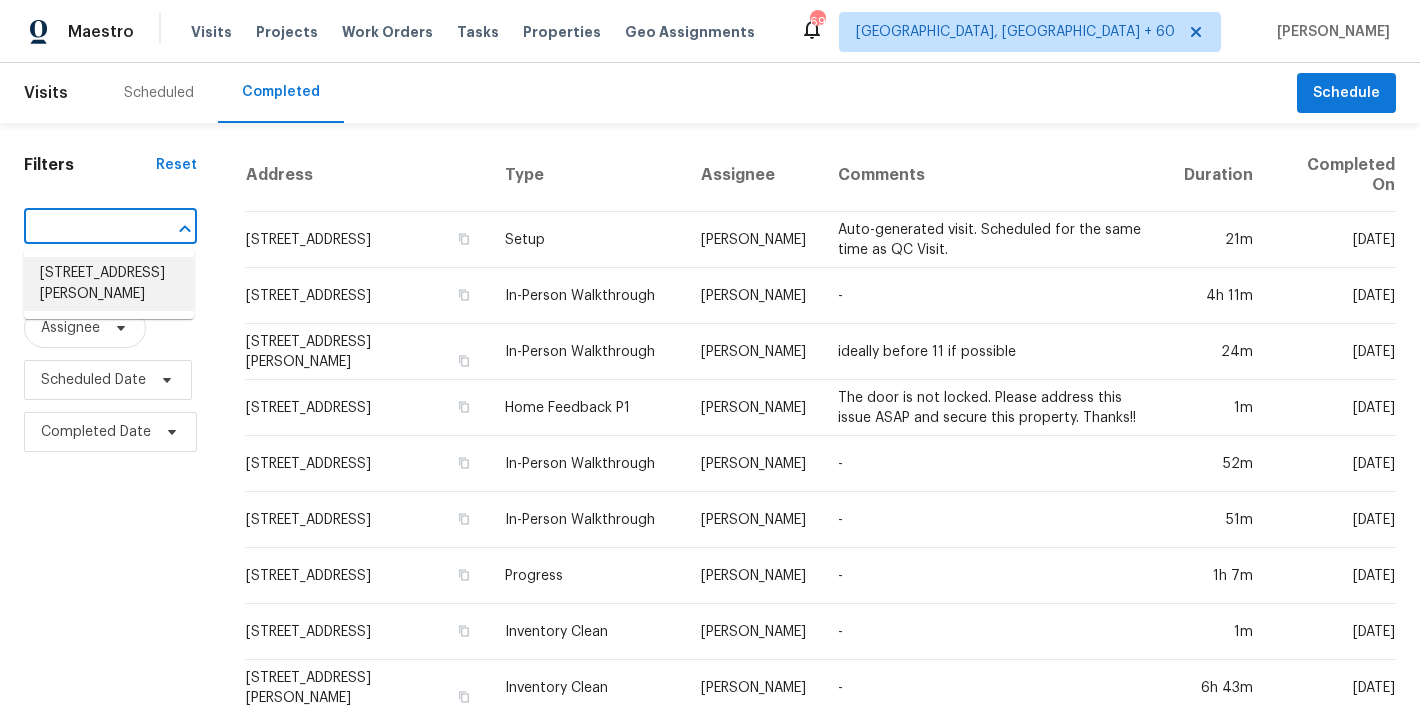 click on "8117 Shannon Woods Ln, Matthews, NC 28104" at bounding box center (109, 284) 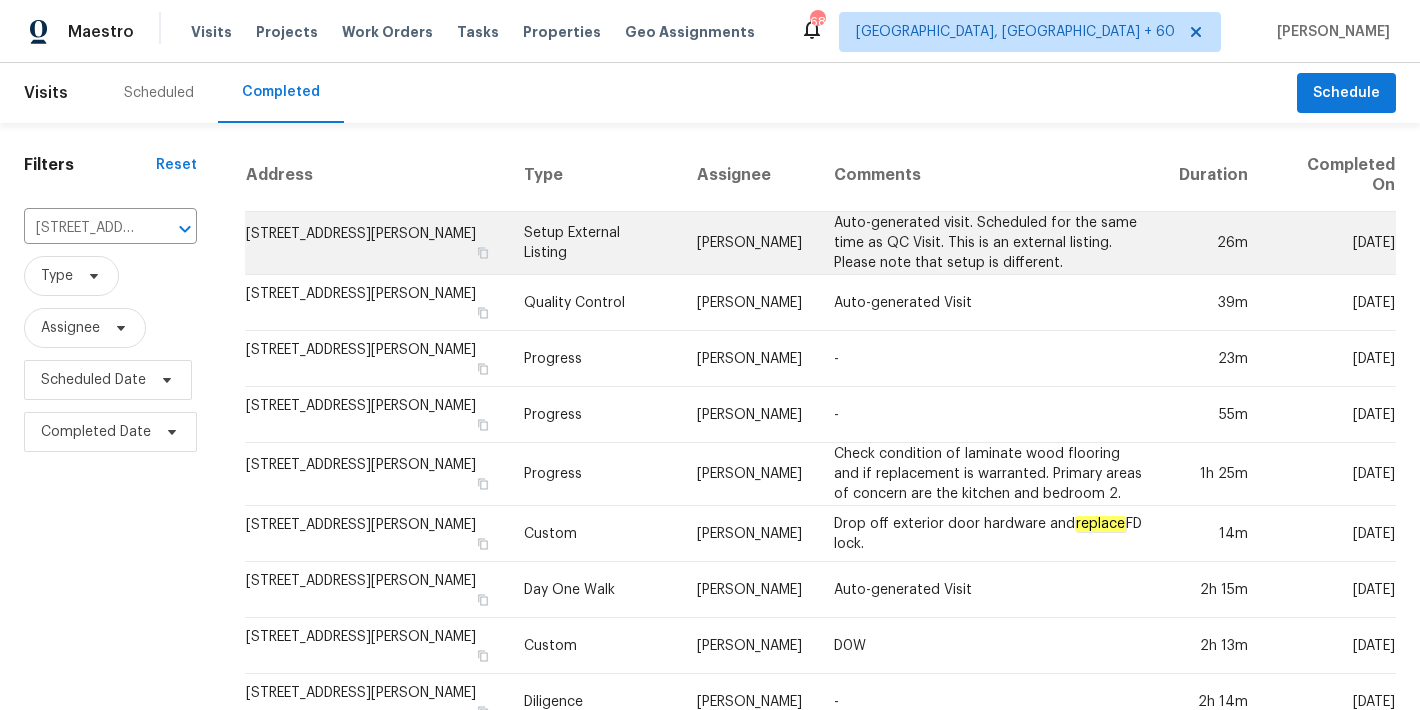 click on "8117 Shannon Woods Ln, Matthews, NC 28104" at bounding box center [376, 243] 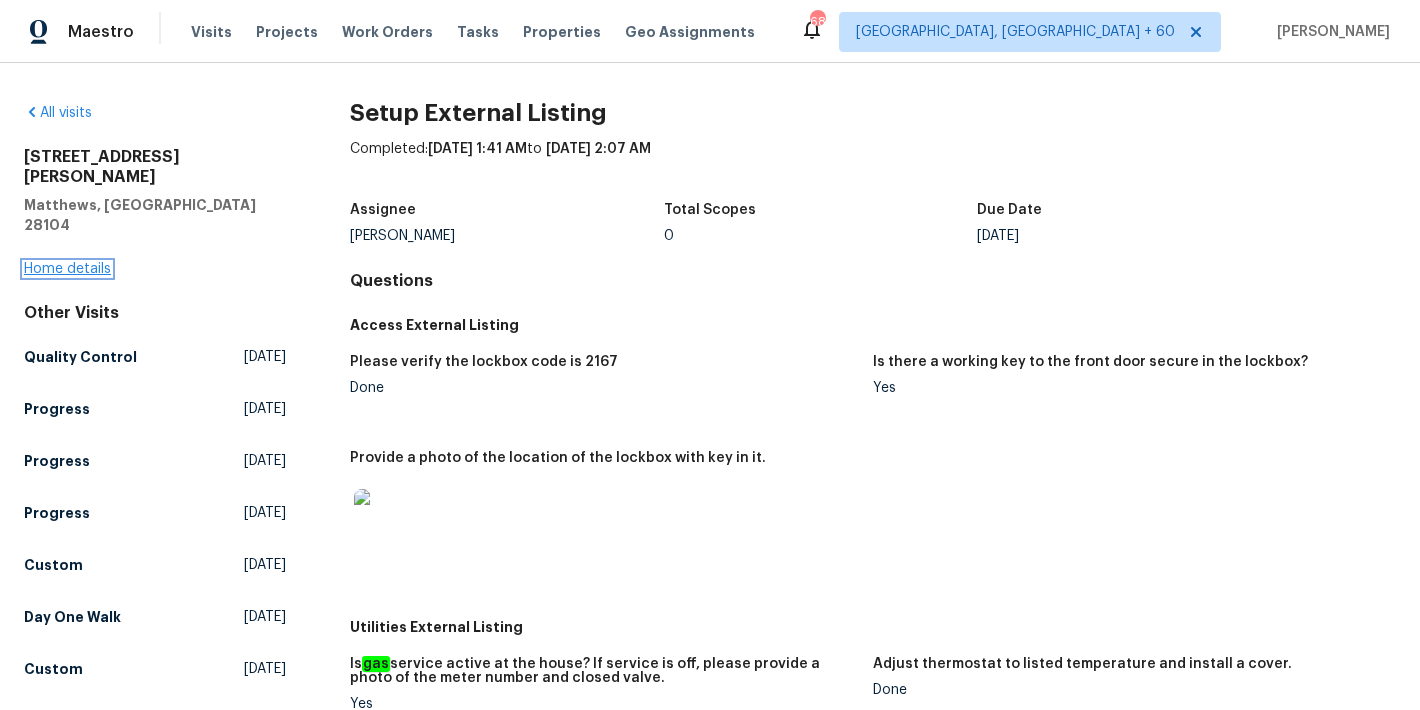 click on "Home details" at bounding box center [67, 269] 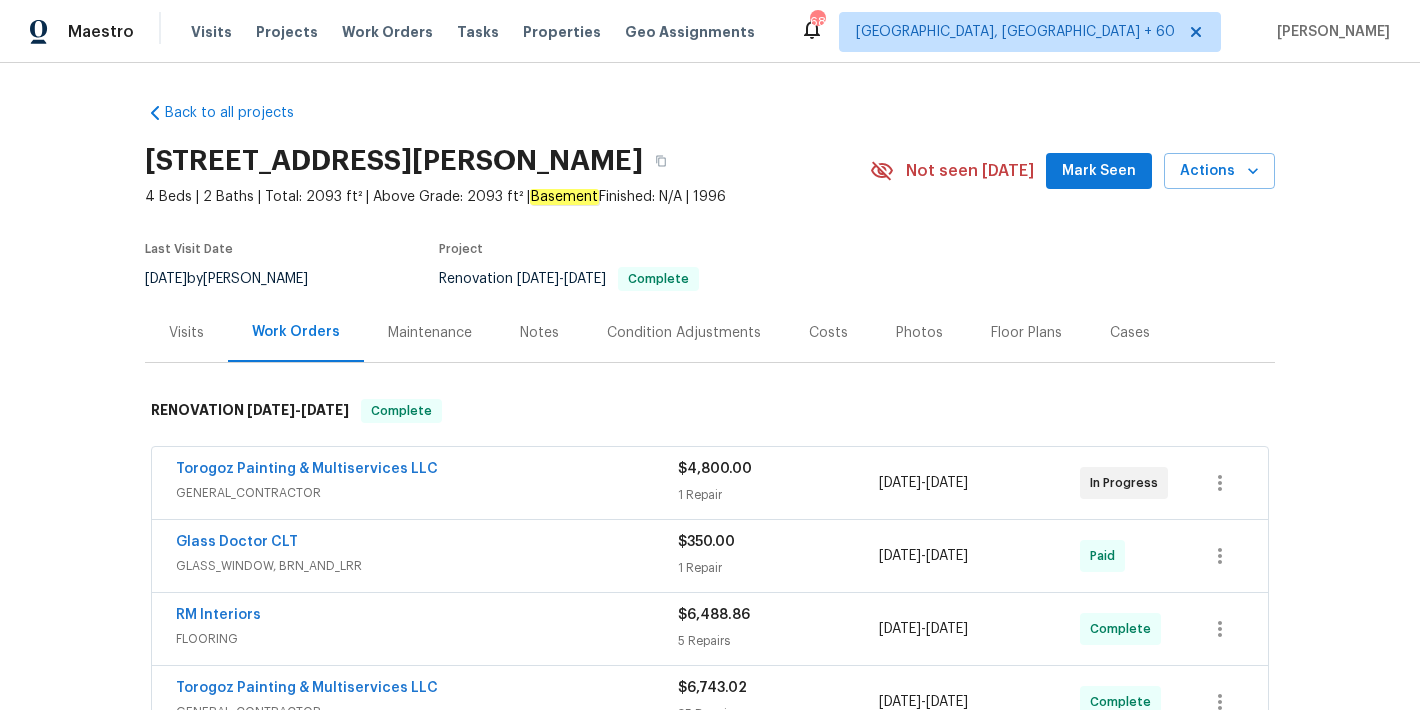 click on "Mark Seen" at bounding box center [1099, 171] 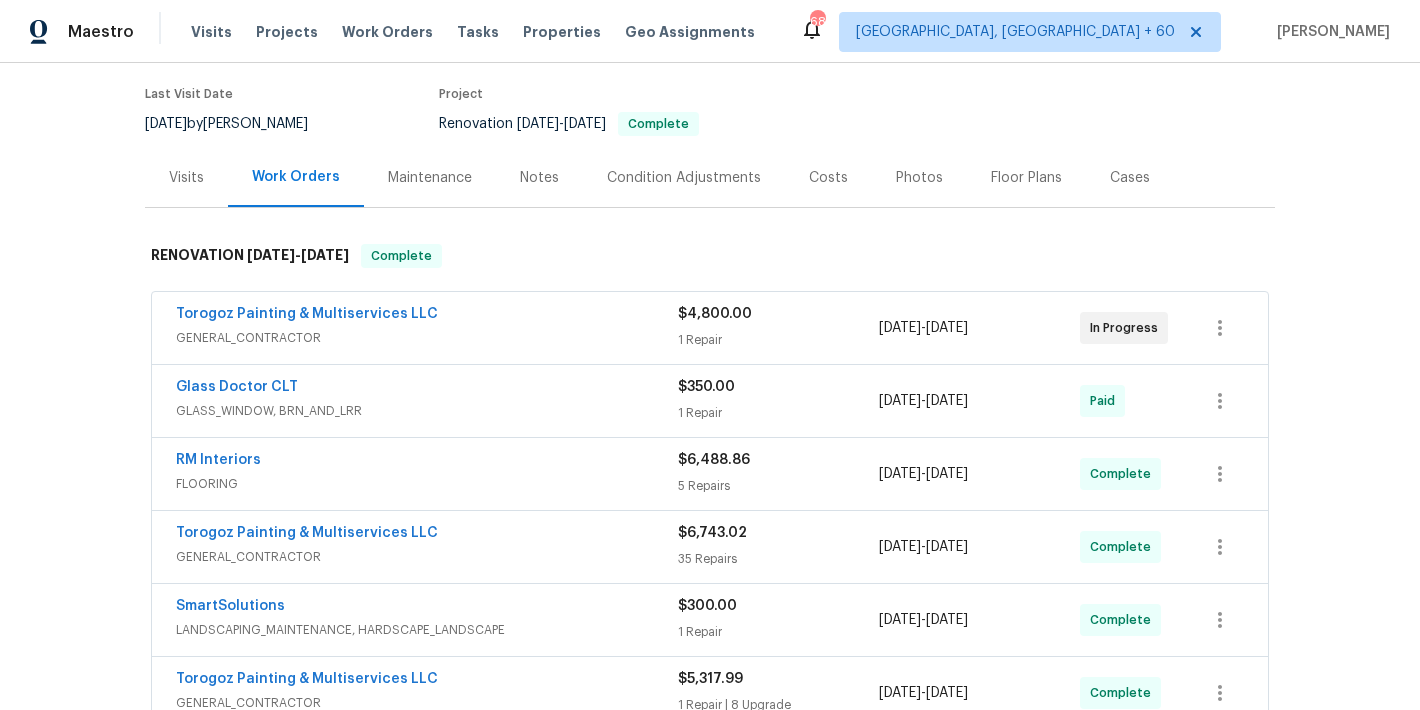 scroll, scrollTop: 151, scrollLeft: 0, axis: vertical 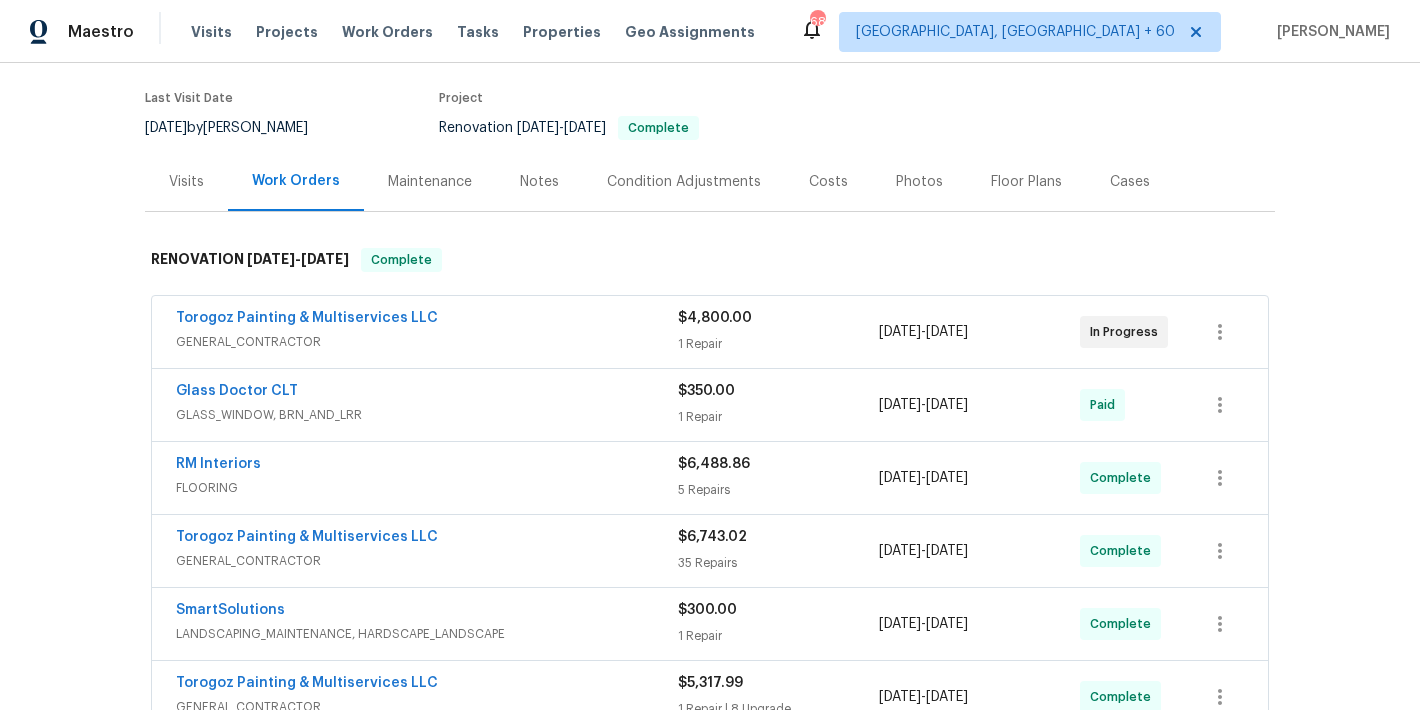 click on "Torogoz Painting & Multiservices LLC" at bounding box center (427, 320) 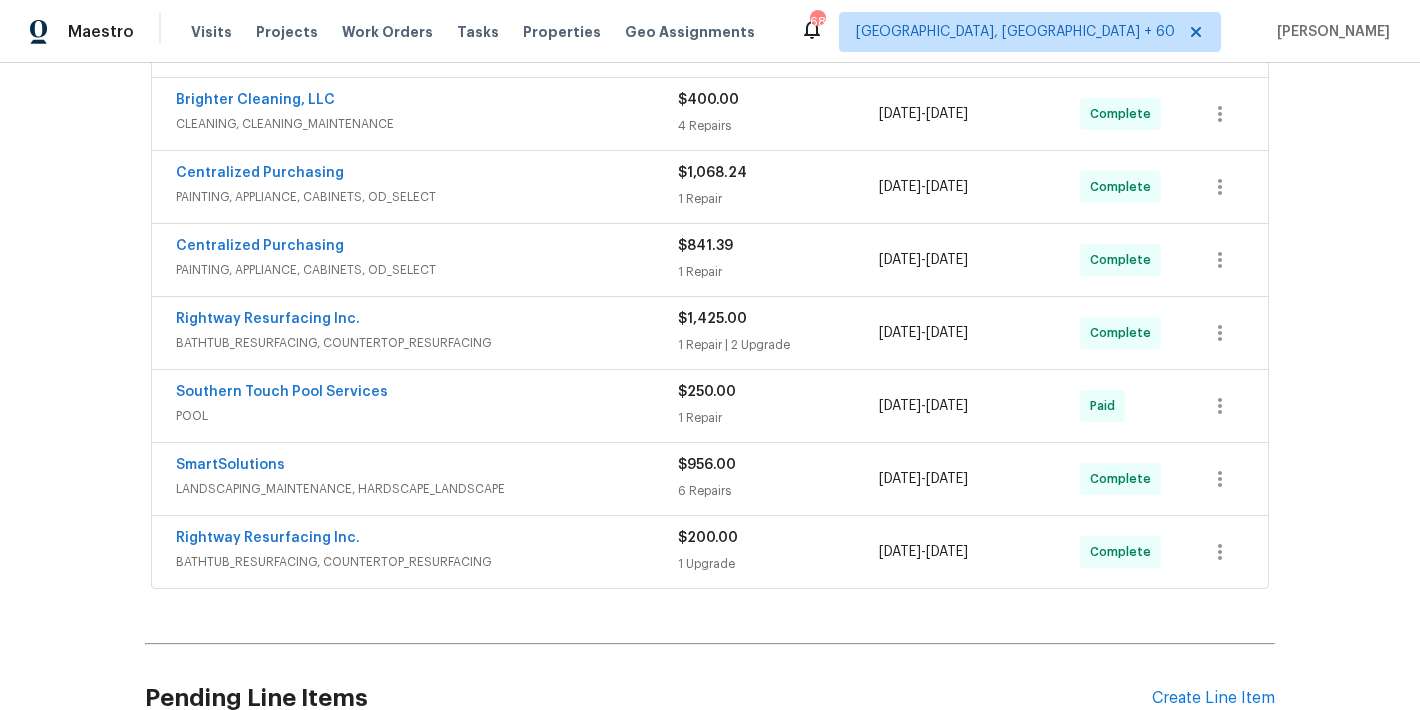 scroll, scrollTop: 1002, scrollLeft: 0, axis: vertical 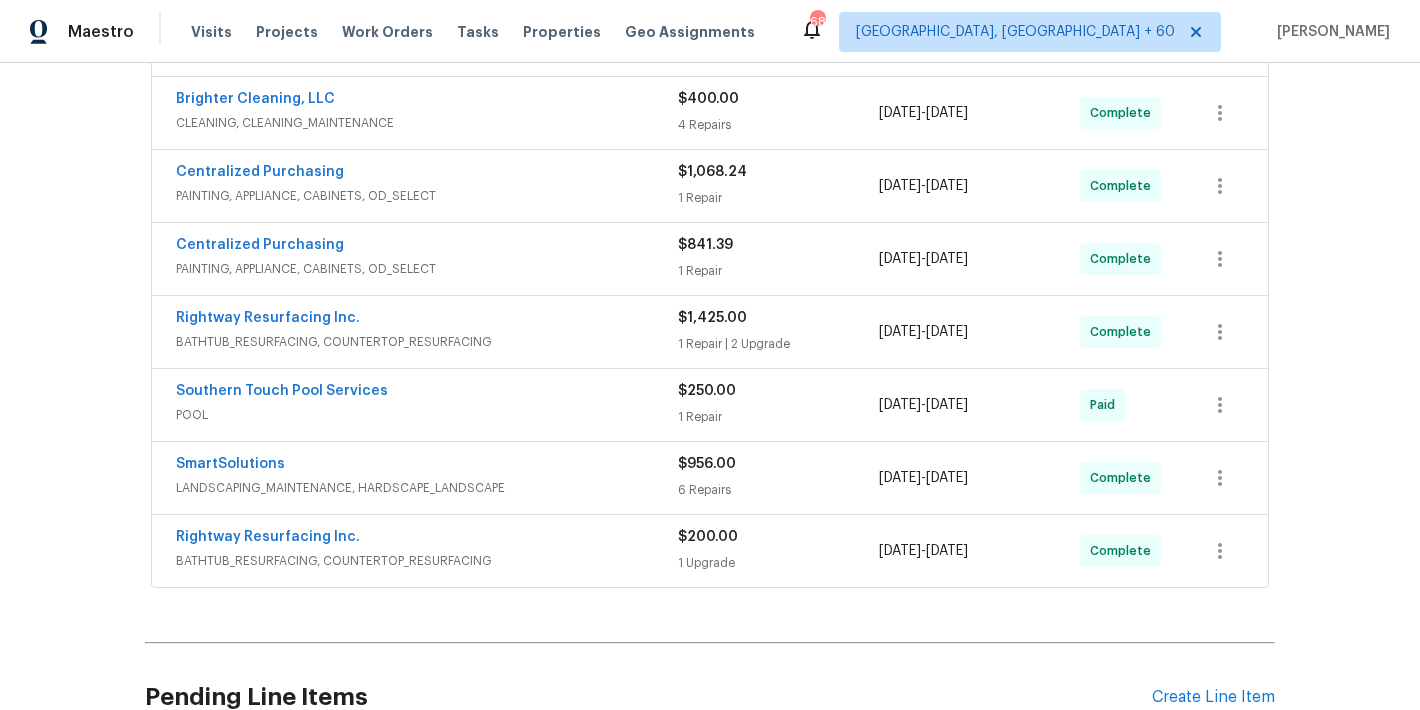 click on "Rightway Resurfacing Inc." at bounding box center [427, 539] 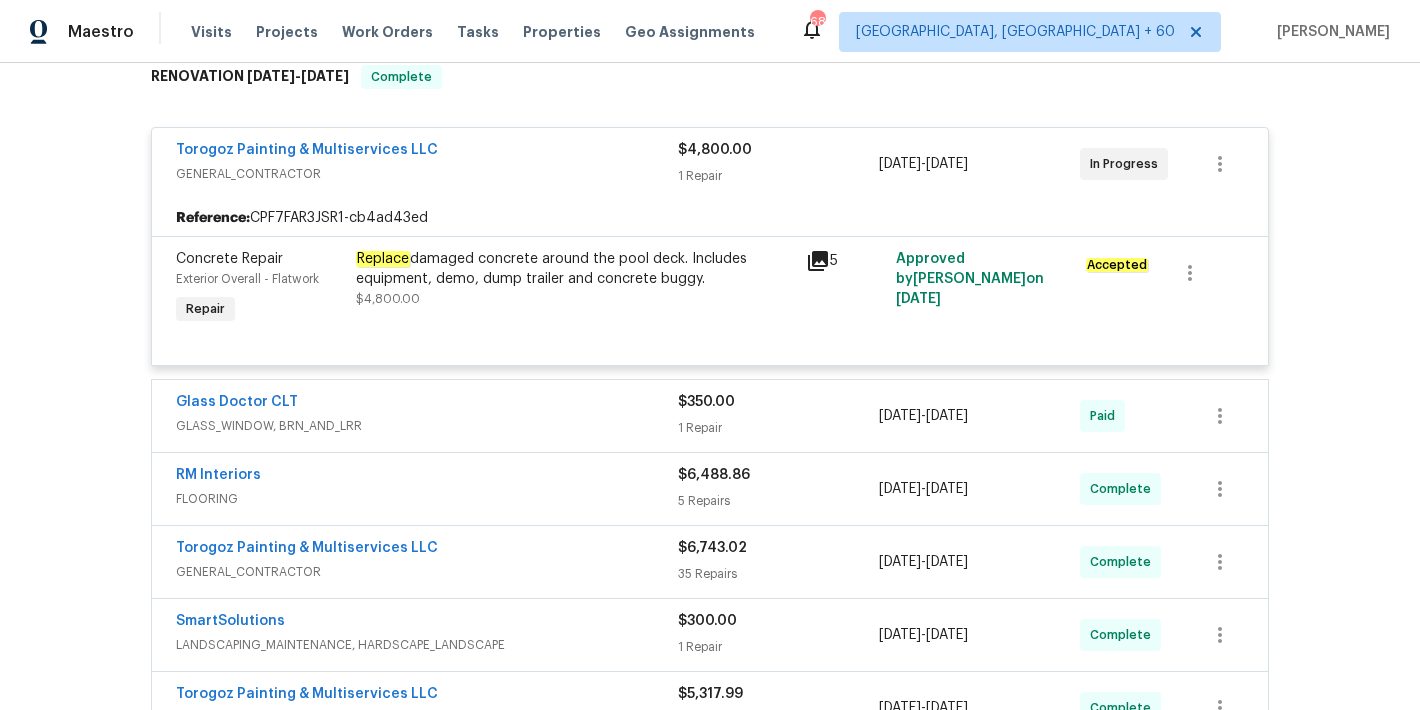 scroll, scrollTop: 327, scrollLeft: 0, axis: vertical 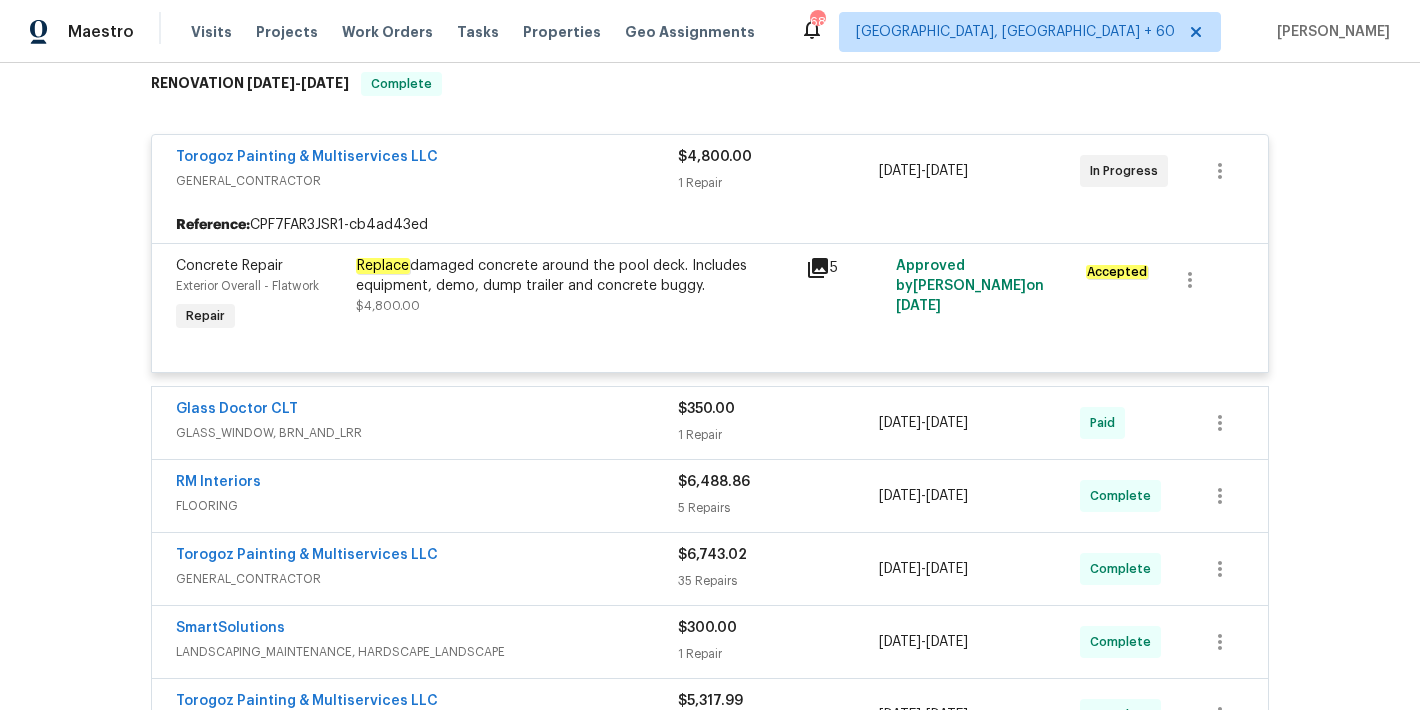 click on "Back to all projects 8117 Shannon Woods Ln, Matthews, NC 28104 4 Beds | 2 Baths | Total: 2093 ft² | Above Grade: 2093 ft² |  Basement  Finished: N/A | 1996 Seen today Actions Last Visit Date 7/18/2025  by  Ryan Craven   Project Renovation   7/1/2025  -  7/21/2025 Complete Visits Work Orders Maintenance Notes Condition Adjustments Costs Photos Floor Plans Cases RENOVATION   7/1/25  -  7/21/25 Complete Torogoz Painting & Multiservices LLC GENERAL_CONTRACTOR $4,800.00 1 Repair 7/15/2025  -  7/21/2025 In Progress Reference:  CPF7FAR3JSR1-cb4ad43ed Concrete Repair Exterior Overall - Flatwork Repair Replace  damaged concrete around the pool deck. Includes equipment, demo, dump trailer and concrete buggy. $4,800.00   5 Approved by  Ryan Craven  on   7/16/2025 Accepted Glass Doctor CLT GLASS_WINDOW, BRN_AND_LRR $350.00 1 Repair 7/1/2025  -  7/9/2025 Paid RM Interiors FLOORING $6,488.86 5 Repairs 7/2/2025  -  7/12/2025 Complete Torogoz Painting & Multiservices LLC GENERAL_CONTRACTOR $6,743.02 35 Repairs 7/1/2025  -" at bounding box center (710, 386) 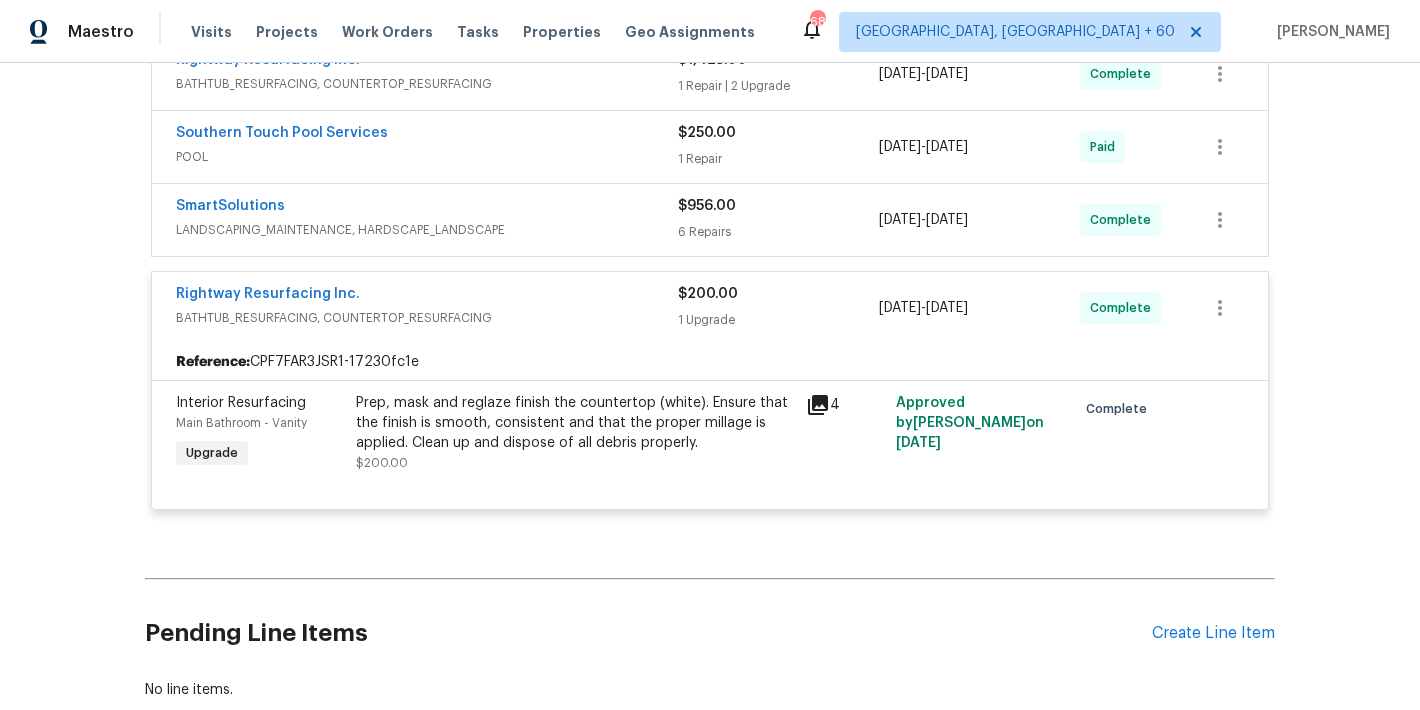 scroll, scrollTop: 1262, scrollLeft: 0, axis: vertical 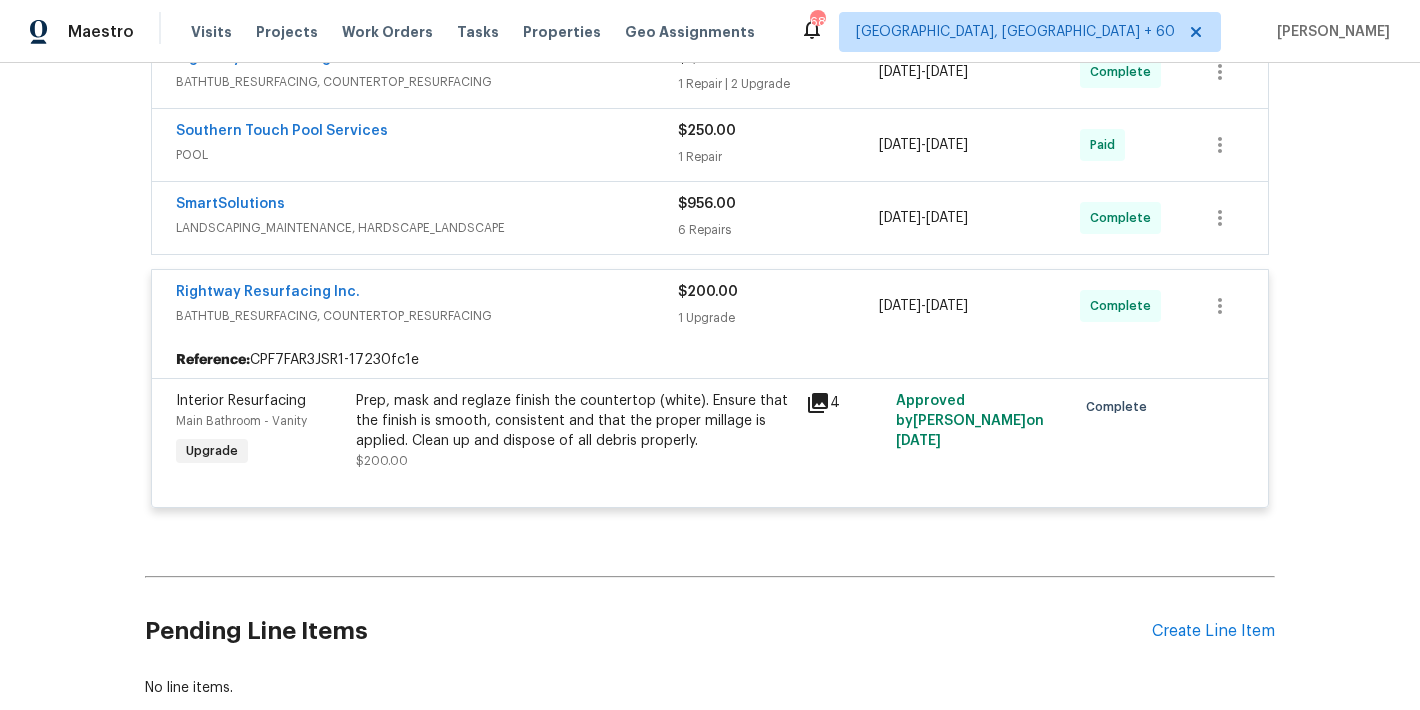 click on "Back to all projects 8117 Shannon Woods Ln, Matthews, NC 28104 4 Beds | 2 Baths | Total: 2093 ft² | Above Grade: 2093 ft² |  Basement  Finished: N/A | 1996 Seen today Actions Last Visit Date 7/18/2025  by  Ryan Craven   Project Renovation   7/1/2025  -  7/21/2025 Complete Visits Work Orders Maintenance Notes Condition Adjustments Costs Photos Floor Plans Cases RENOVATION   7/1/25  -  7/21/25 Complete Torogoz Painting & Multiservices LLC GENERAL_CONTRACTOR $4,800.00 1 Repair 7/15/2025  -  7/21/2025 In Progress Reference:  CPF7FAR3JSR1-cb4ad43ed Concrete Repair Exterior Overall - Flatwork Repair Replace  damaged concrete around the pool deck. Includes equipment, demo, dump trailer and concrete buggy. $4,800.00   5 Approved by  Ryan Craven  on   7/16/2025 Accepted Glass Doctor CLT GLASS_WINDOW, BRN_AND_LRR $350.00 1 Repair 7/1/2025  -  7/9/2025 Paid RM Interiors FLOORING $6,488.86 5 Repairs 7/2/2025  -  7/12/2025 Complete Torogoz Painting & Multiservices LLC GENERAL_CONTRACTOR $6,743.02 35 Repairs 7/1/2025  -" at bounding box center (710, 386) 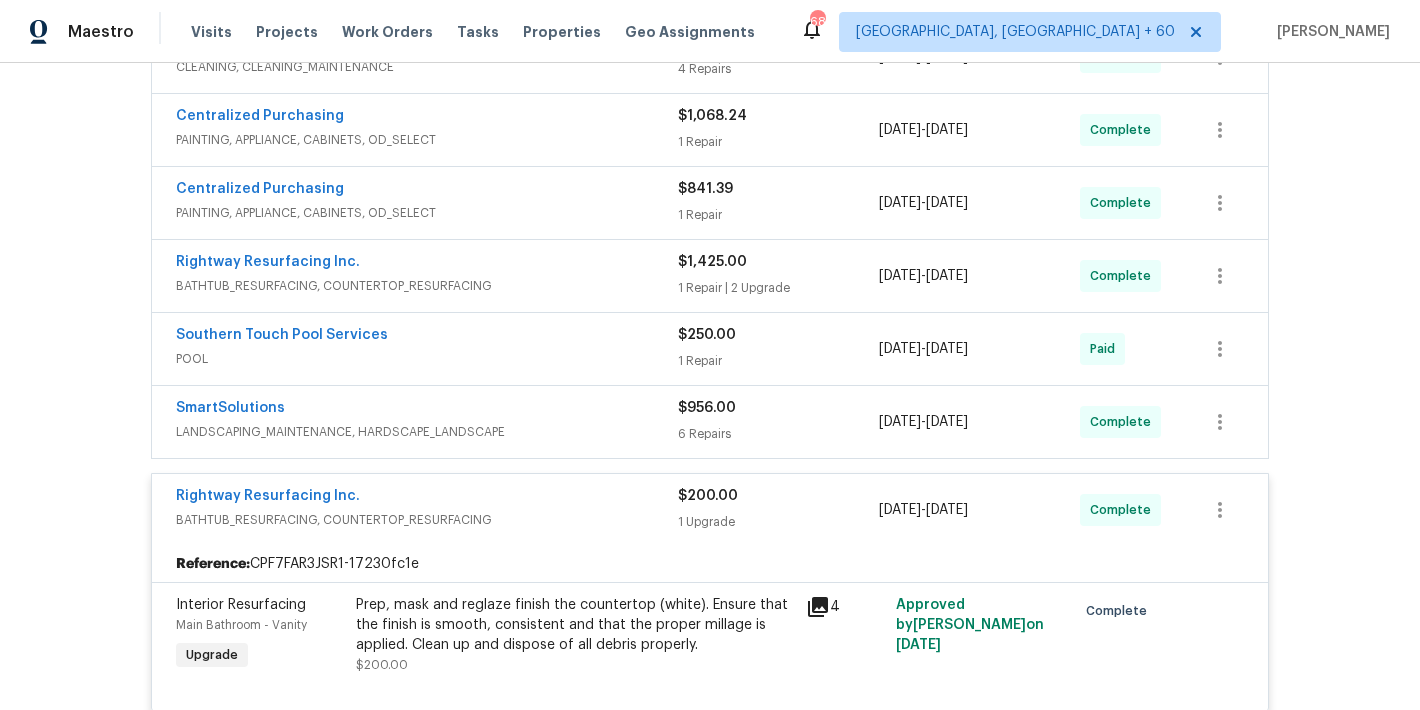scroll, scrollTop: 0, scrollLeft: 0, axis: both 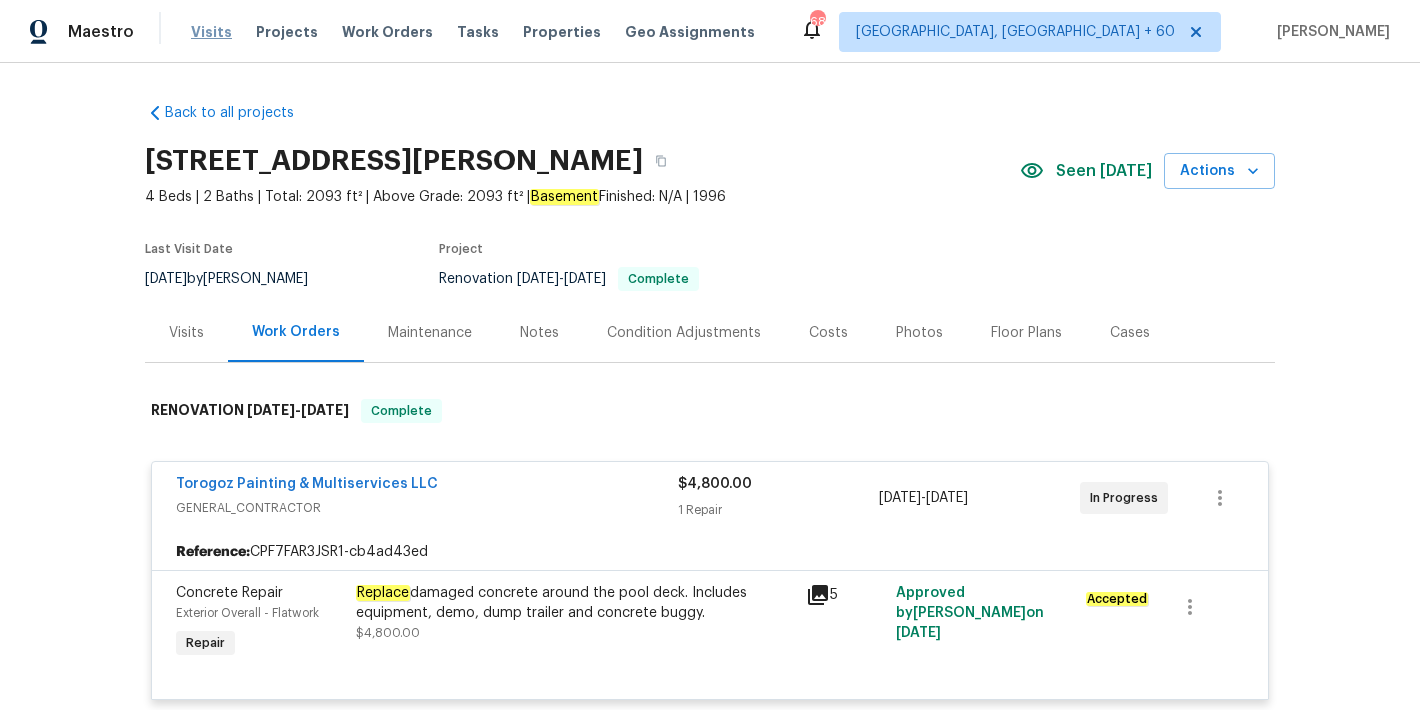 click on "Visits" at bounding box center (211, 32) 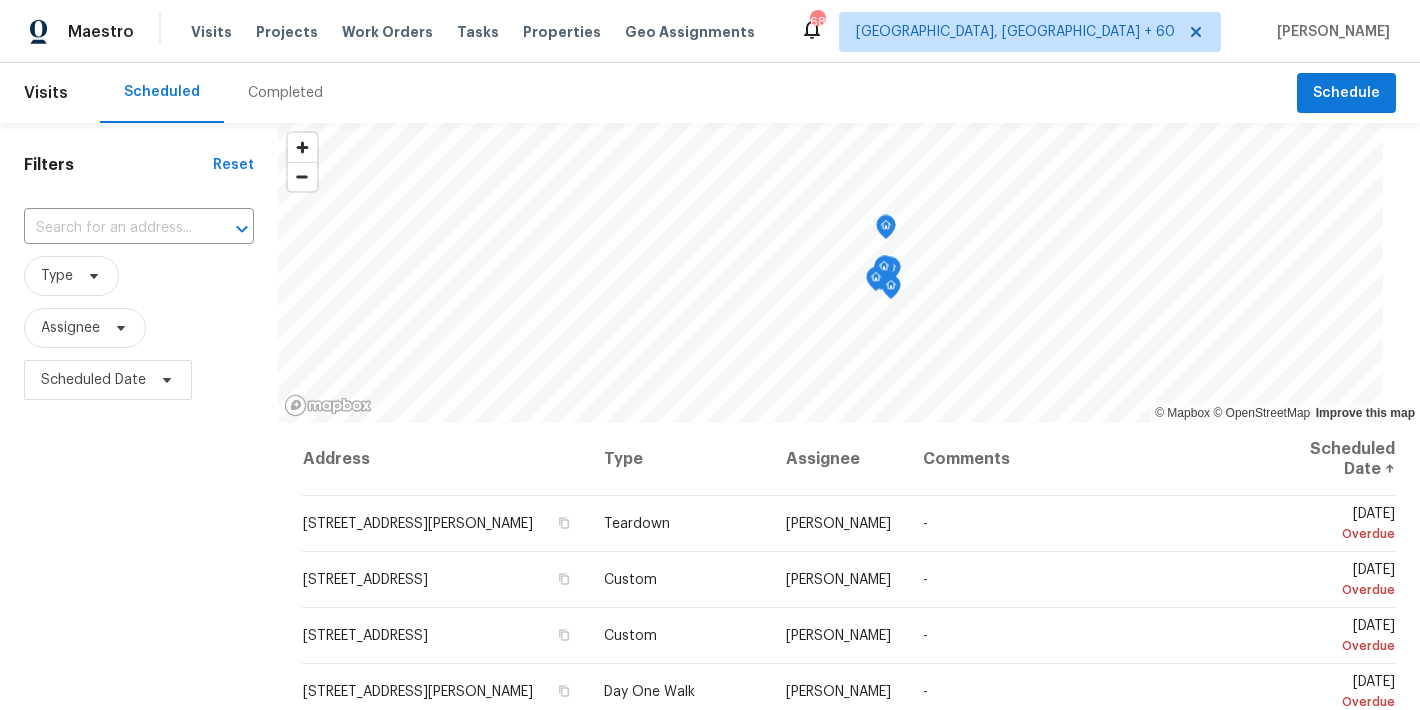 click on "Completed" at bounding box center (285, 93) 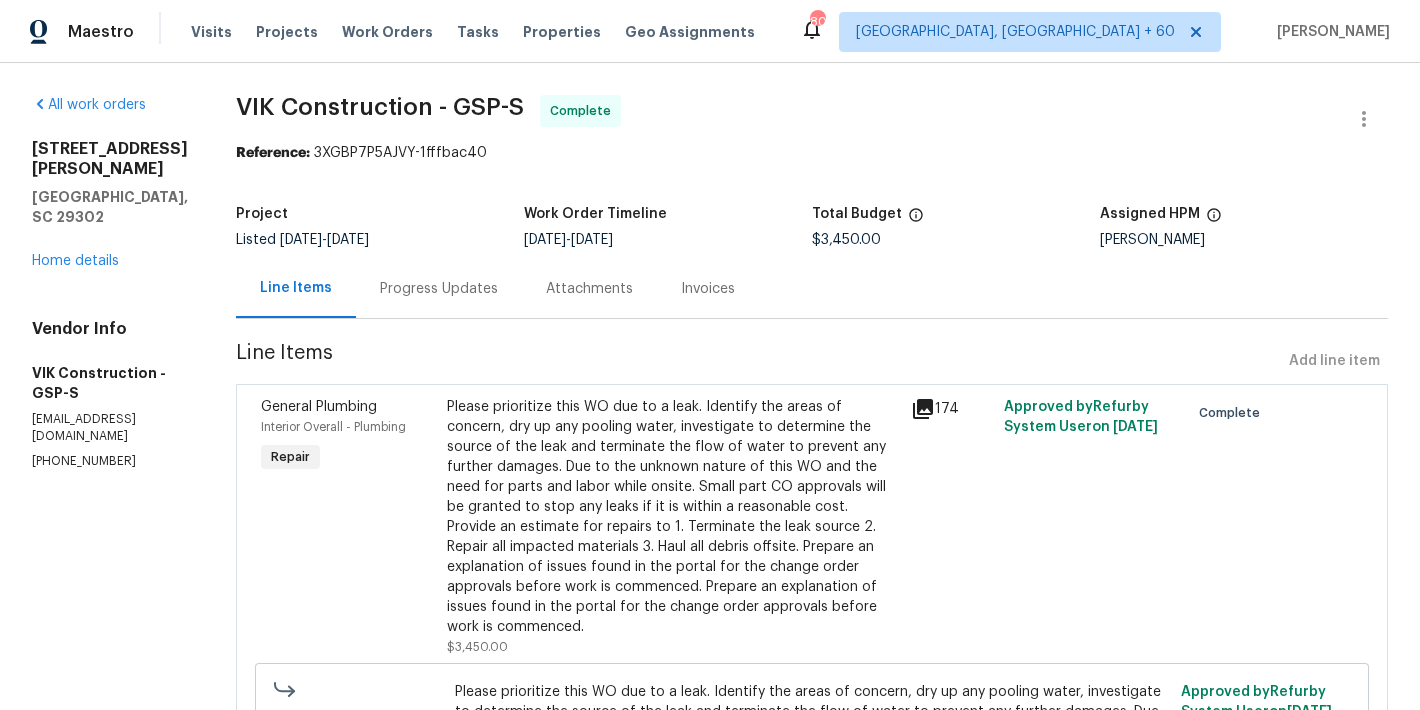 scroll, scrollTop: 0, scrollLeft: 0, axis: both 